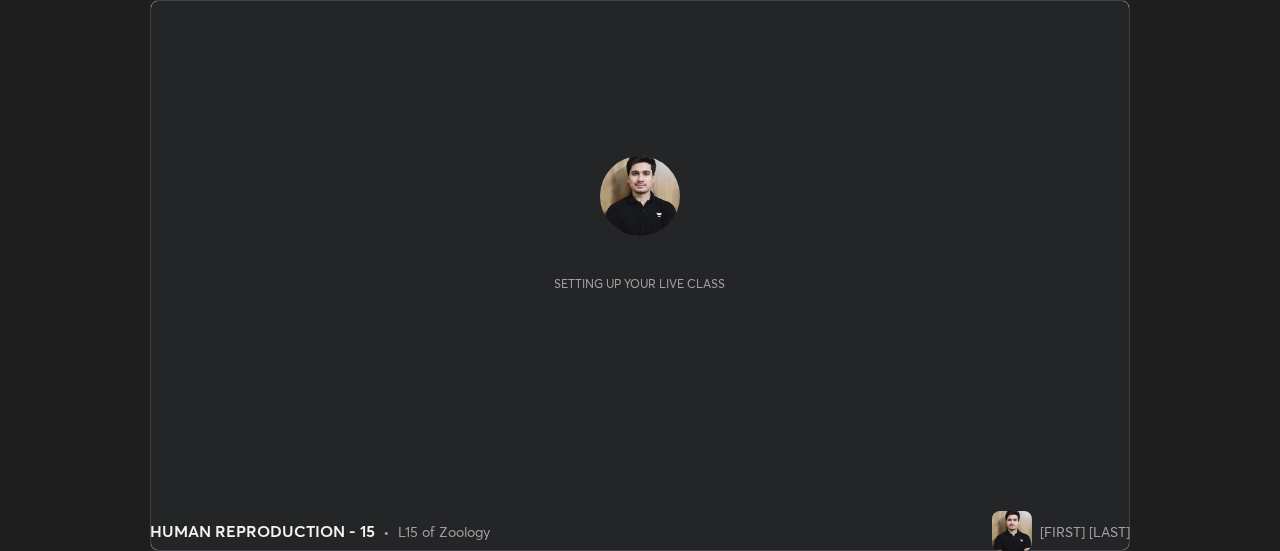 scroll, scrollTop: 0, scrollLeft: 0, axis: both 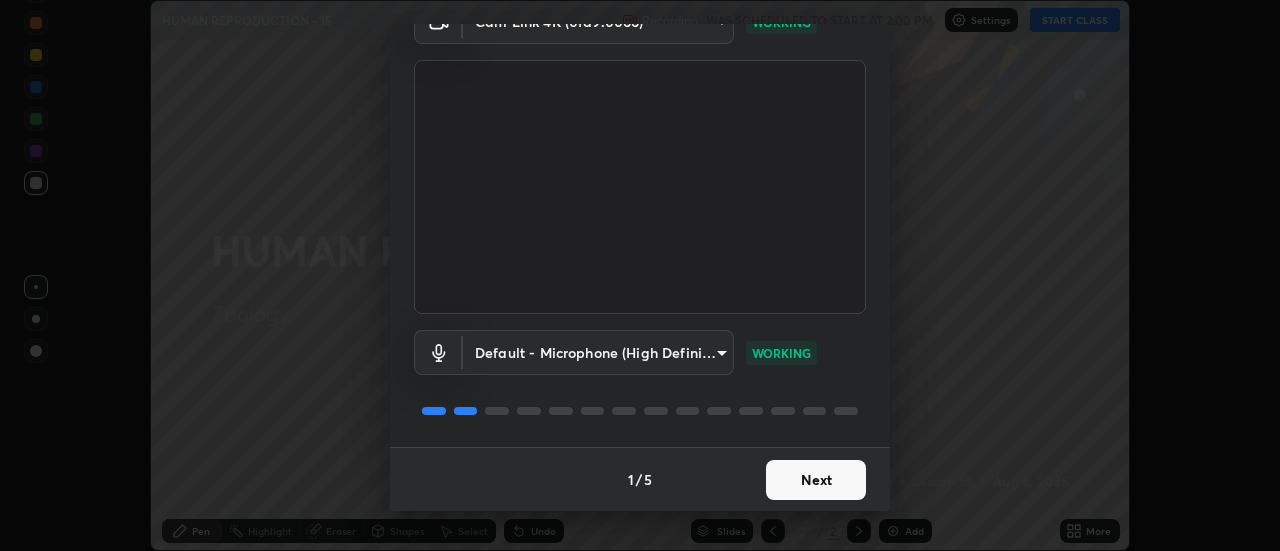 click on "Next" at bounding box center (816, 480) 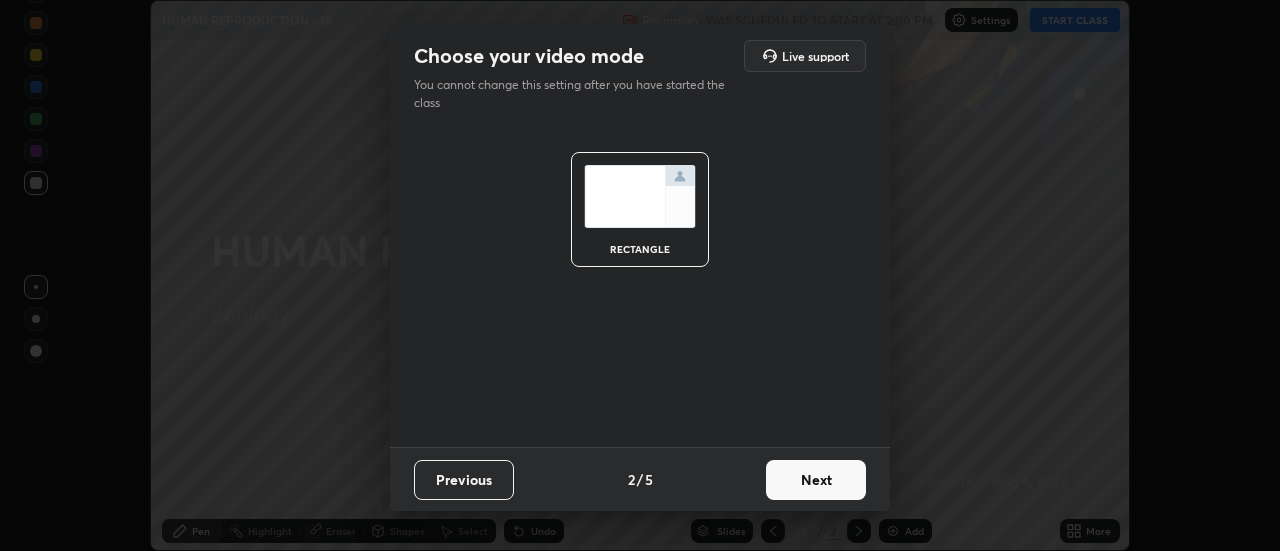 click on "Next" at bounding box center (816, 480) 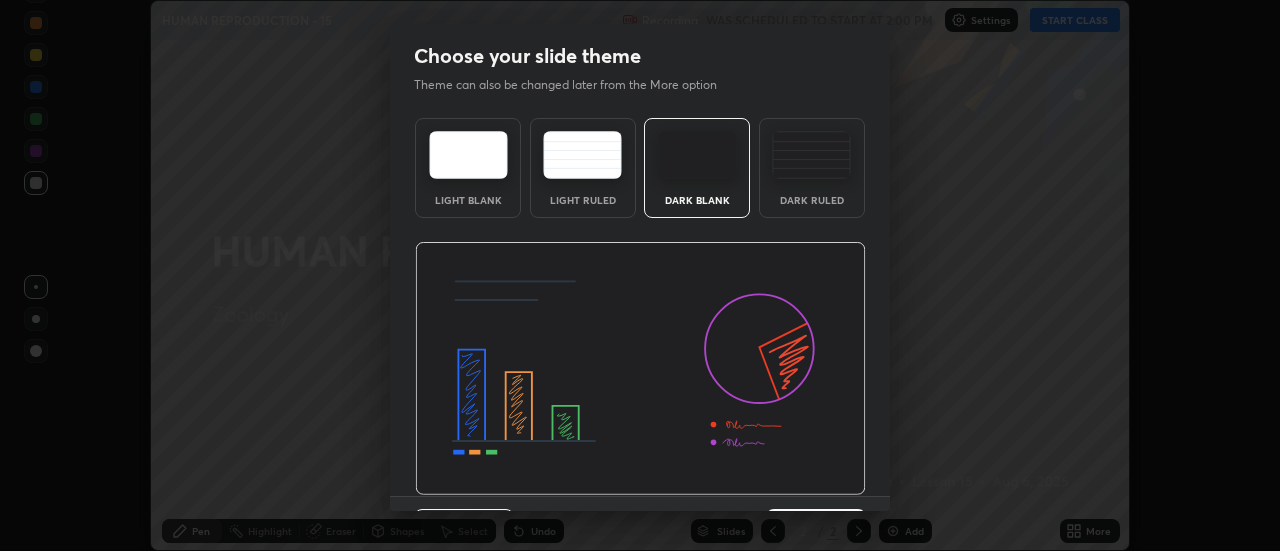 scroll, scrollTop: 49, scrollLeft: 0, axis: vertical 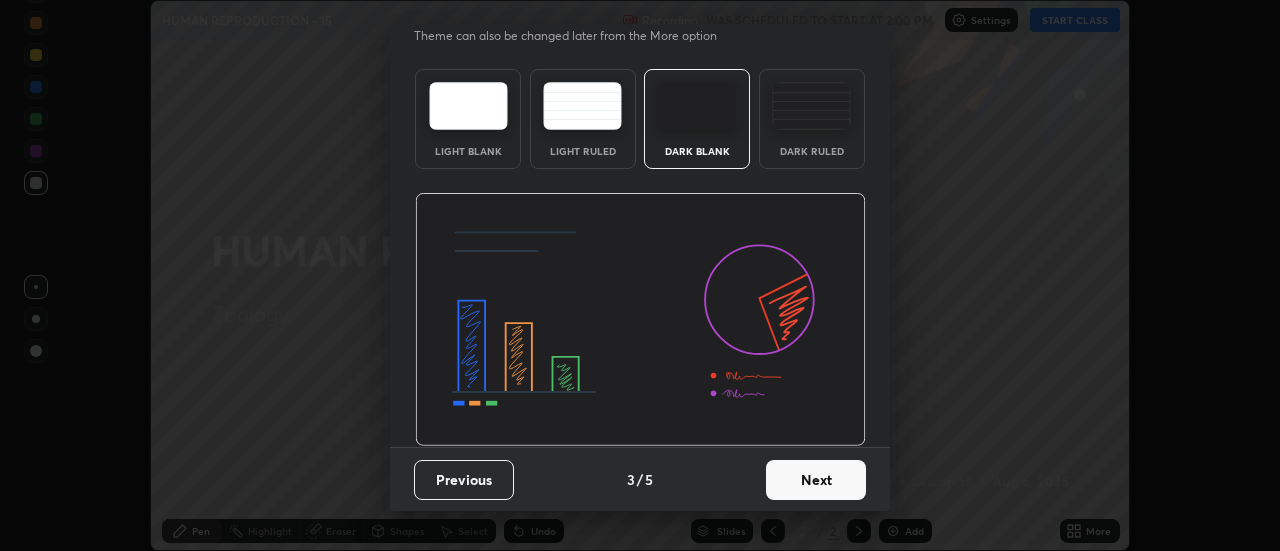 click on "Next" at bounding box center (816, 480) 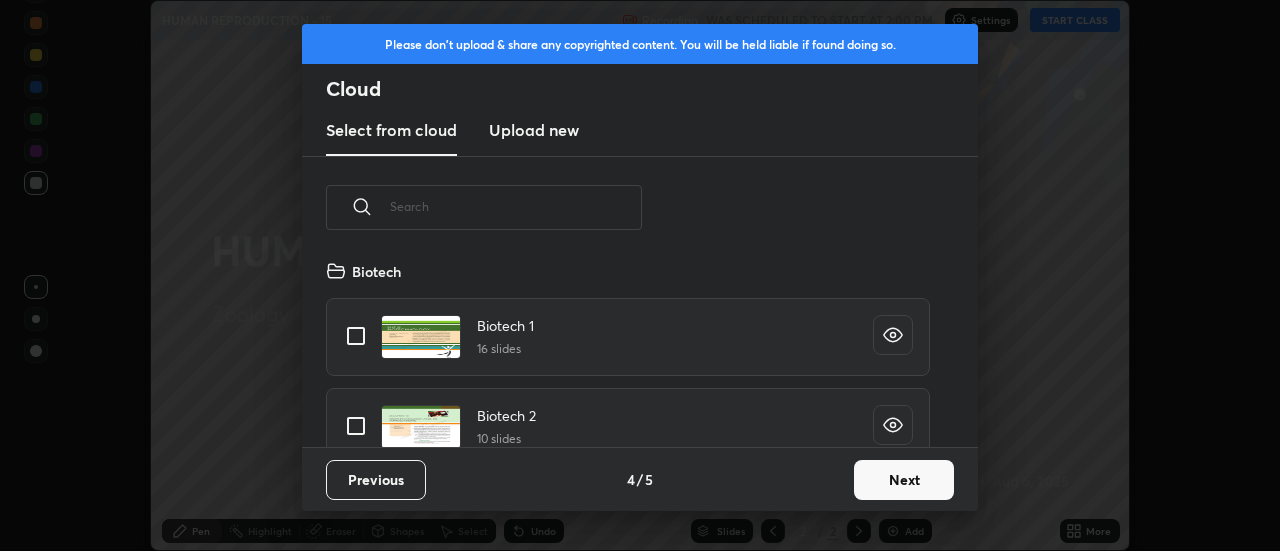 scroll, scrollTop: 7, scrollLeft: 11, axis: both 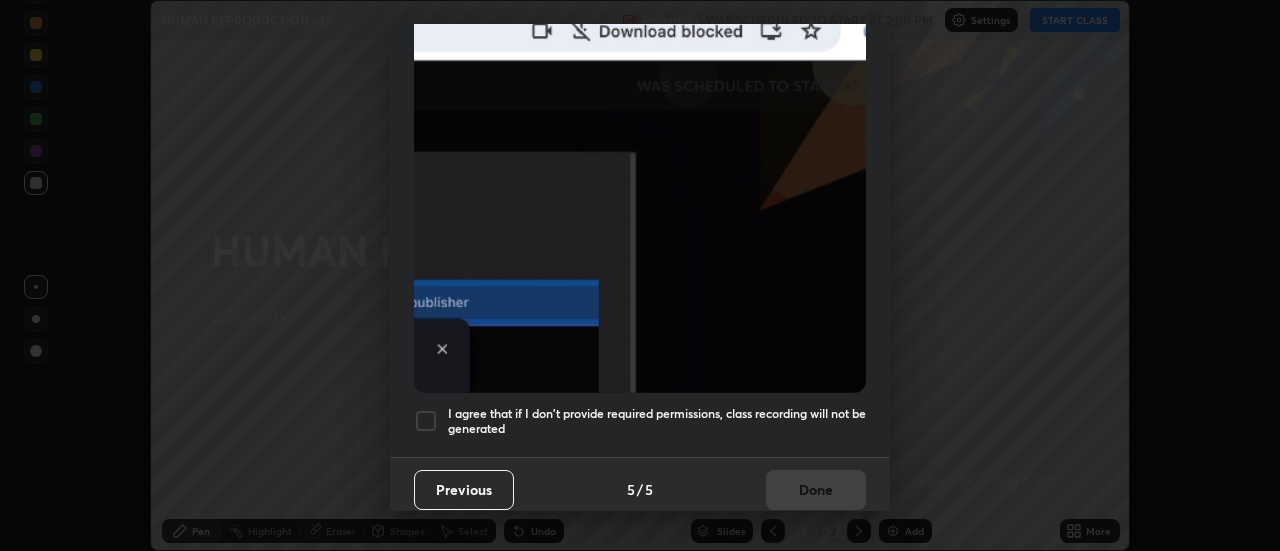click on "I agree that if I don't provide required permissions, class recording will not be generated" at bounding box center (657, 421) 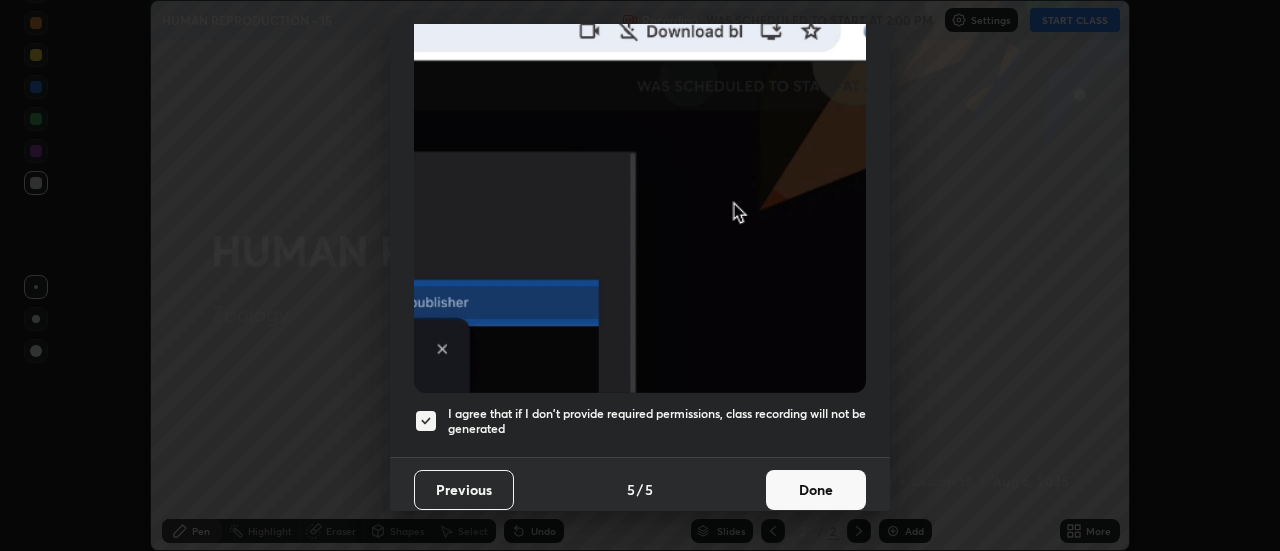 click on "Done" at bounding box center [816, 490] 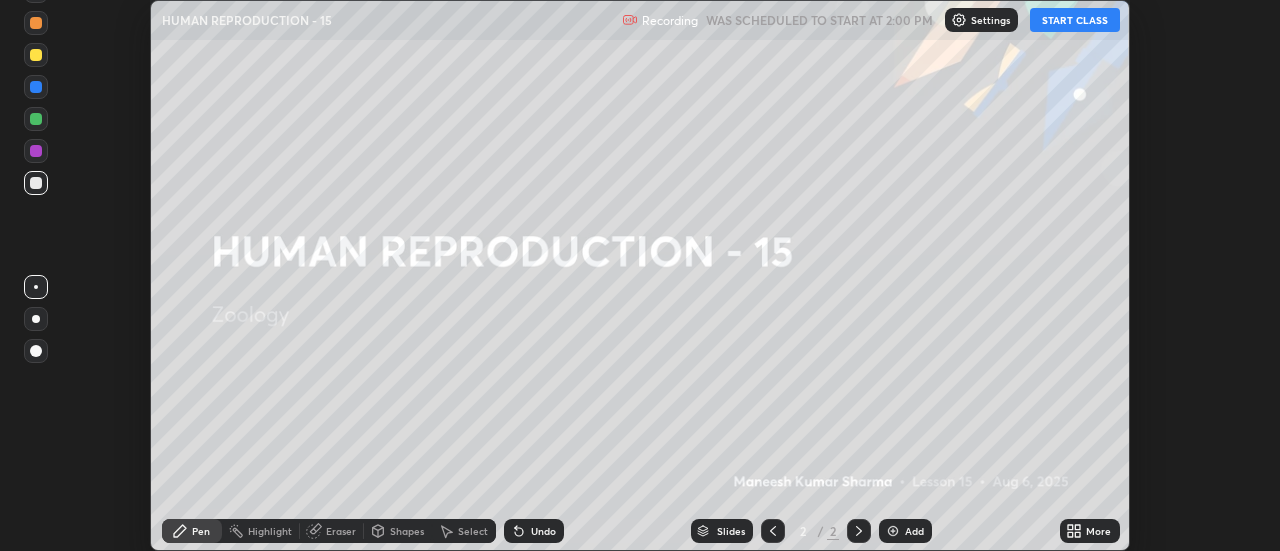 click on "START CLASS" at bounding box center (1075, 20) 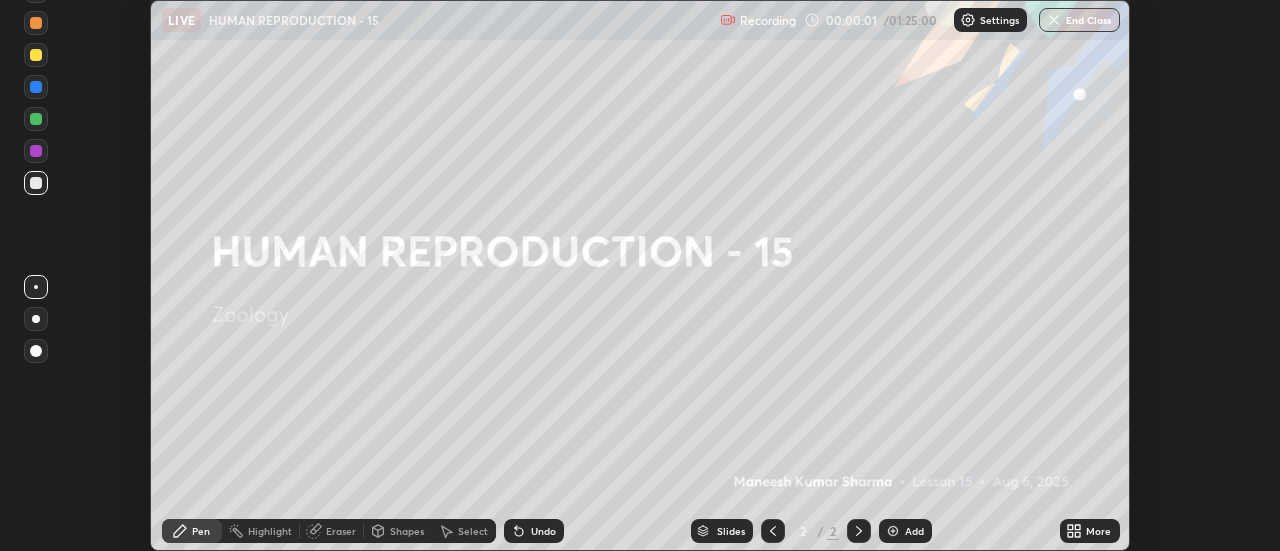 click on "Add" at bounding box center (914, 531) 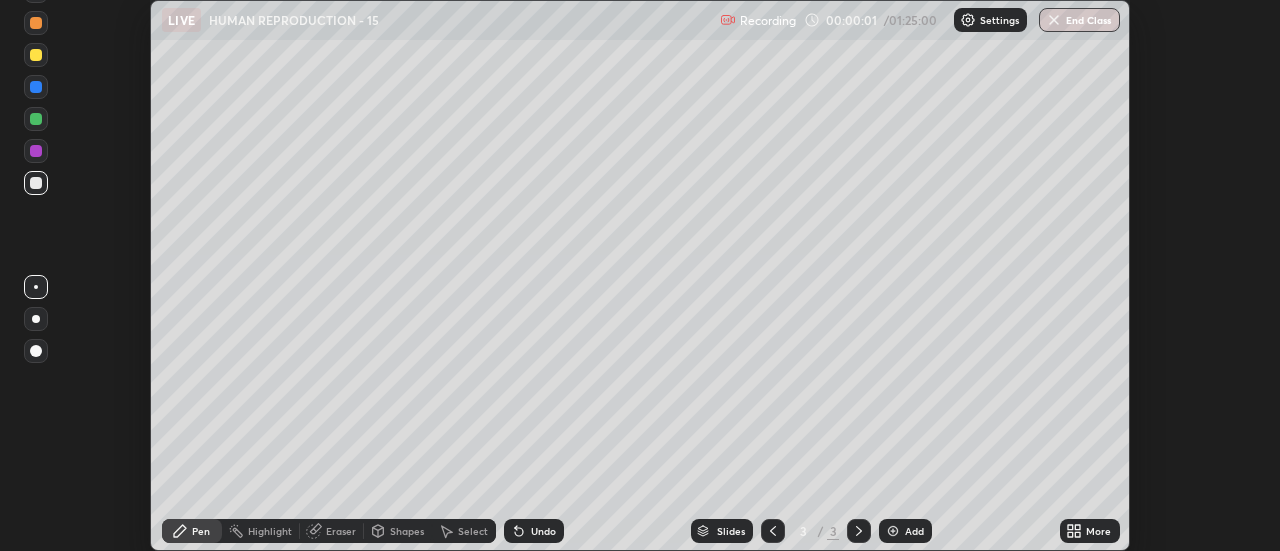 click 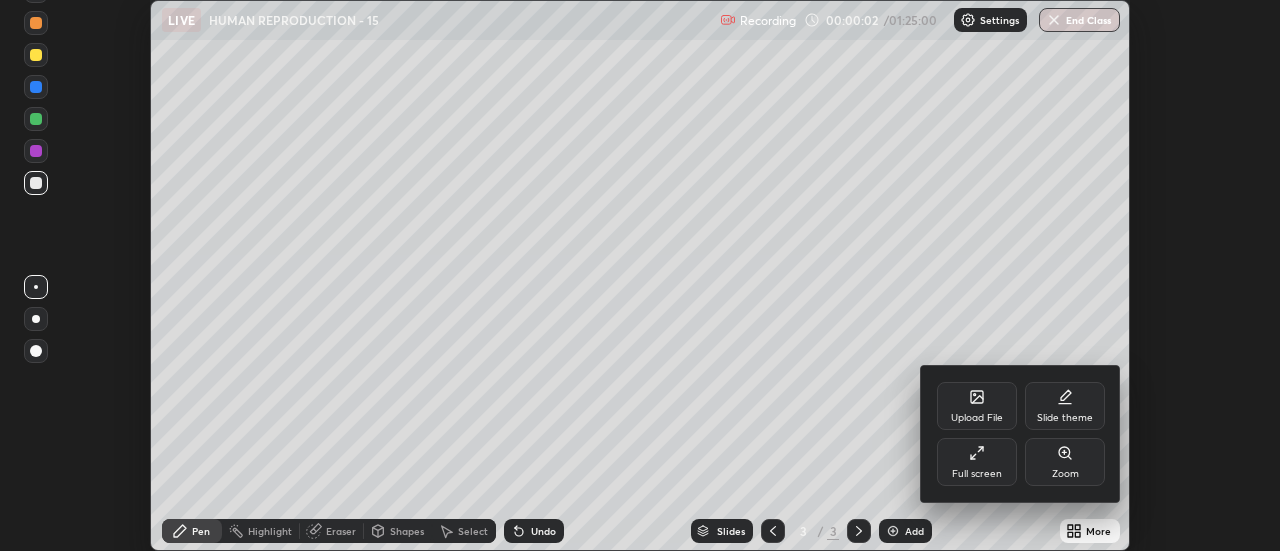 click on "Full screen" at bounding box center [977, 474] 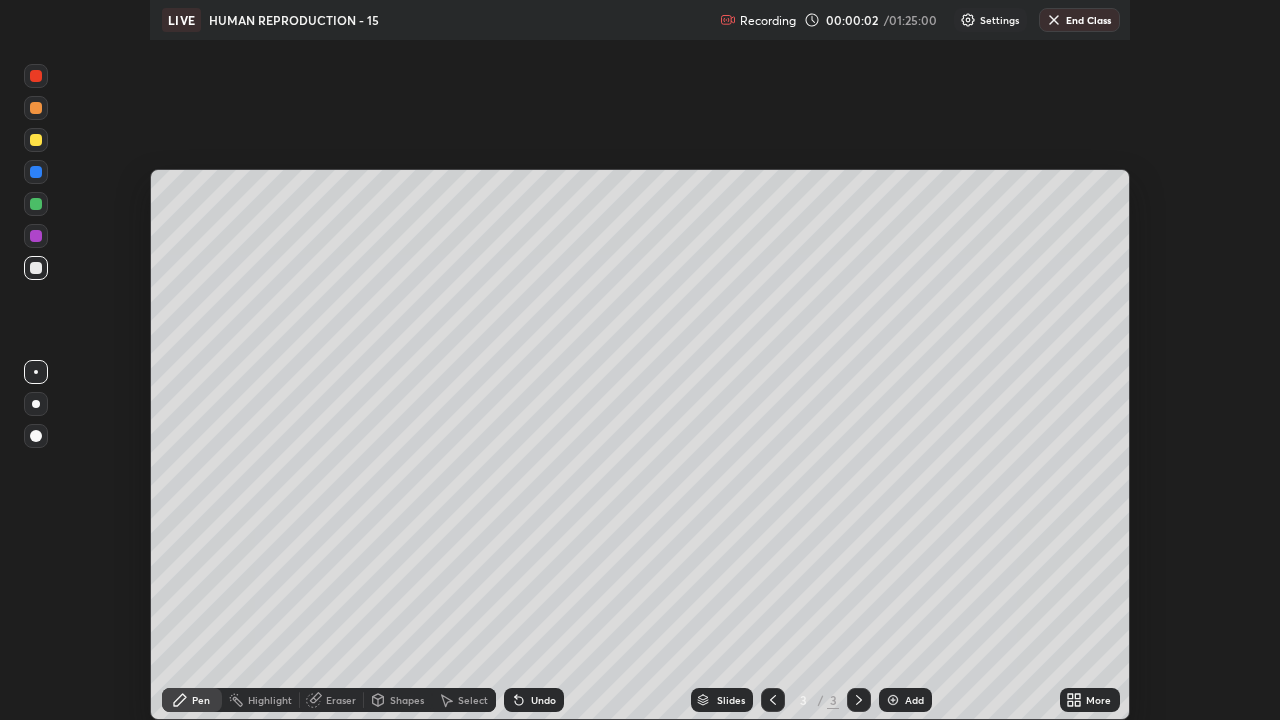 scroll, scrollTop: 99280, scrollLeft: 98720, axis: both 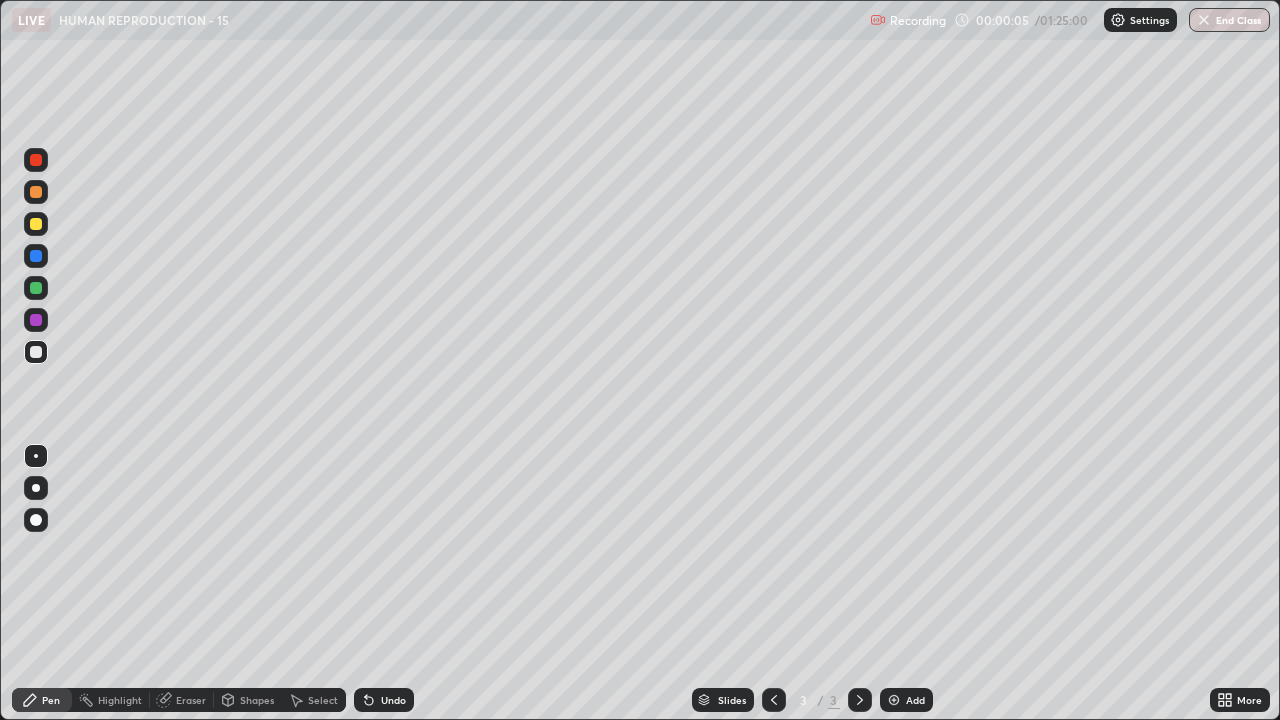 click at bounding box center [36, 488] 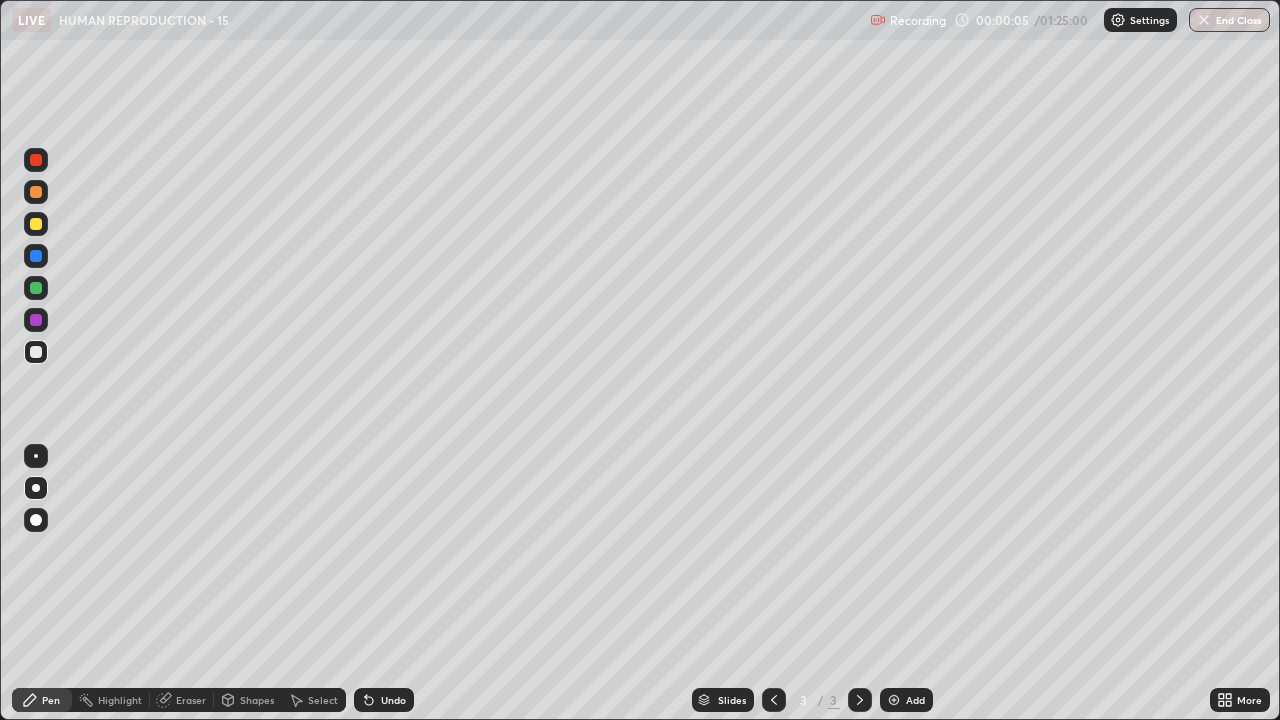 click at bounding box center [36, 224] 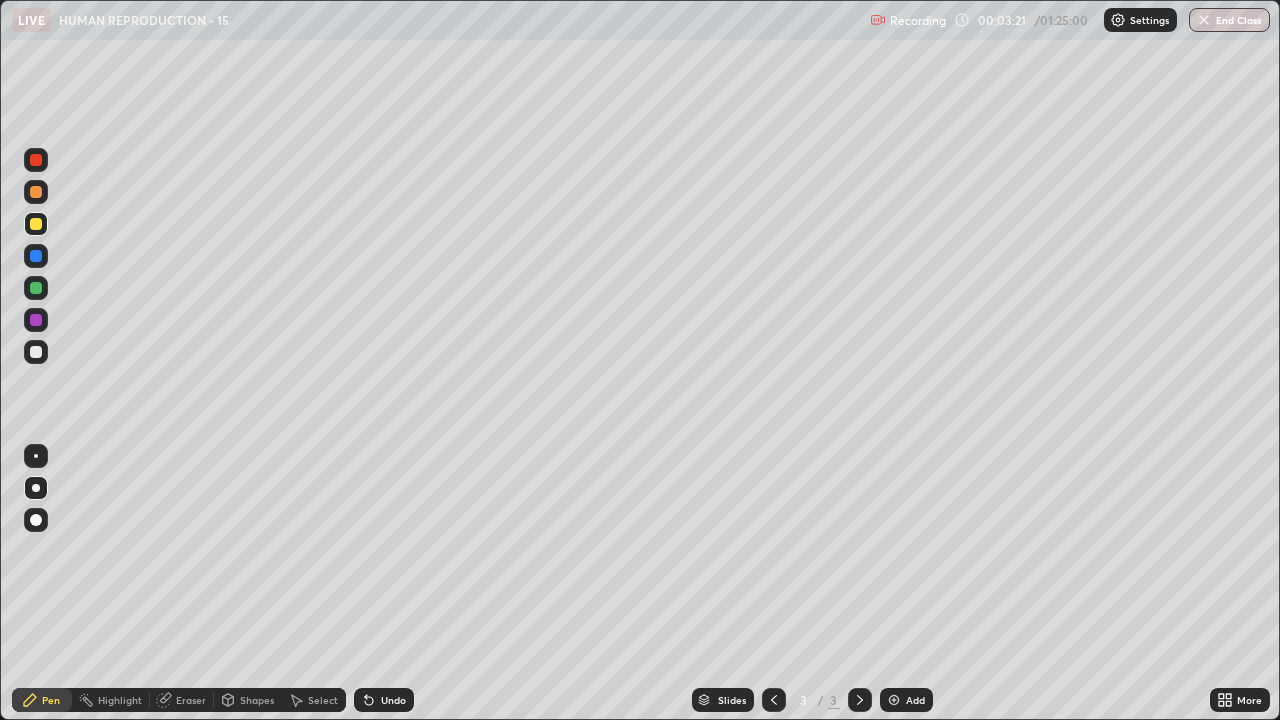 click at bounding box center (894, 700) 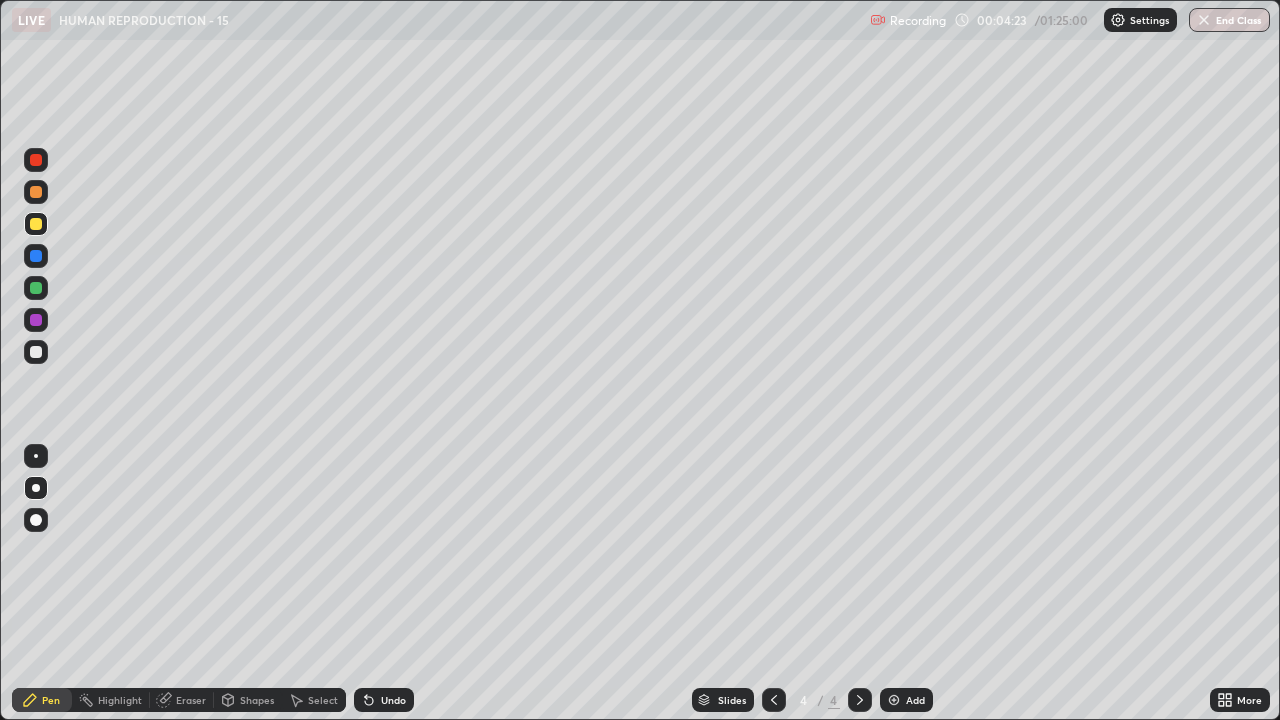 click at bounding box center (36, 288) 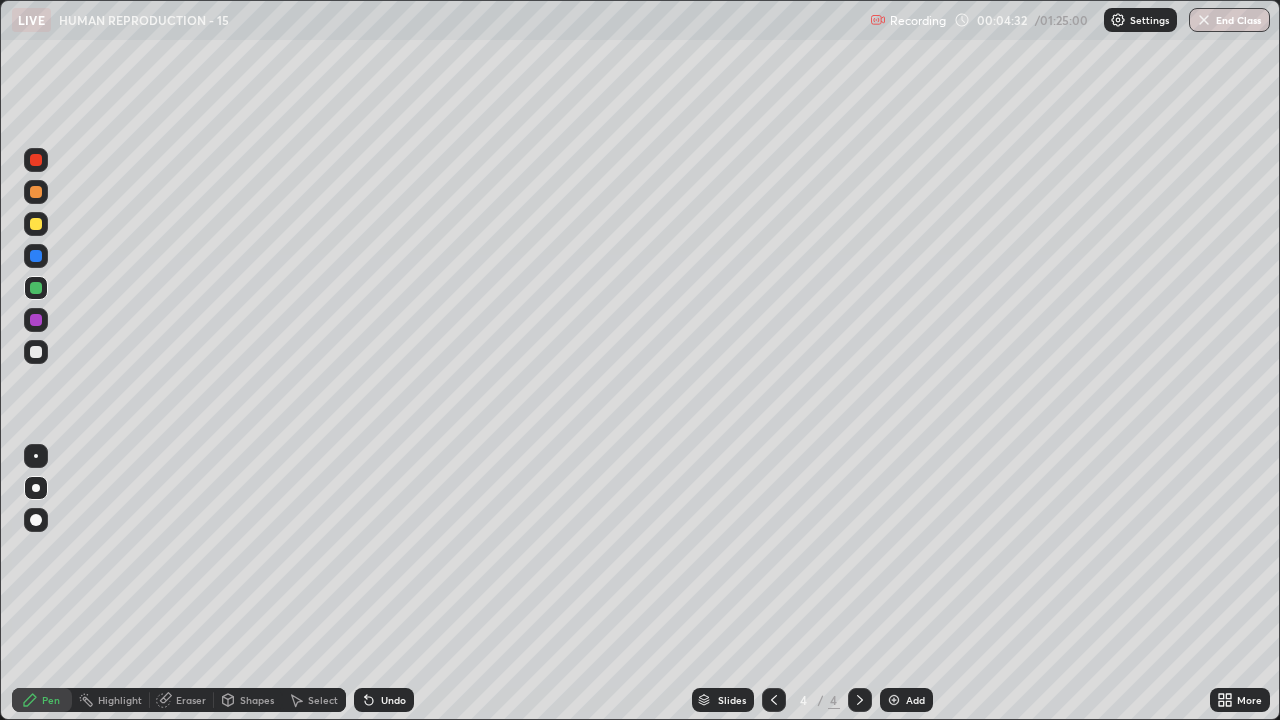 click at bounding box center [36, 352] 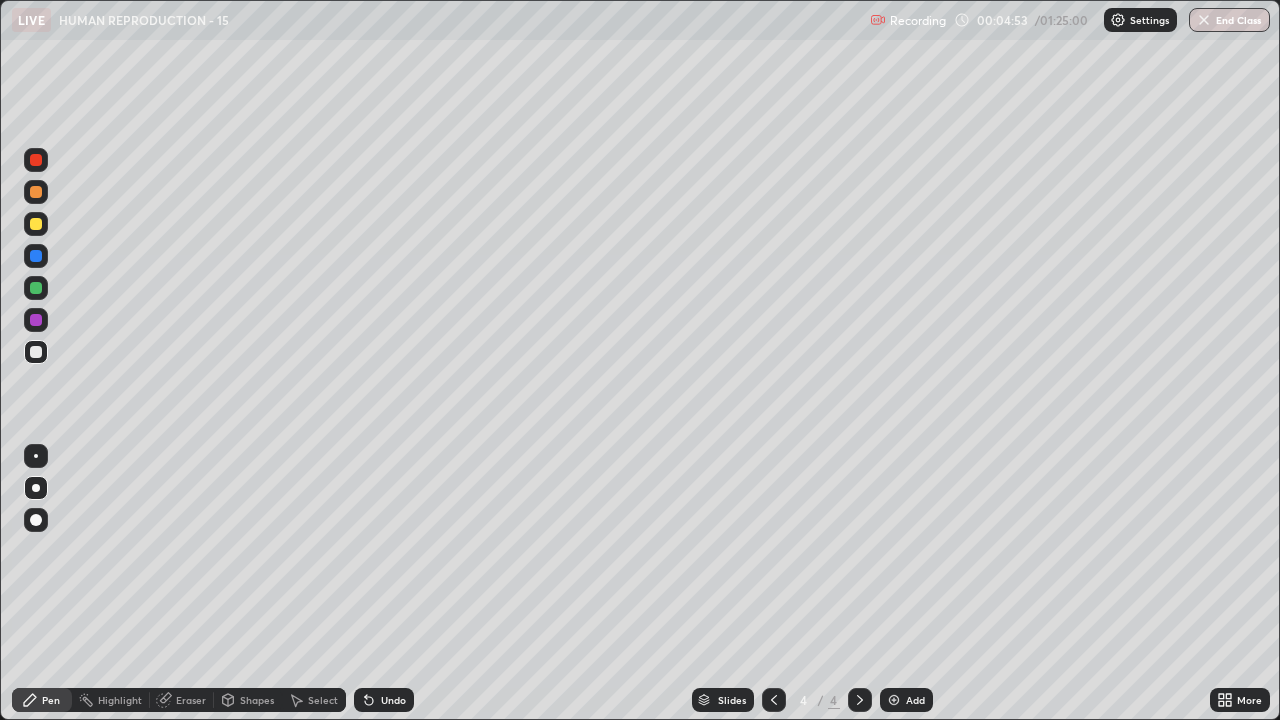 click on "Undo" at bounding box center [393, 700] 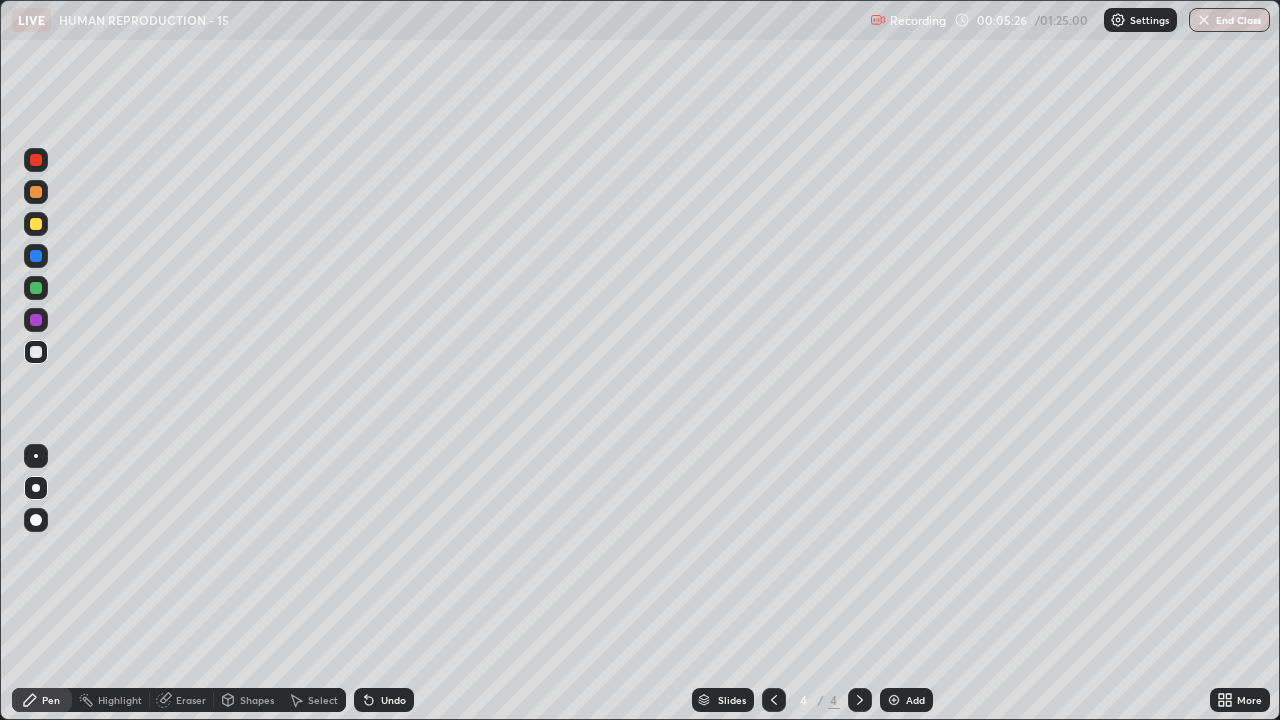 click on "Add" at bounding box center (915, 700) 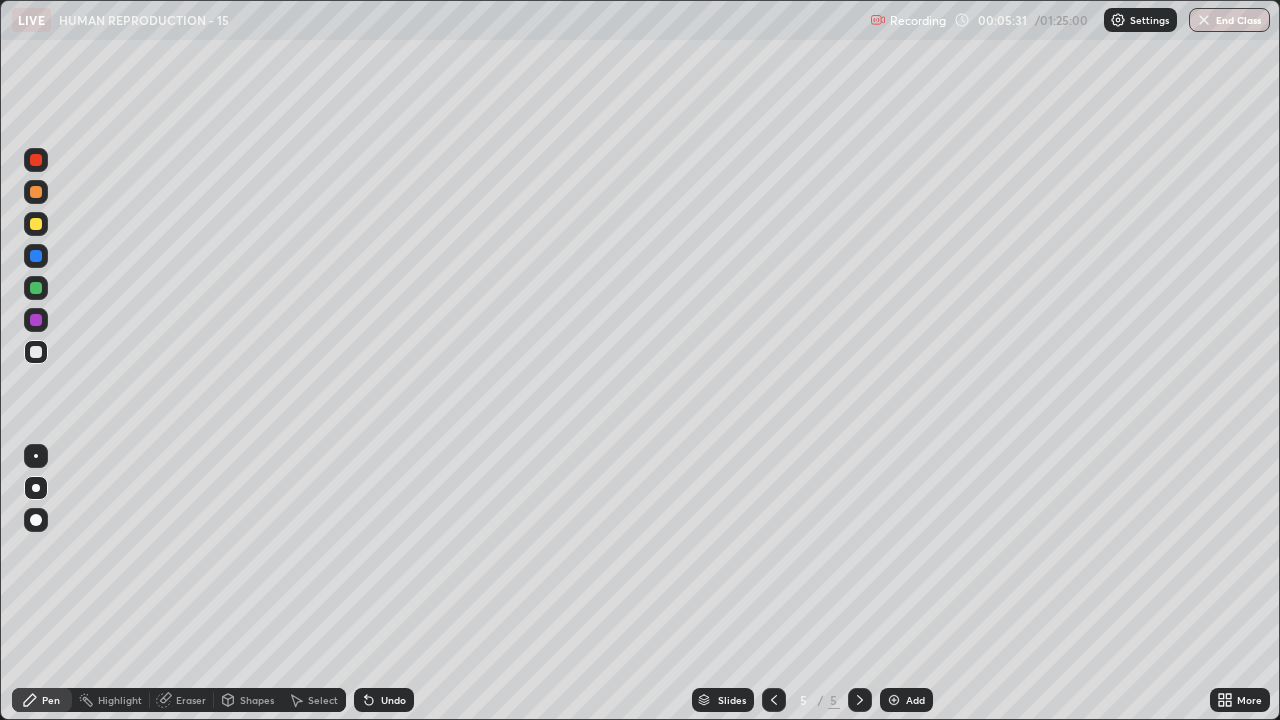 click 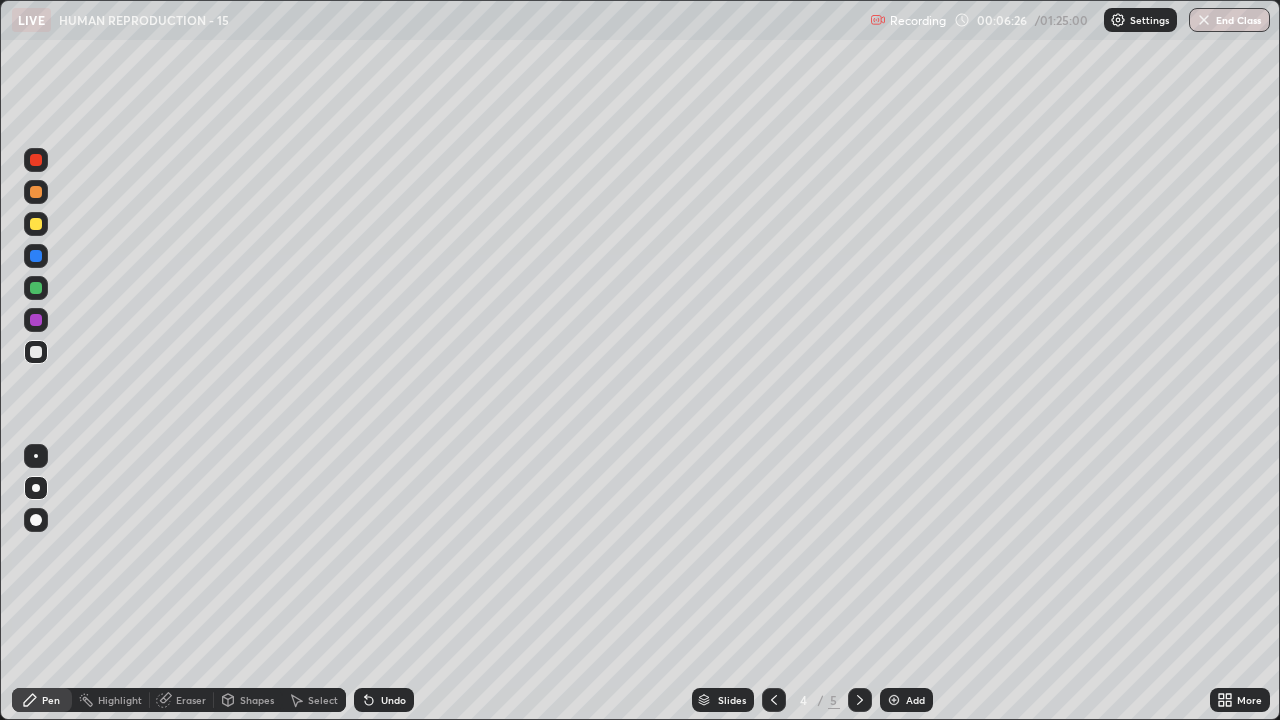 click on "Add" at bounding box center [915, 700] 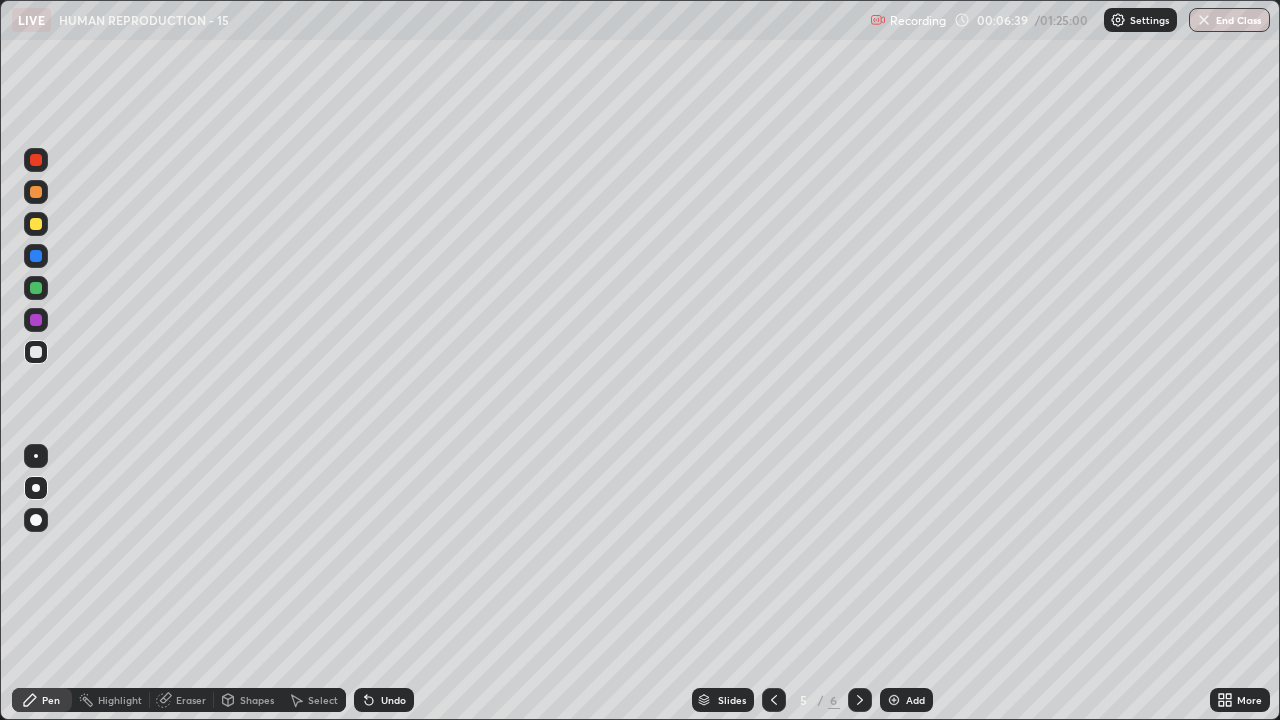 click 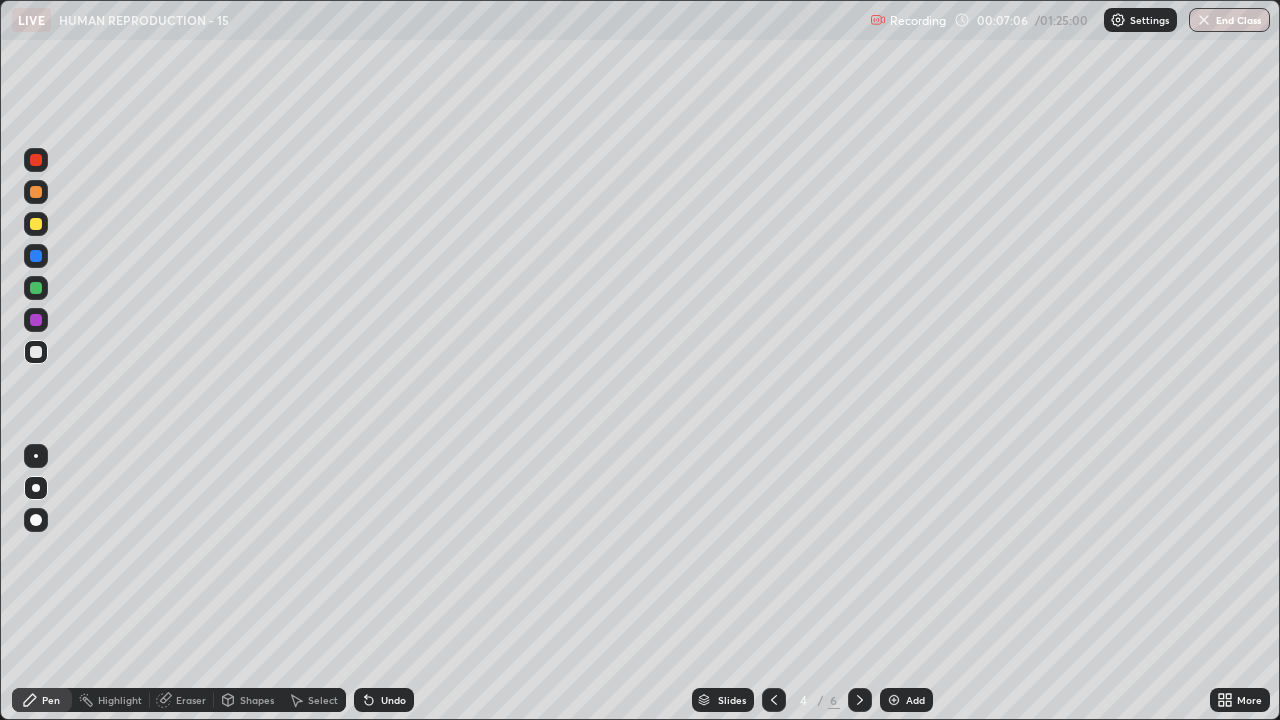click on "Add" at bounding box center [915, 700] 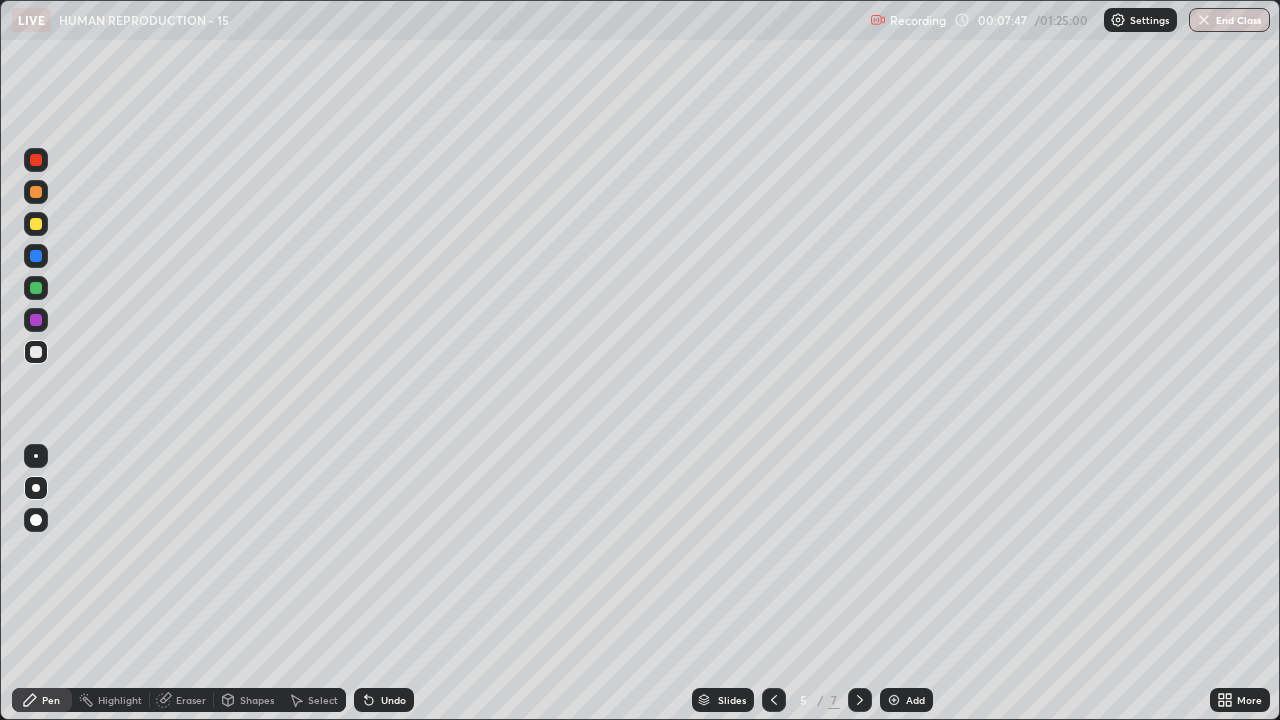 click 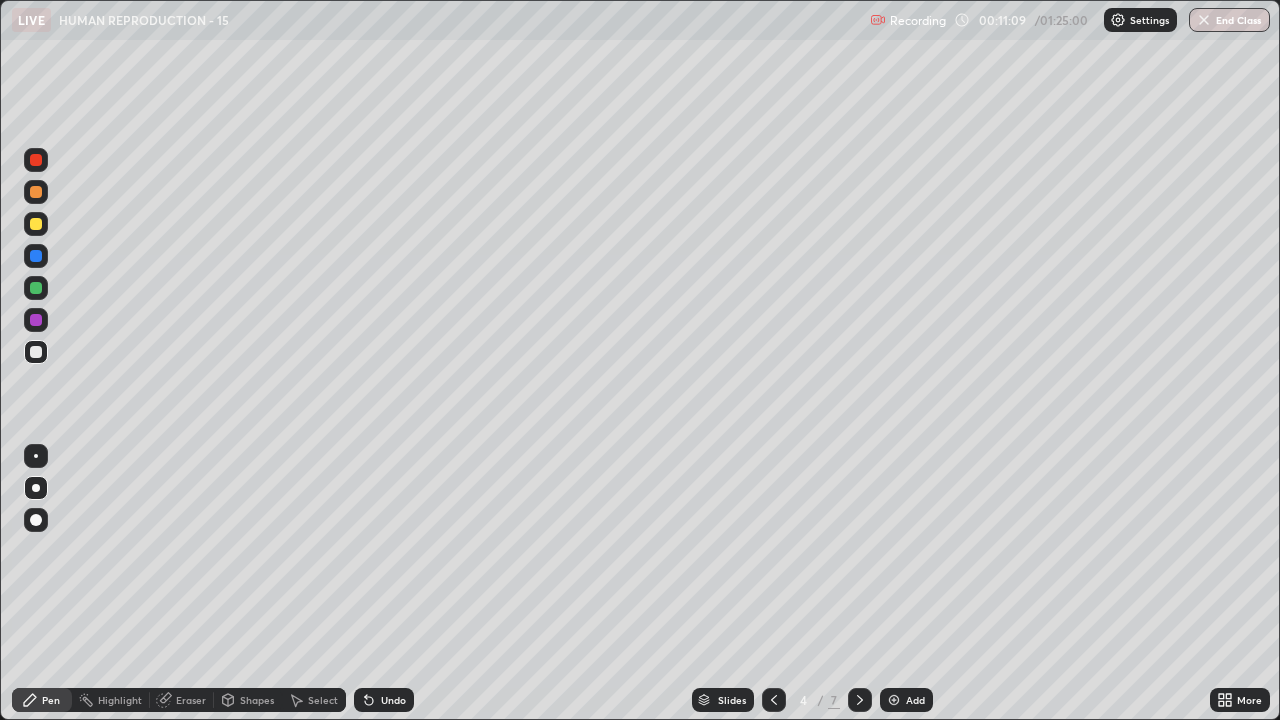 click on "Add" at bounding box center (906, 700) 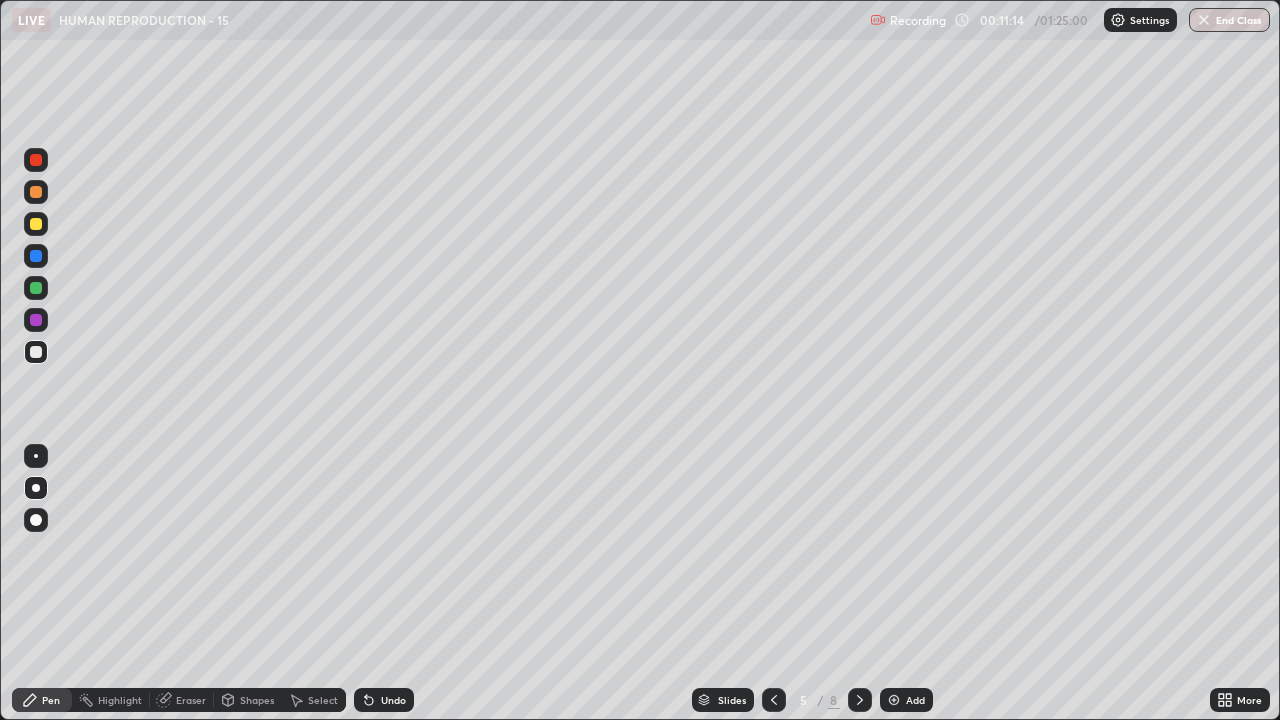 click at bounding box center (36, 224) 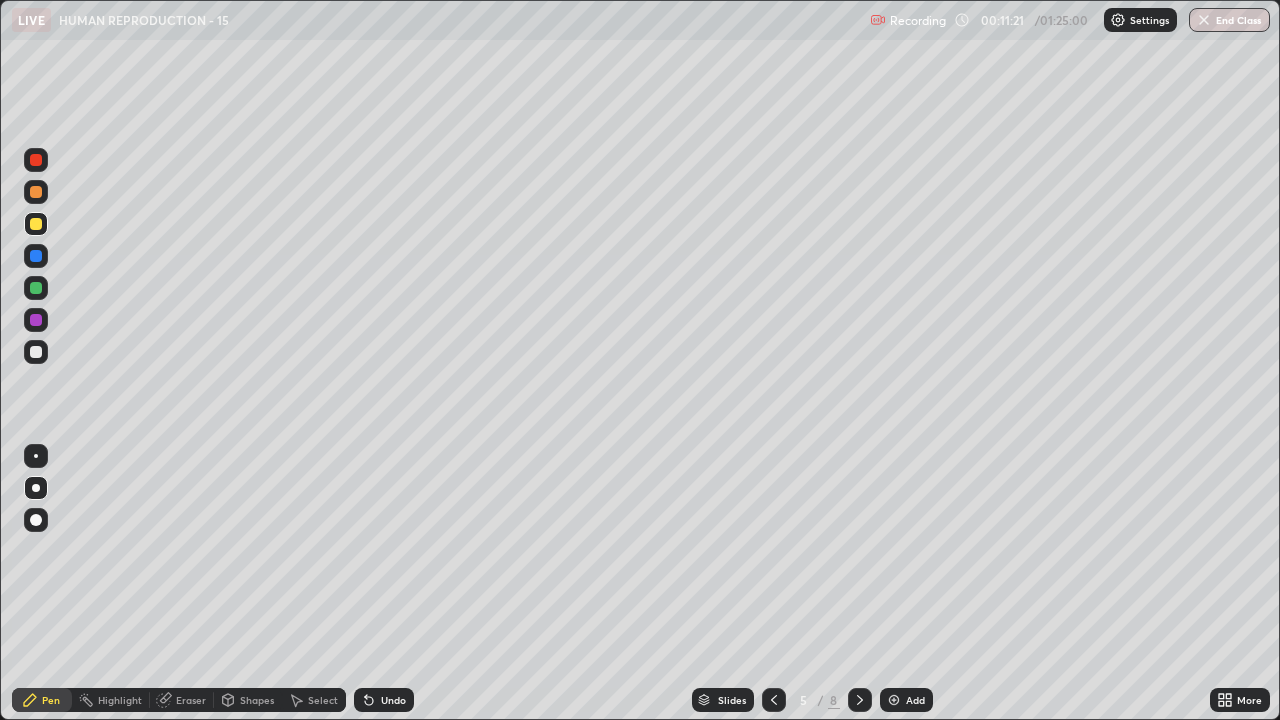 click on "Shapes" at bounding box center [257, 700] 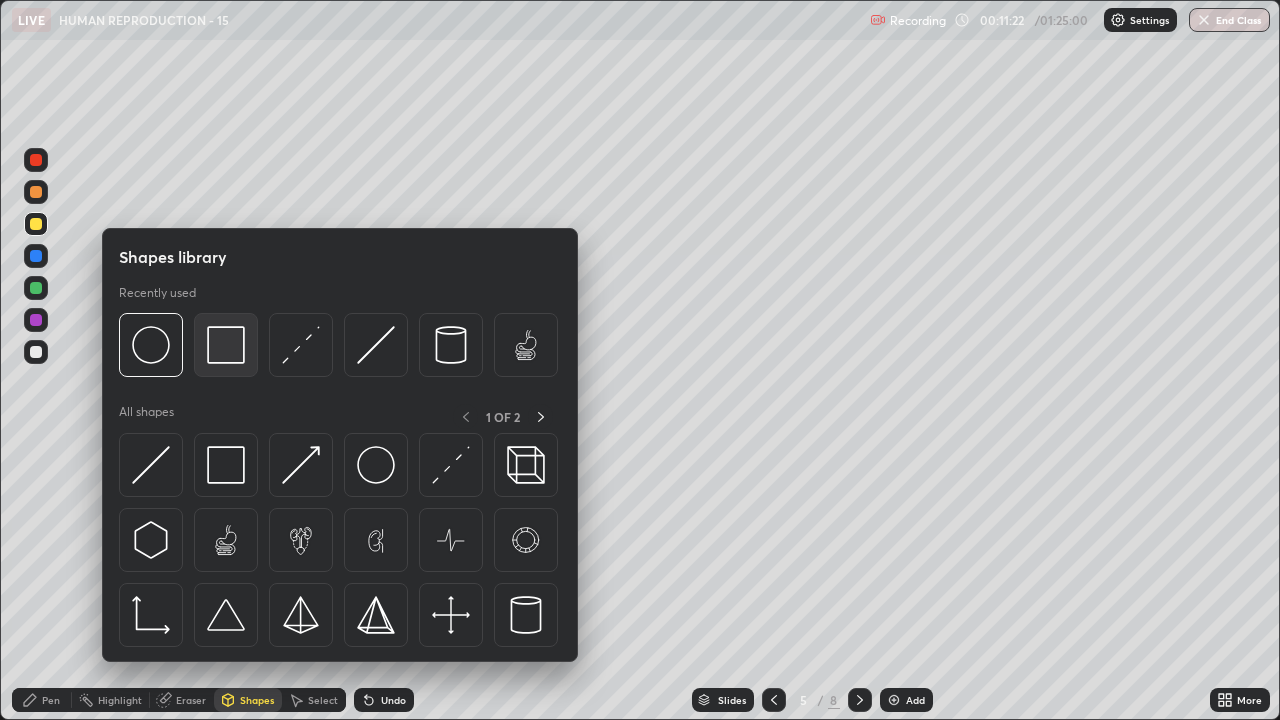 click at bounding box center [226, 345] 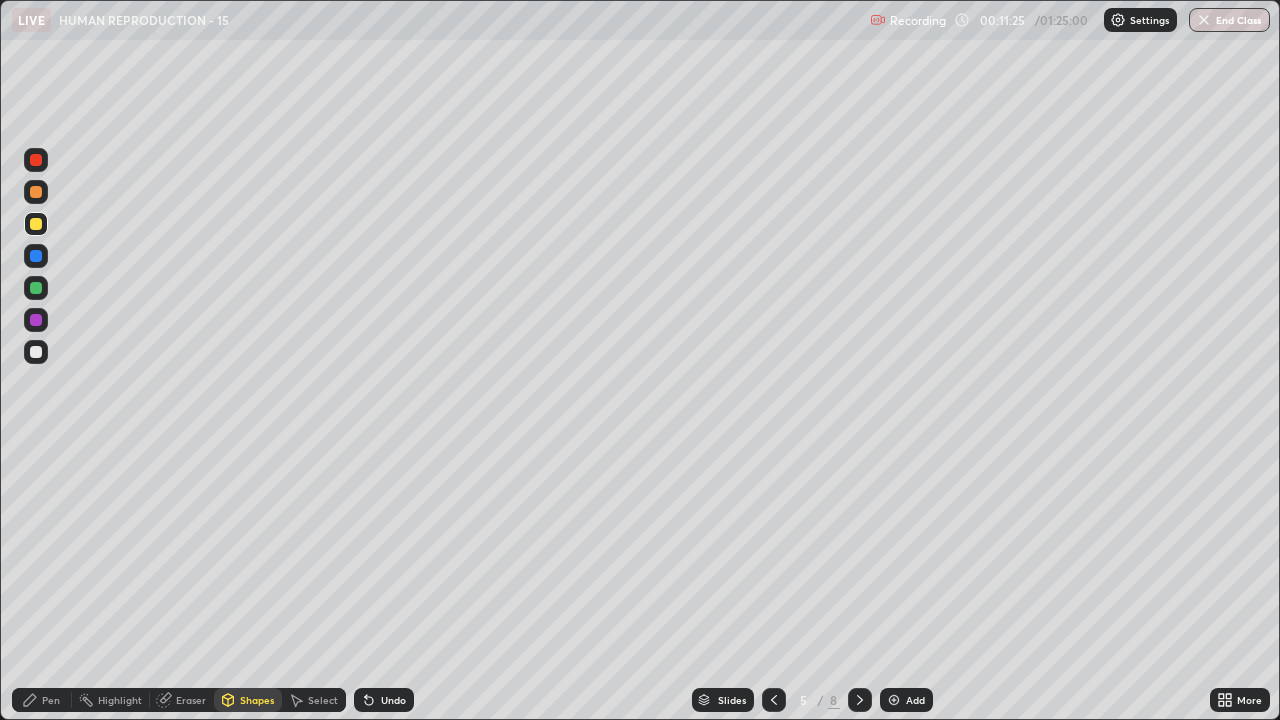click at bounding box center (36, 352) 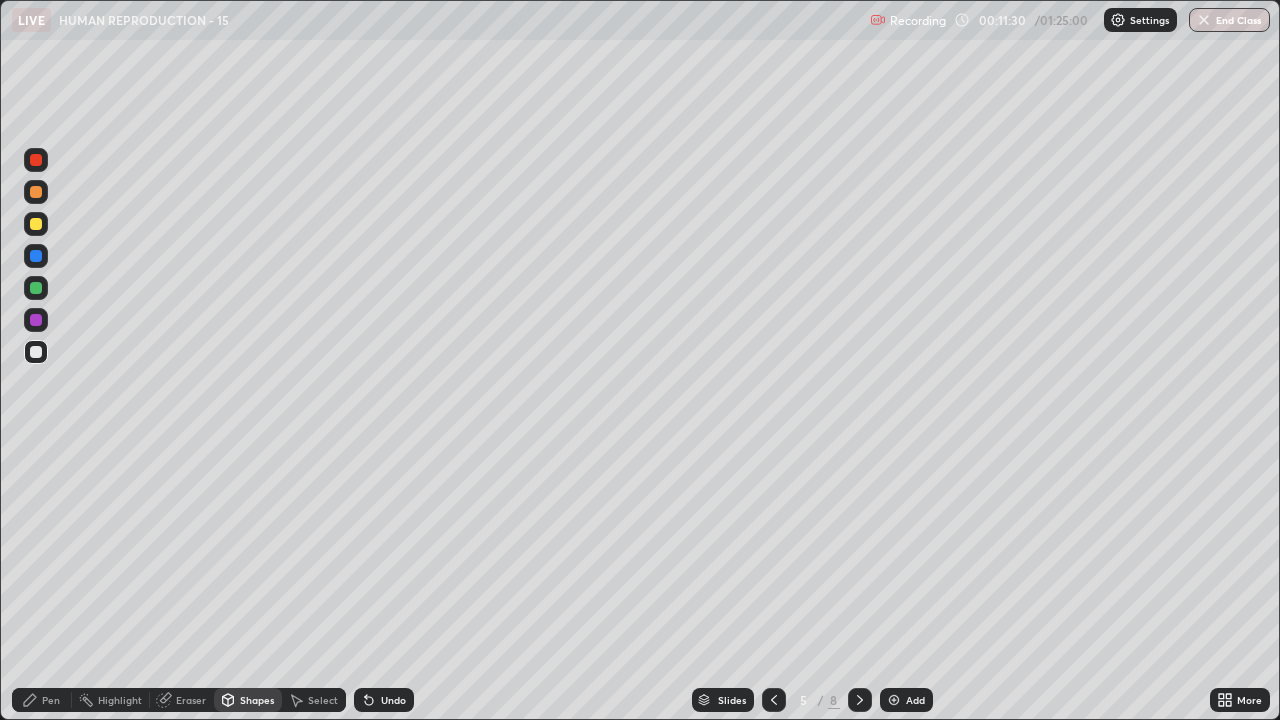 click on "Pen" at bounding box center (51, 700) 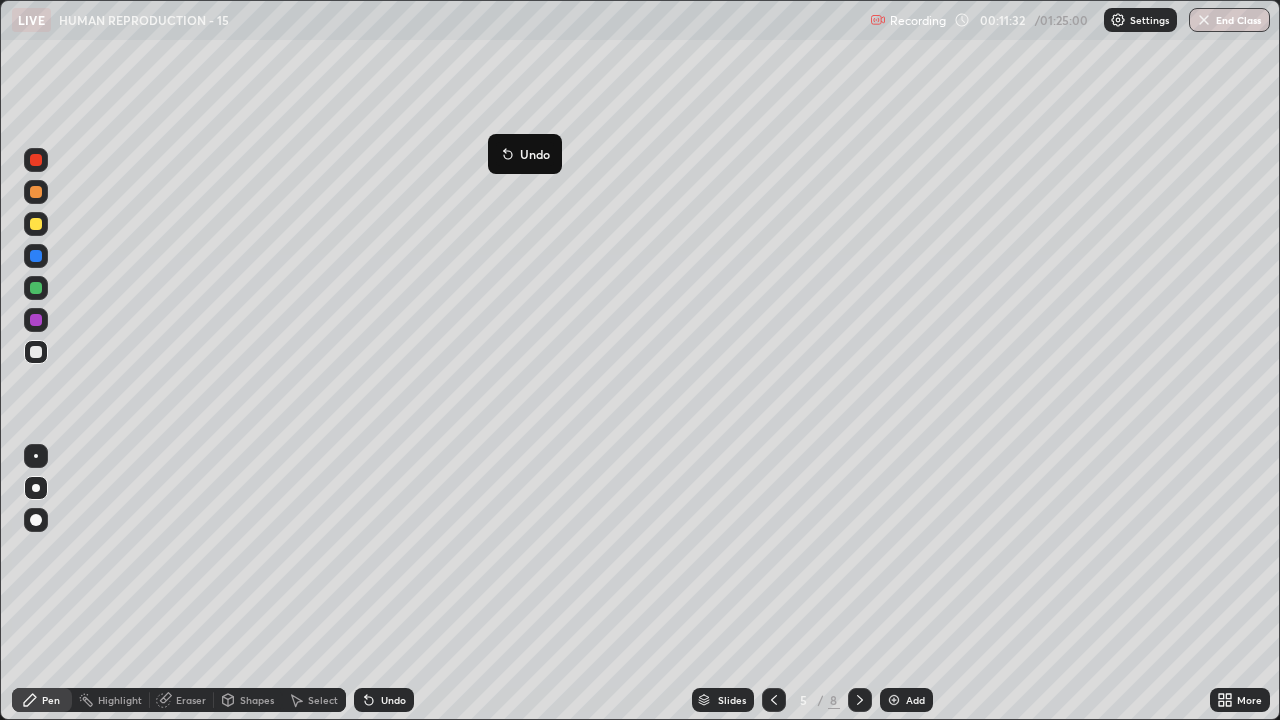 click on "Undo" at bounding box center [525, 154] 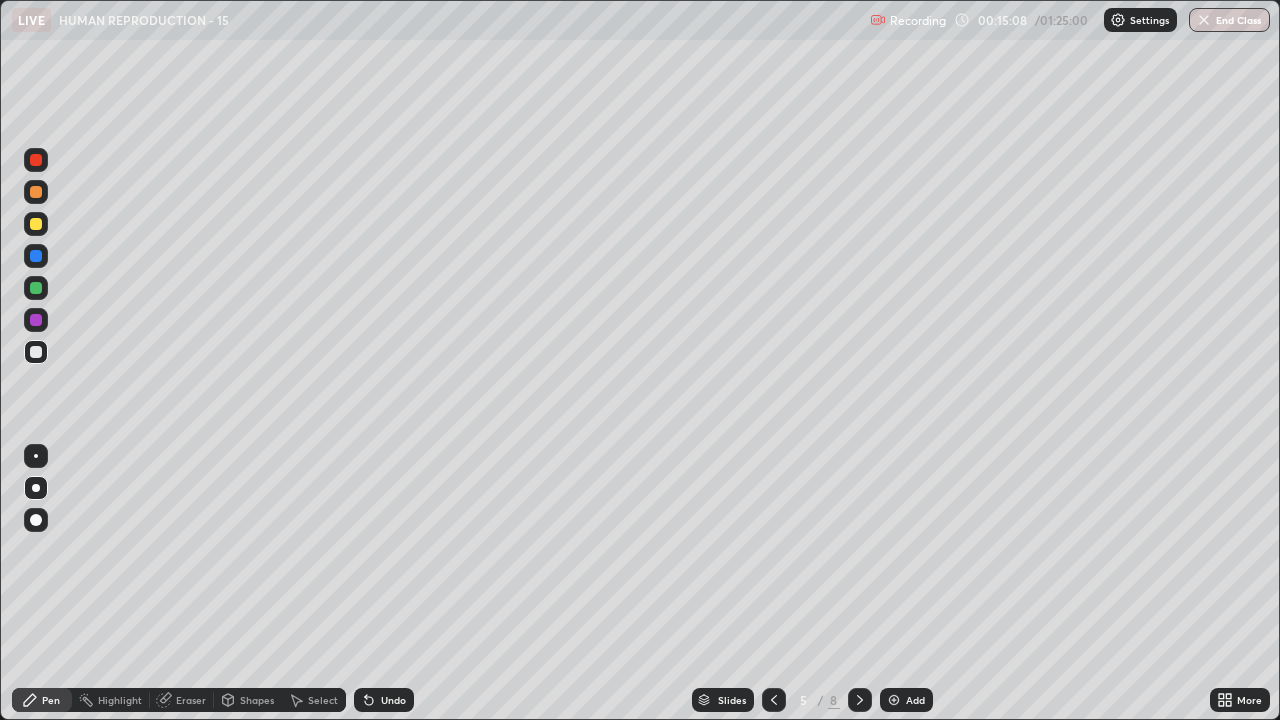 click on "Add" at bounding box center [915, 700] 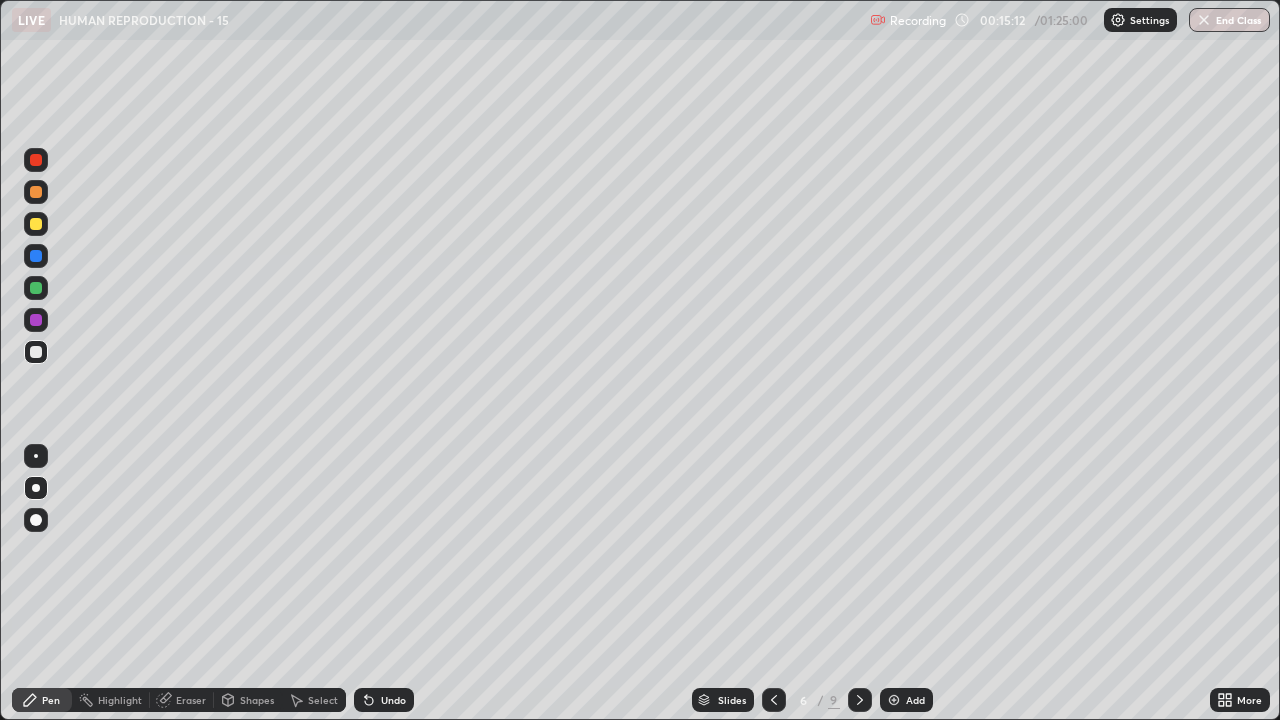 click at bounding box center [36, 224] 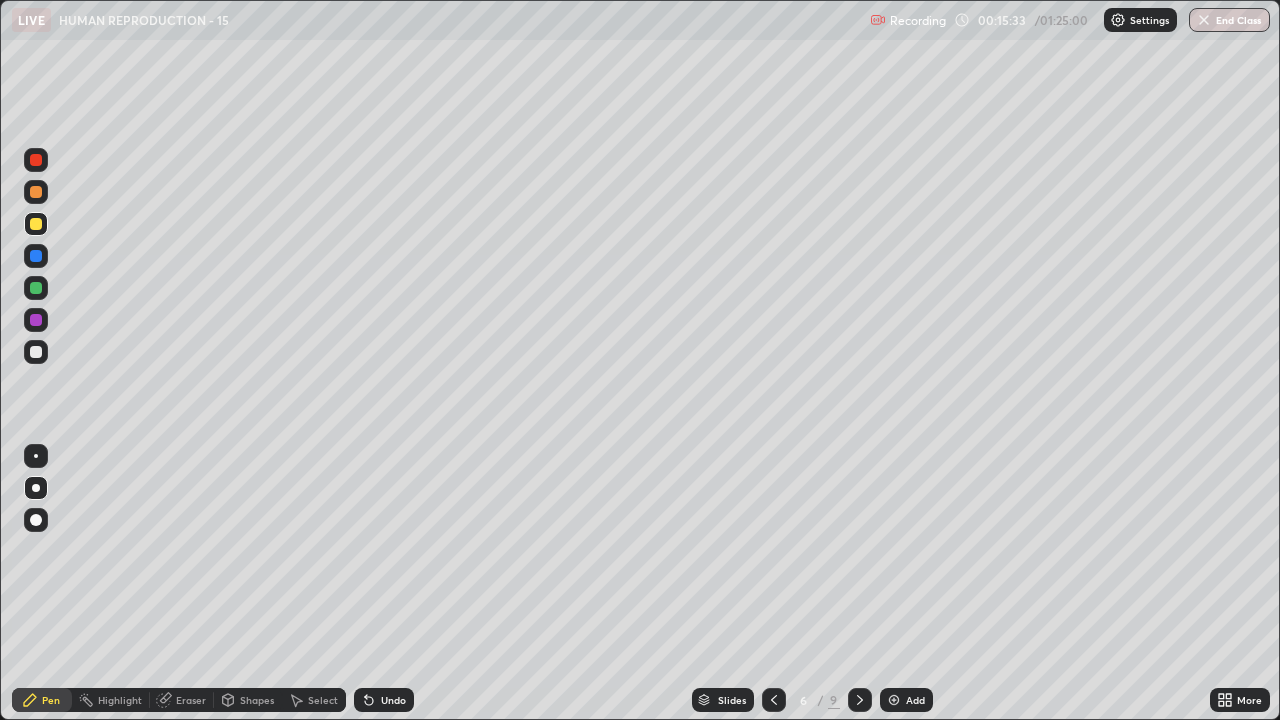 click on "Shapes" at bounding box center [257, 700] 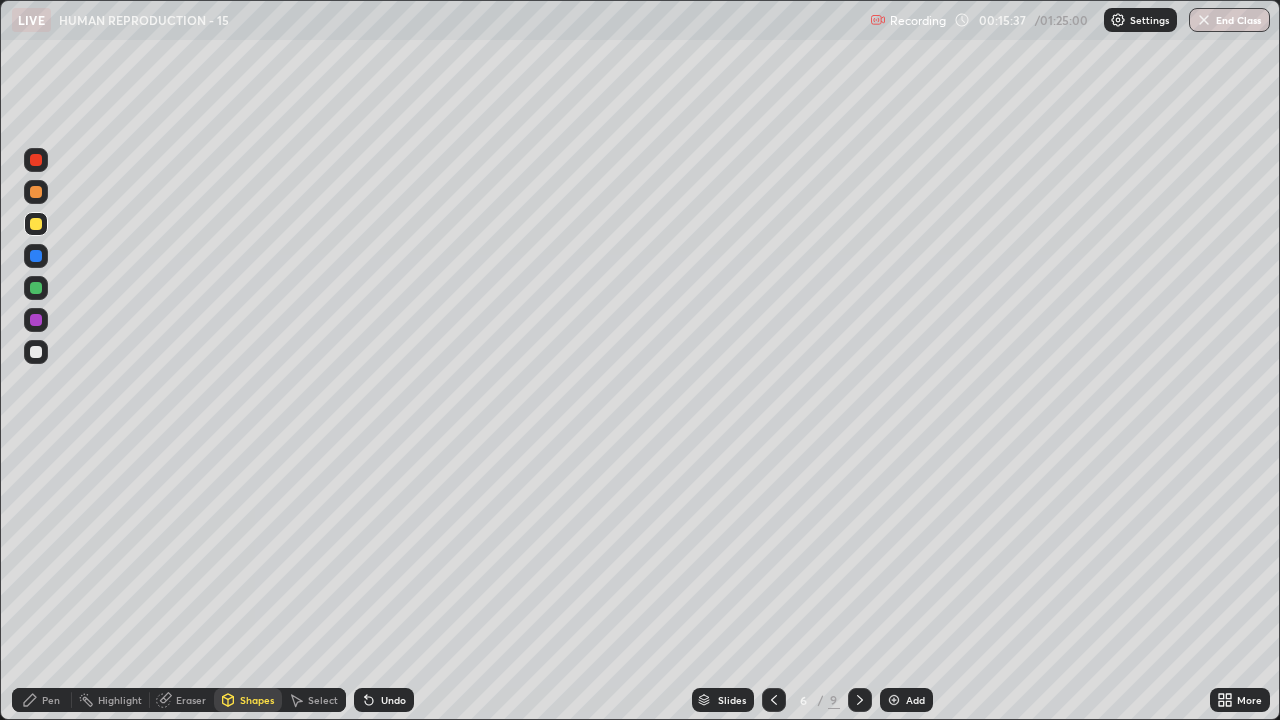 click on "Pen" at bounding box center (42, 700) 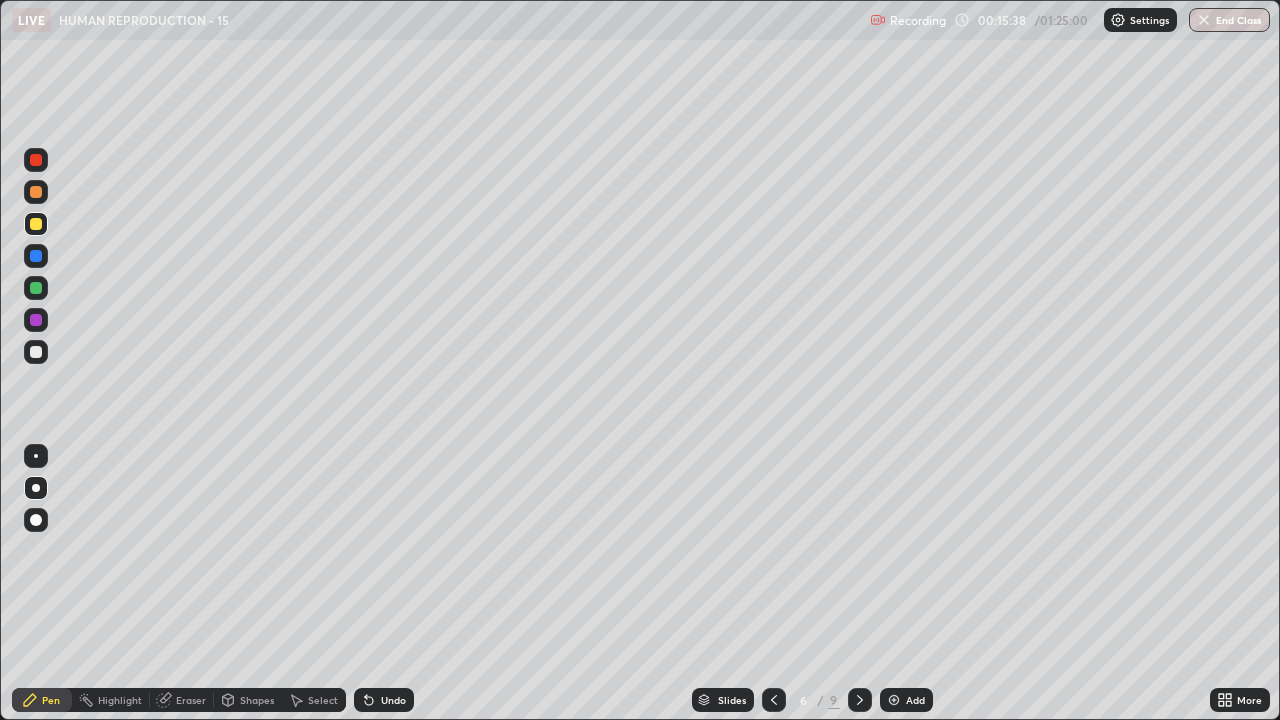 click at bounding box center (36, 352) 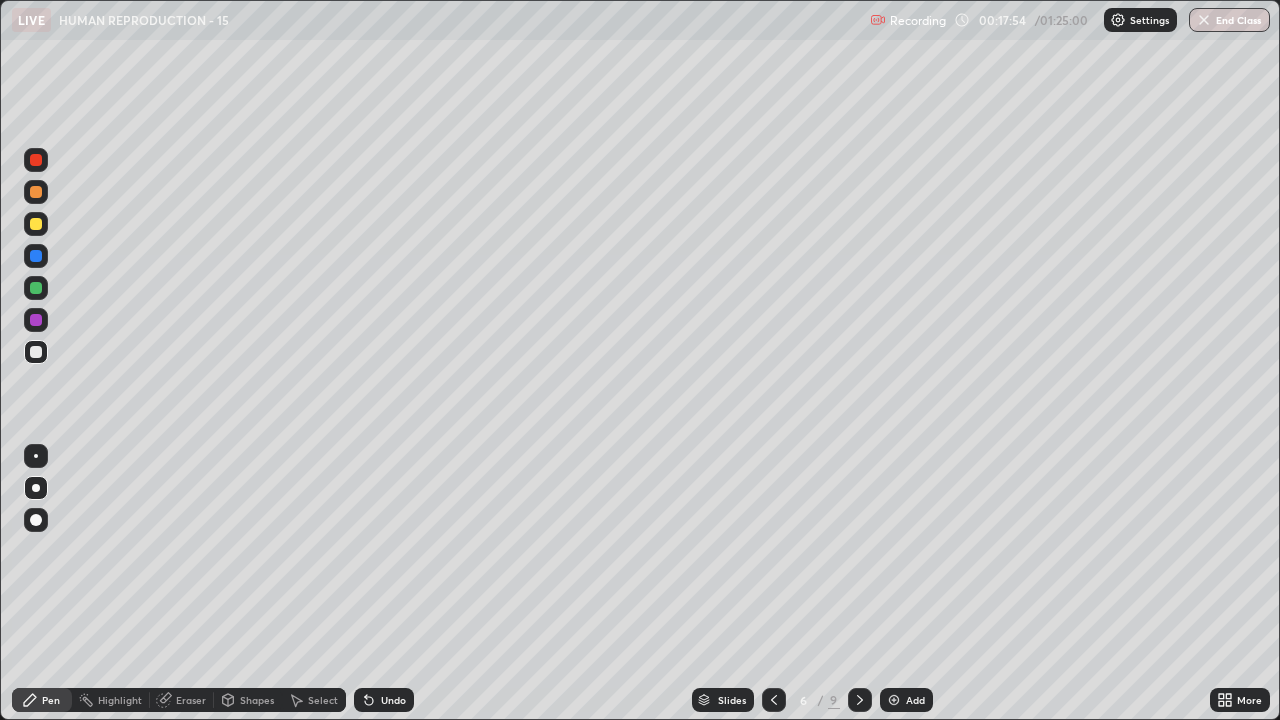 click on "Add" at bounding box center (915, 700) 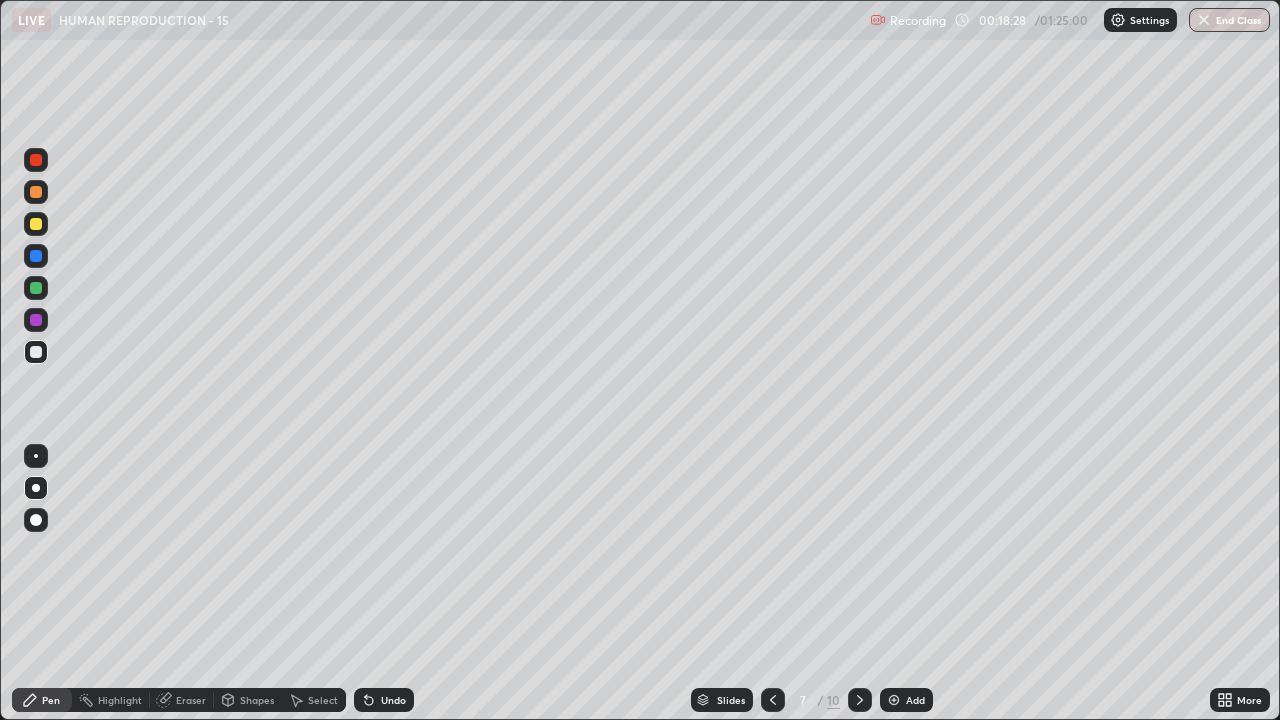 click 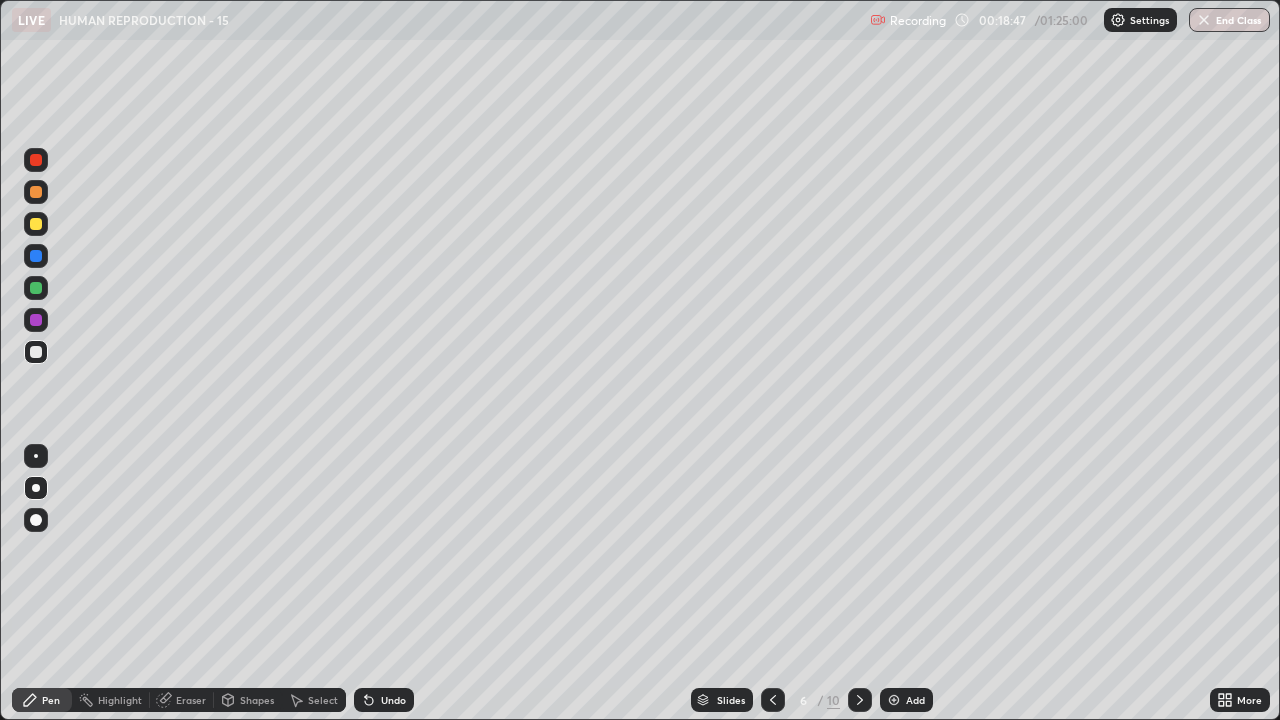 click on "Add" at bounding box center [915, 700] 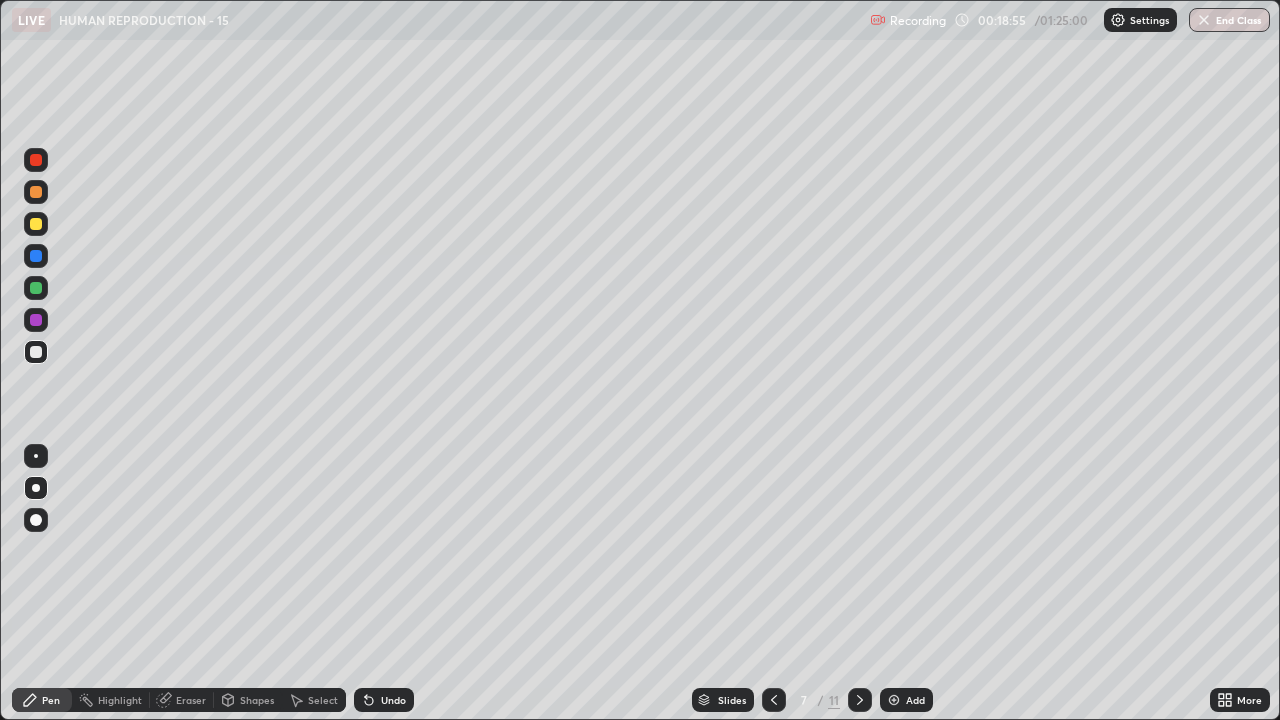 click 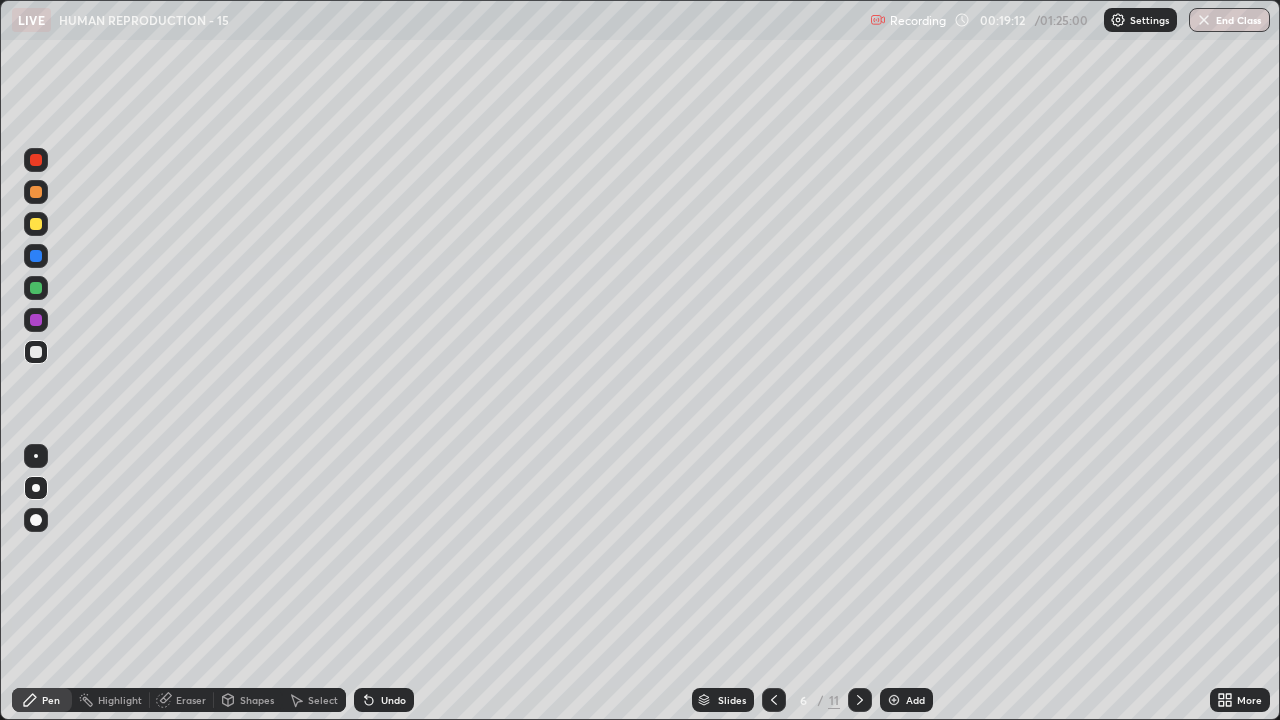 click on "Undo" at bounding box center (393, 700) 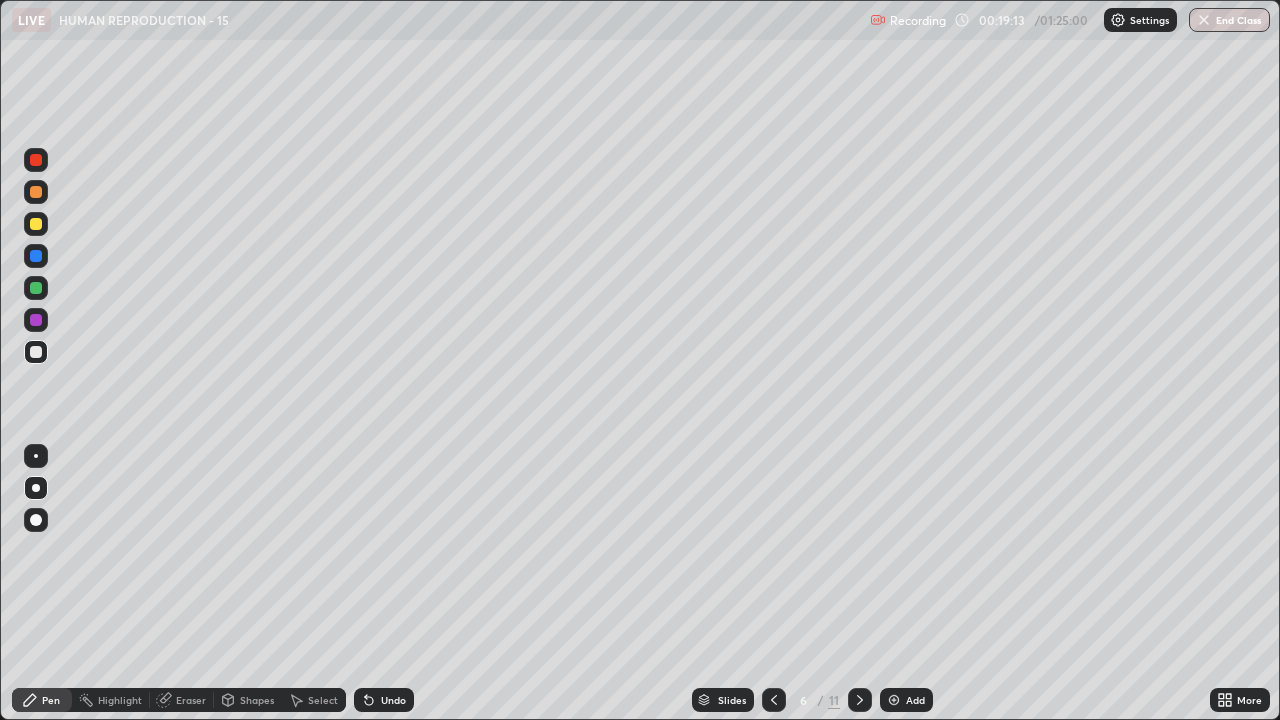 click on "Undo" at bounding box center [393, 700] 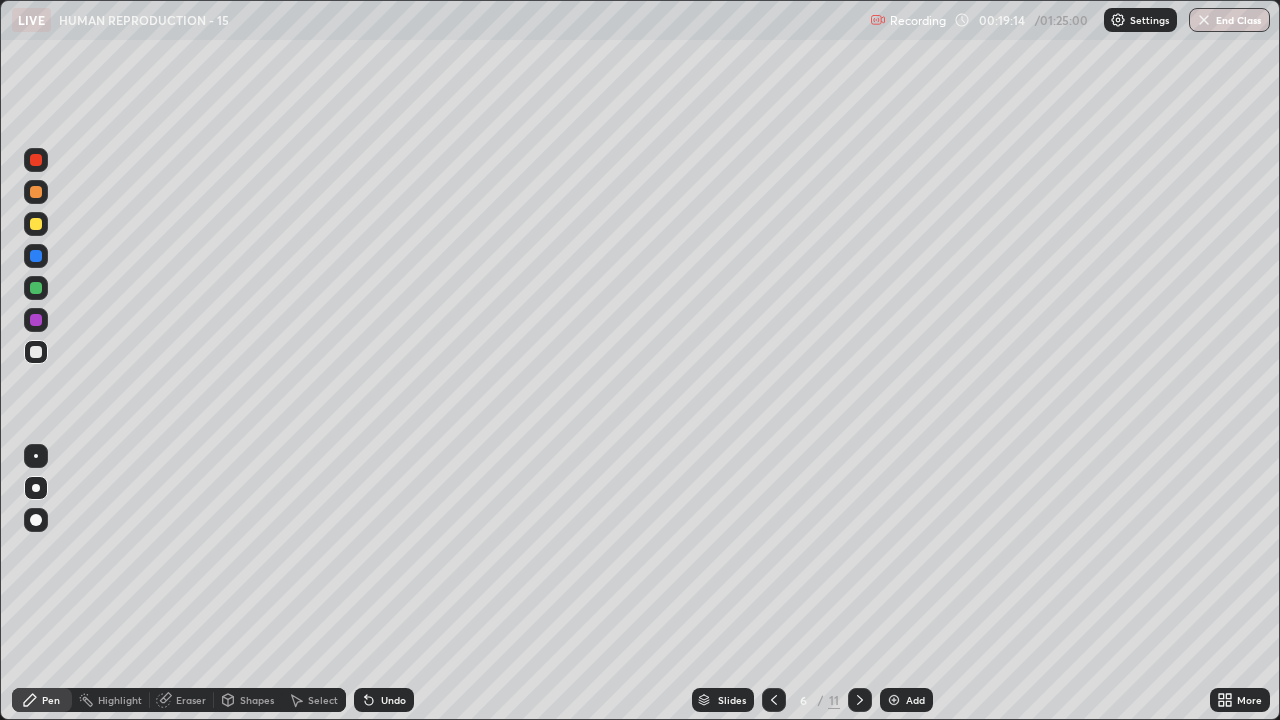 click on "Undo" at bounding box center [393, 700] 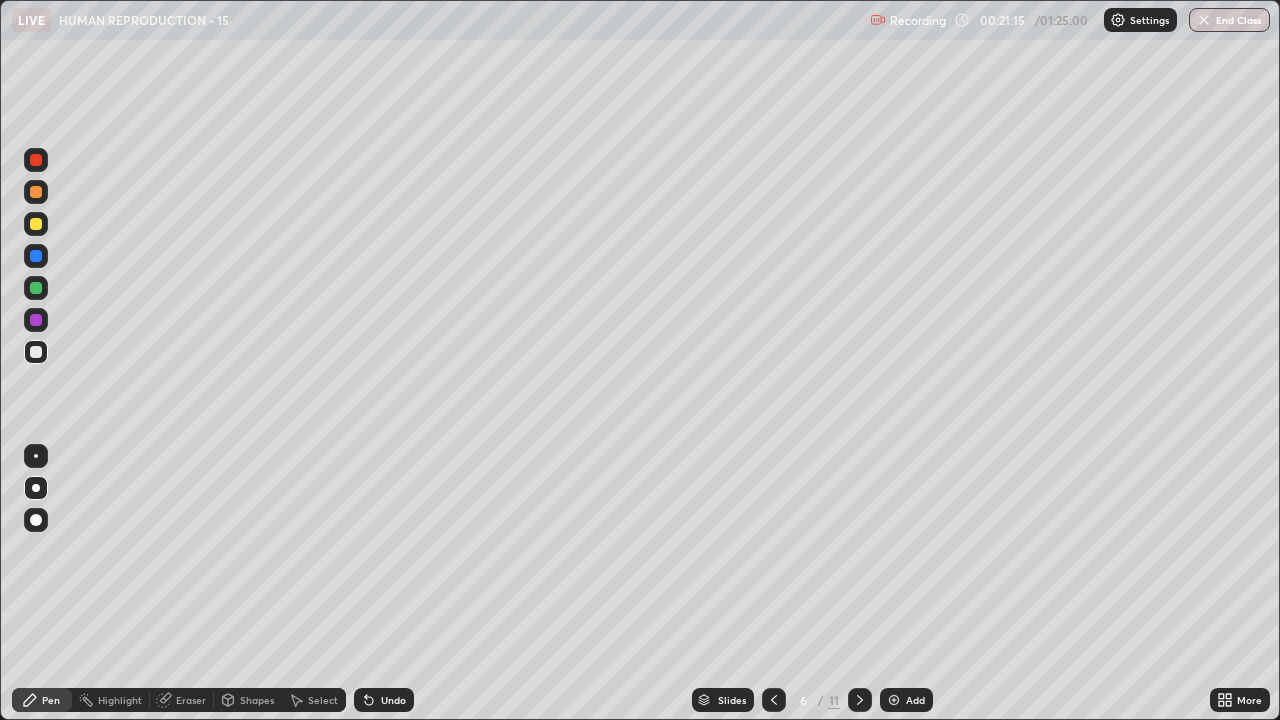 click at bounding box center (894, 700) 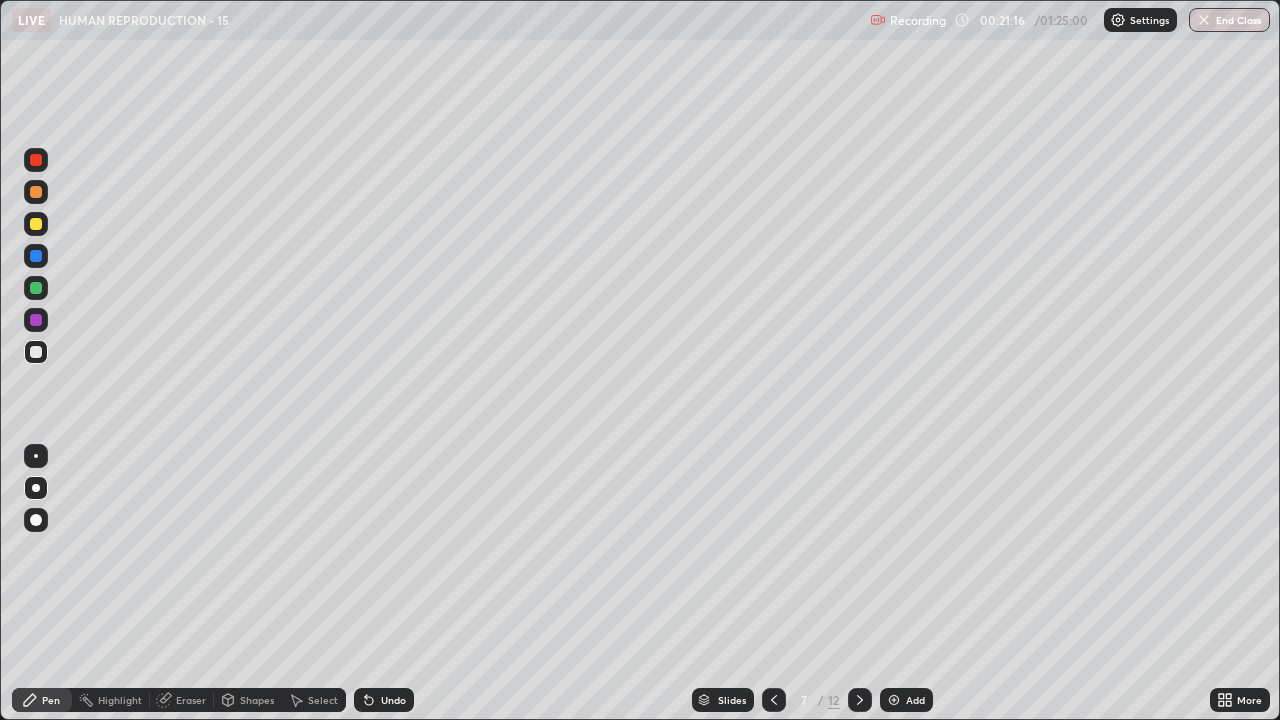 click at bounding box center (36, 224) 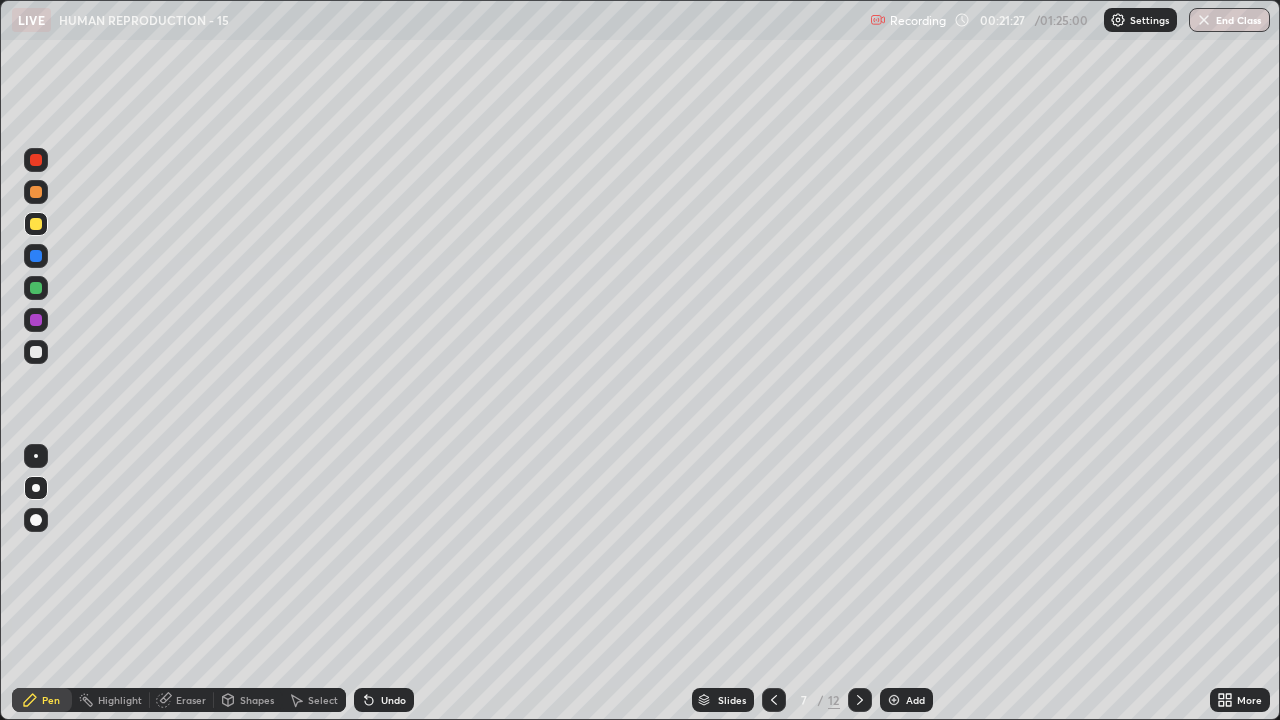 click on "Shapes" at bounding box center [257, 700] 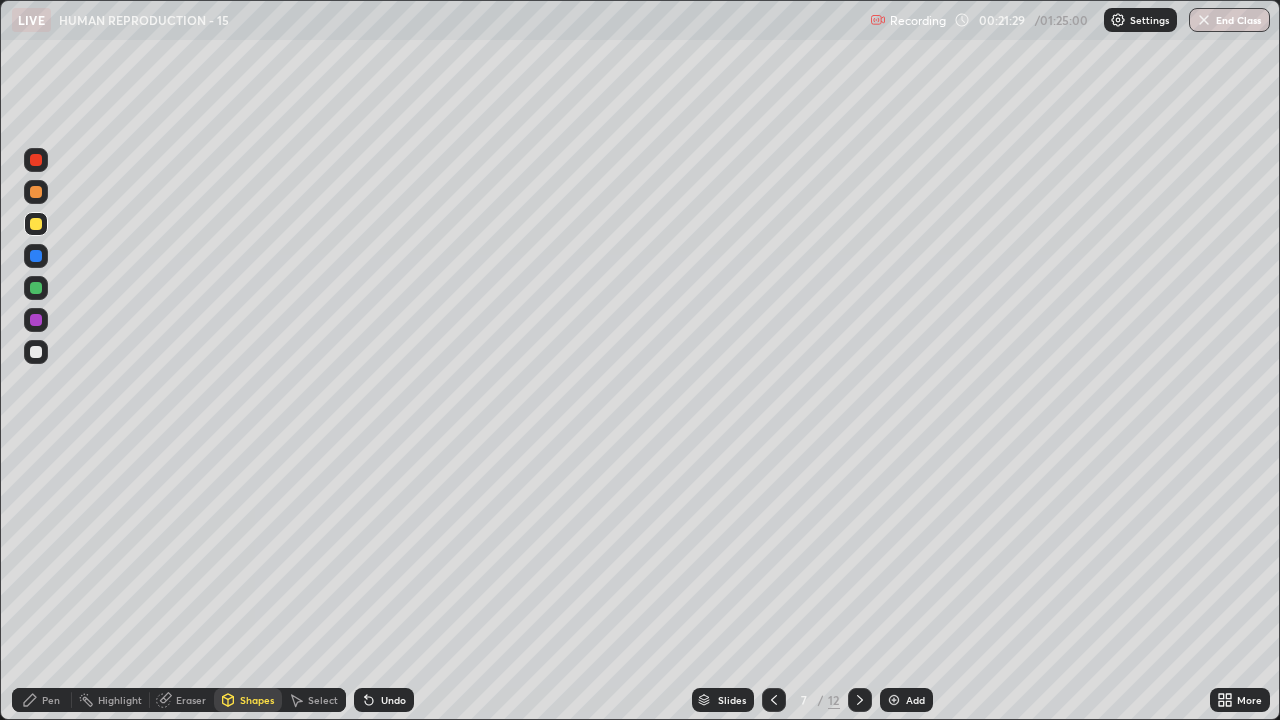 click at bounding box center (36, 352) 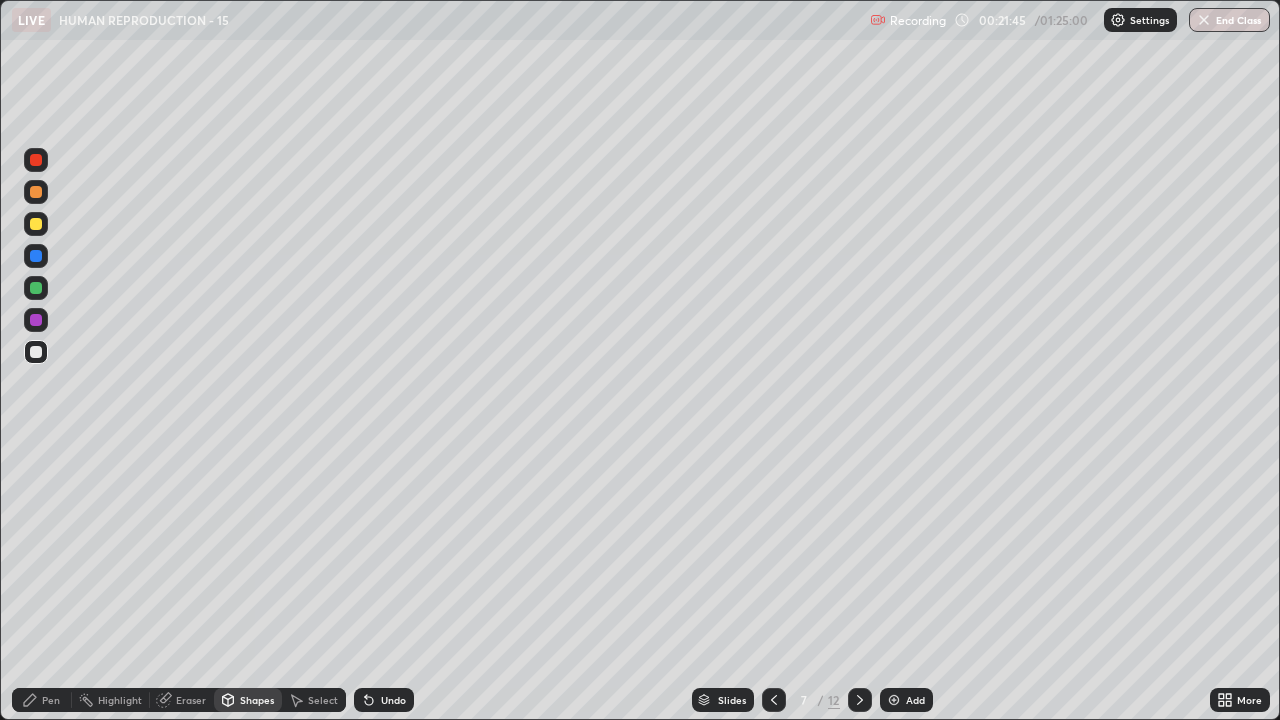 click on "Pen" at bounding box center (51, 700) 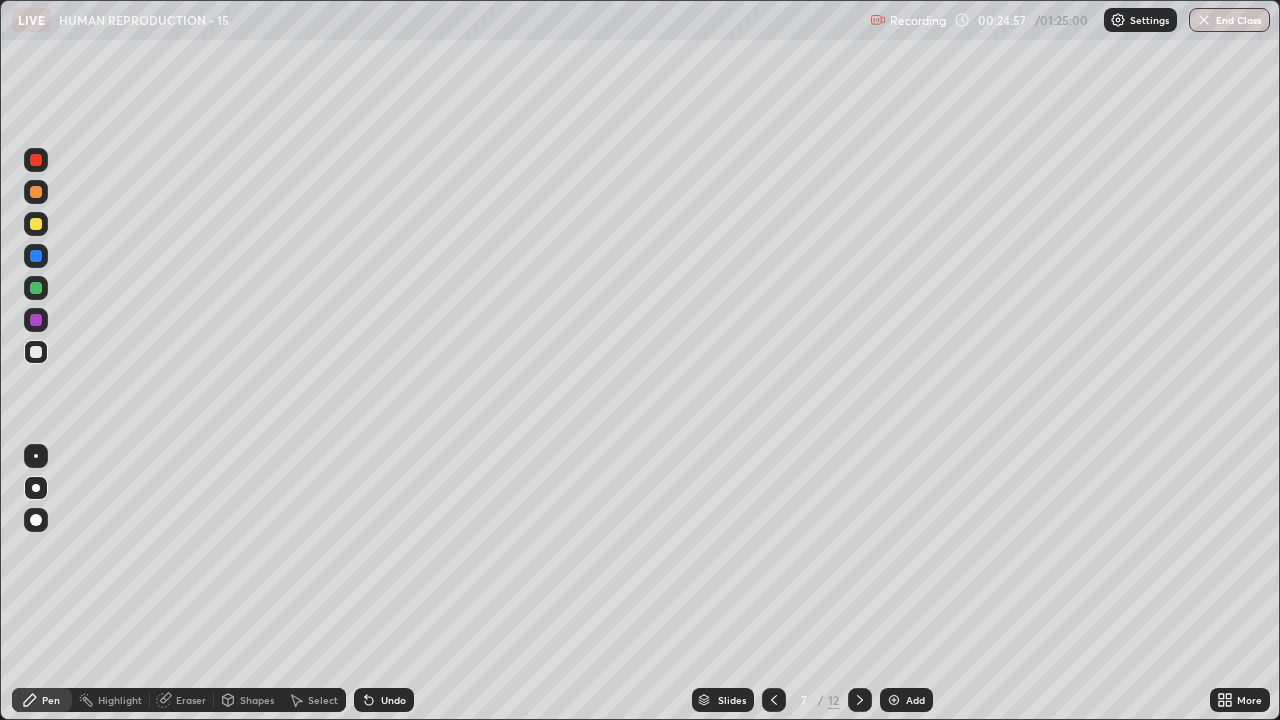 click at bounding box center (36, 288) 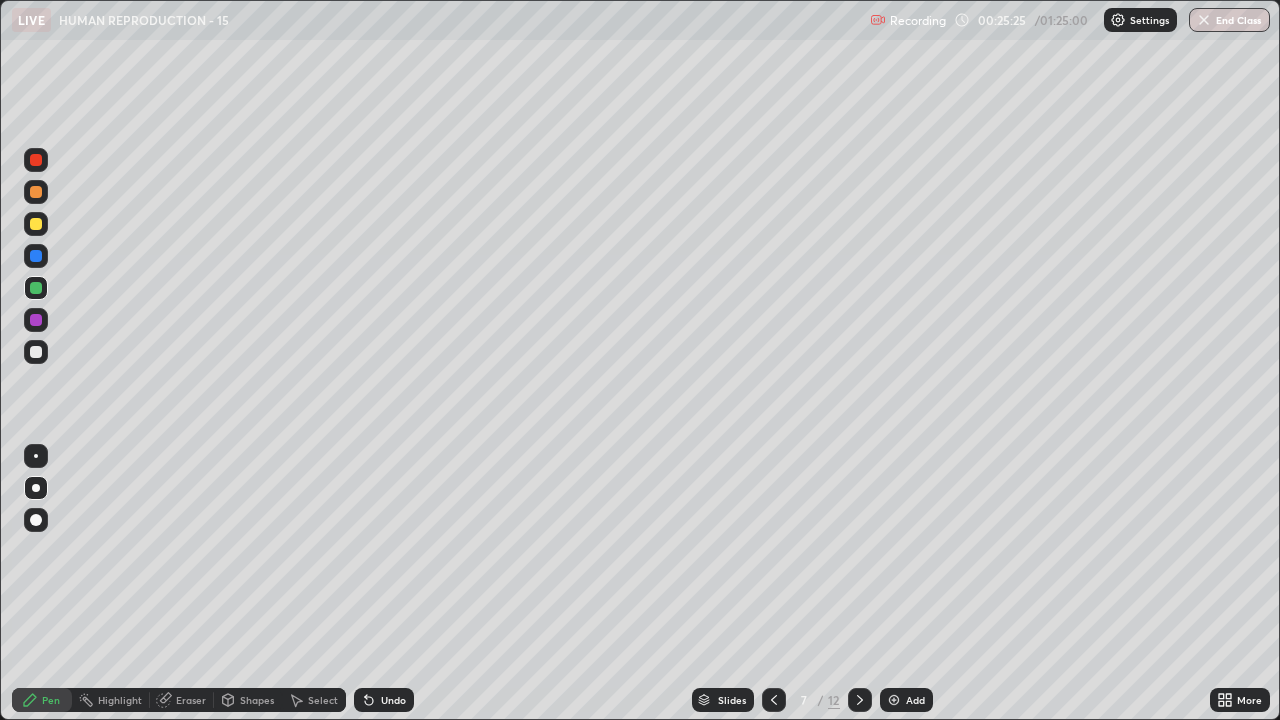 click at bounding box center [36, 224] 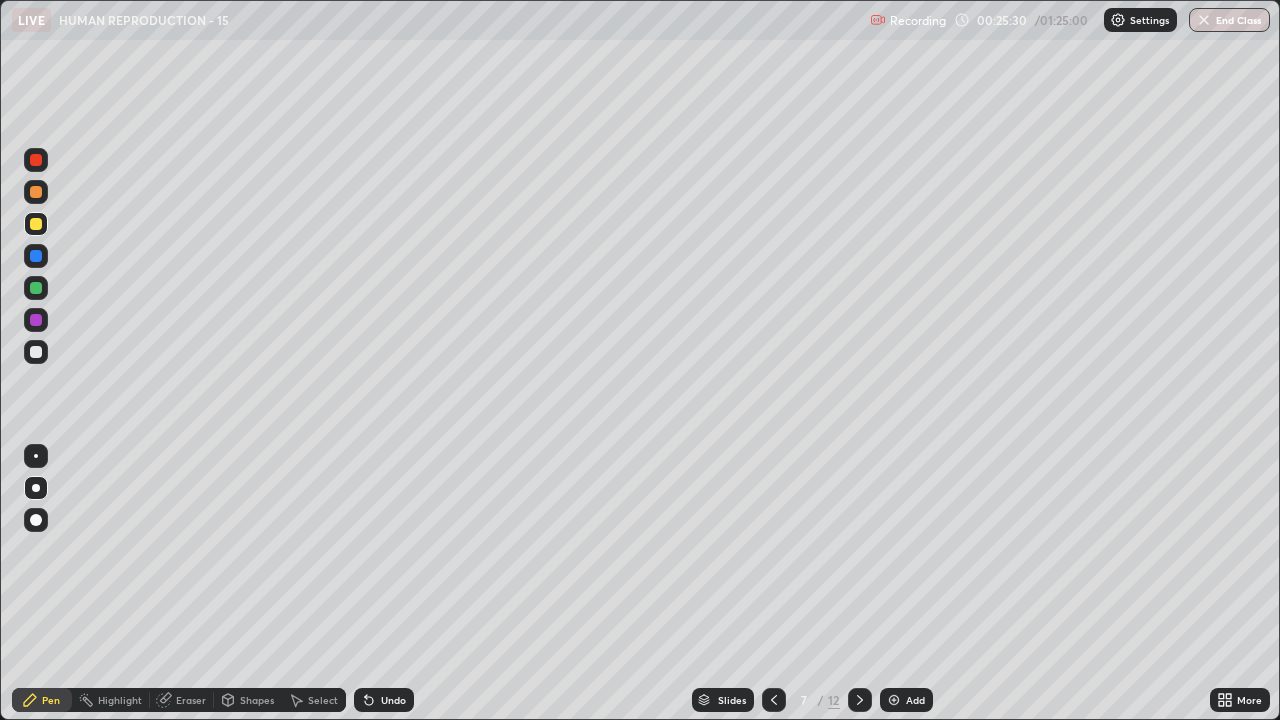 click at bounding box center (894, 700) 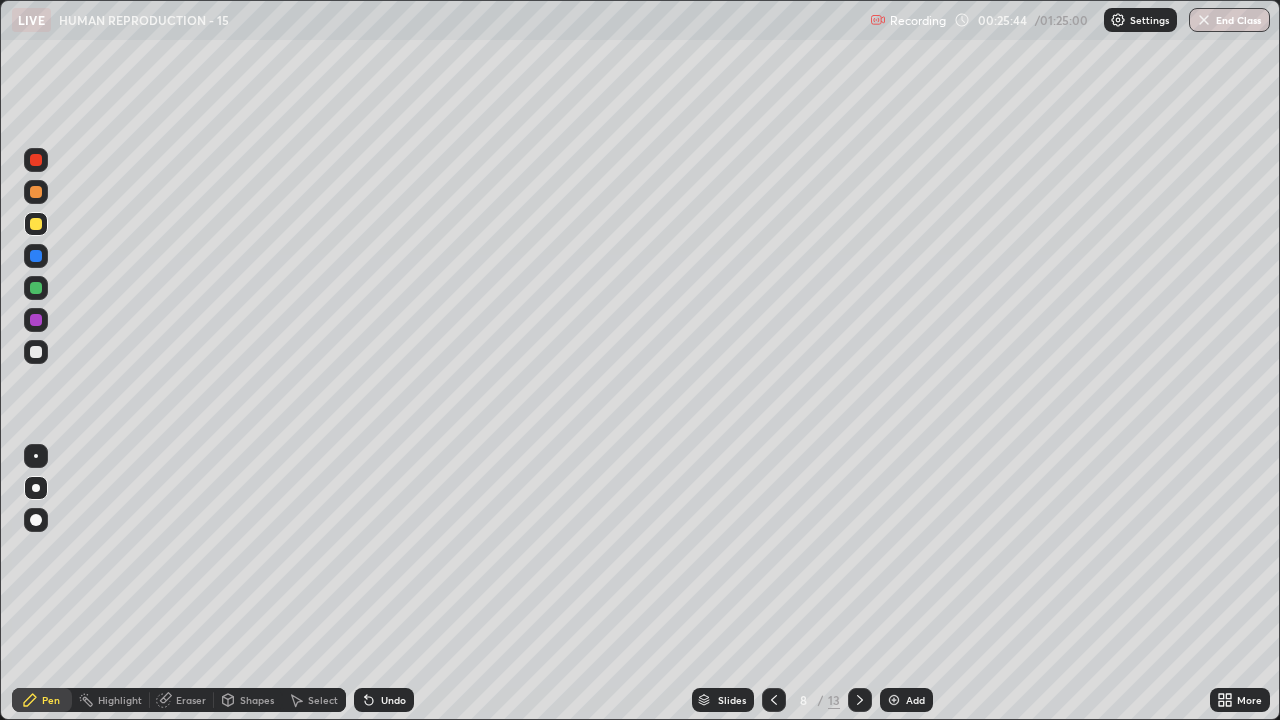 click on "Shapes" at bounding box center (257, 700) 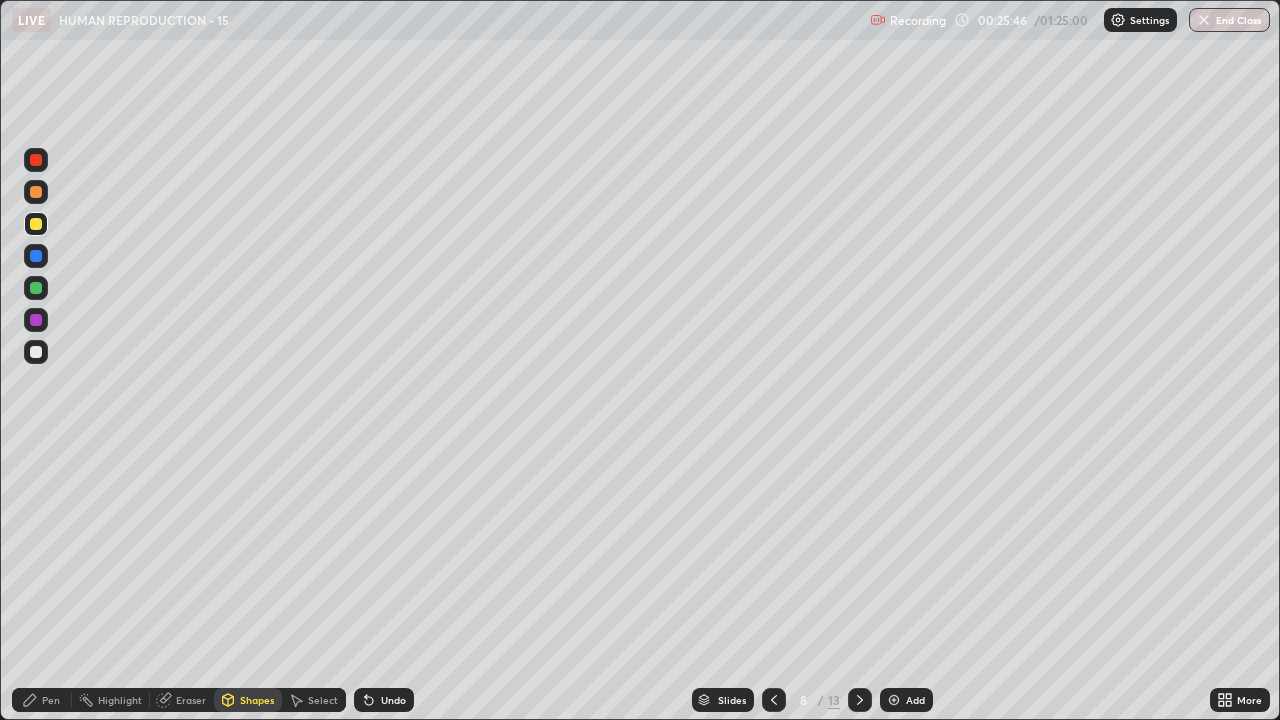 click at bounding box center [36, 352] 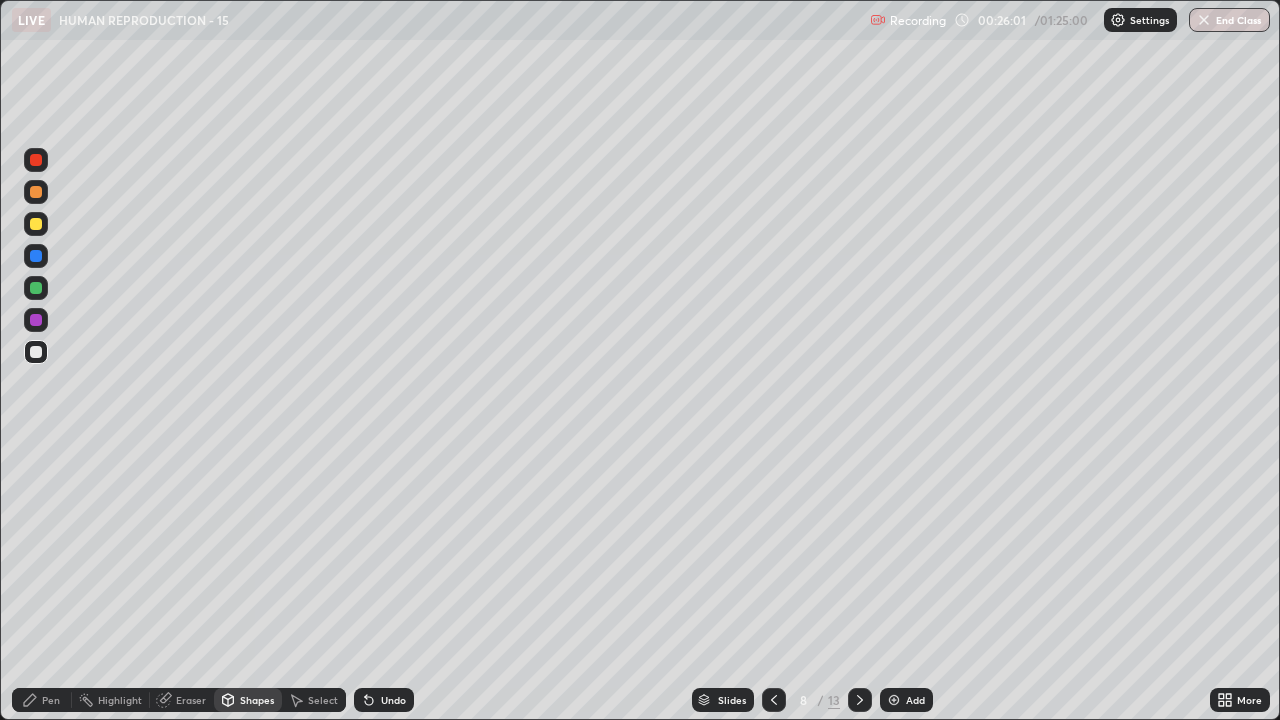 click on "Pen" at bounding box center (51, 700) 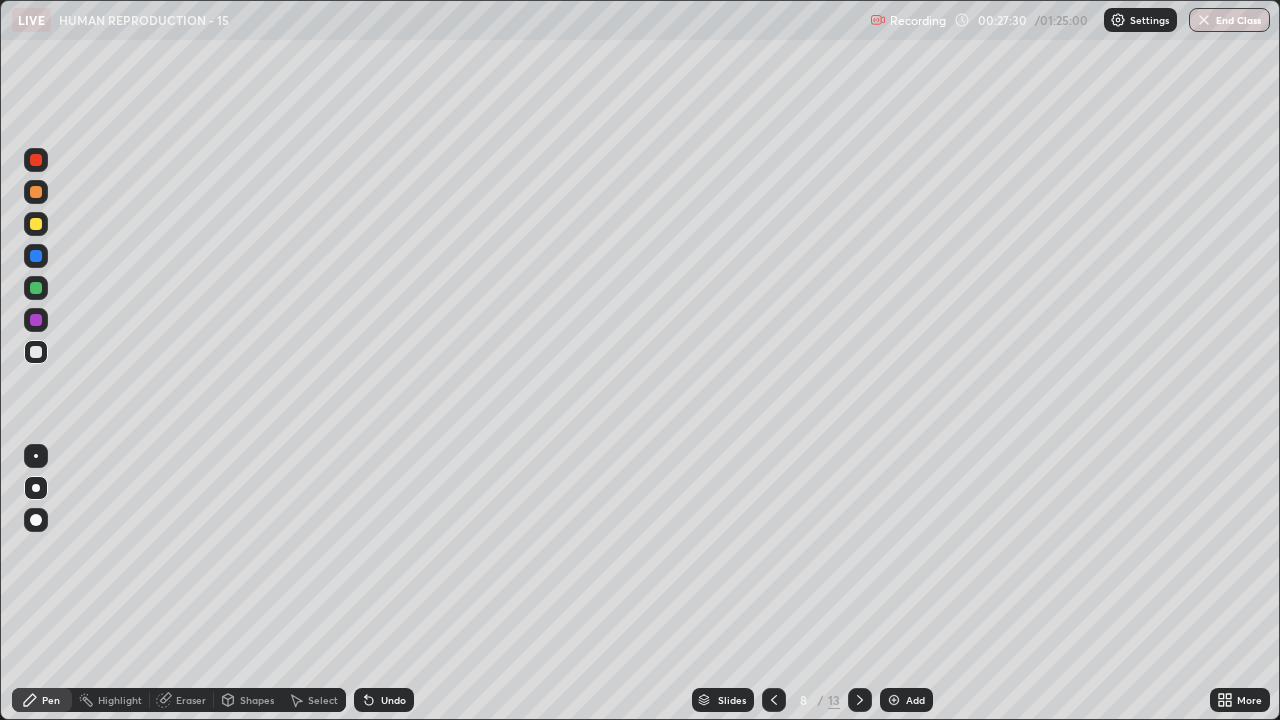 click on "Add" at bounding box center [915, 700] 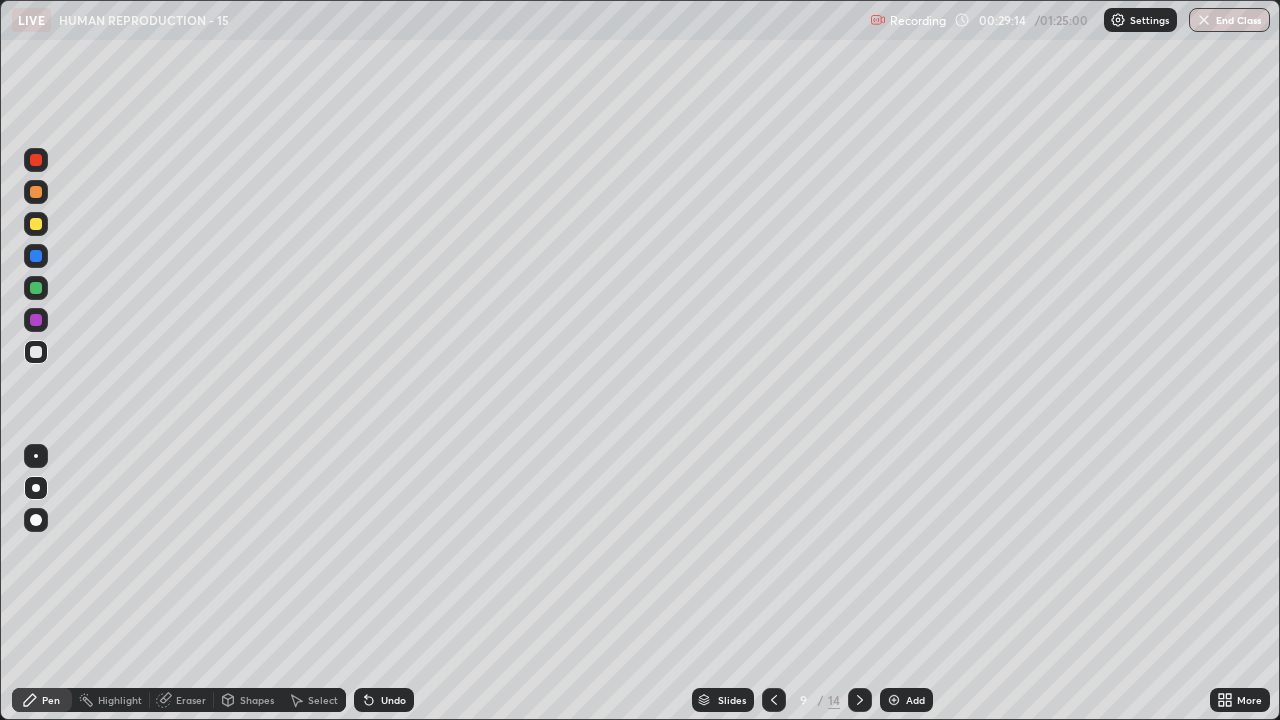 click at bounding box center [774, 700] 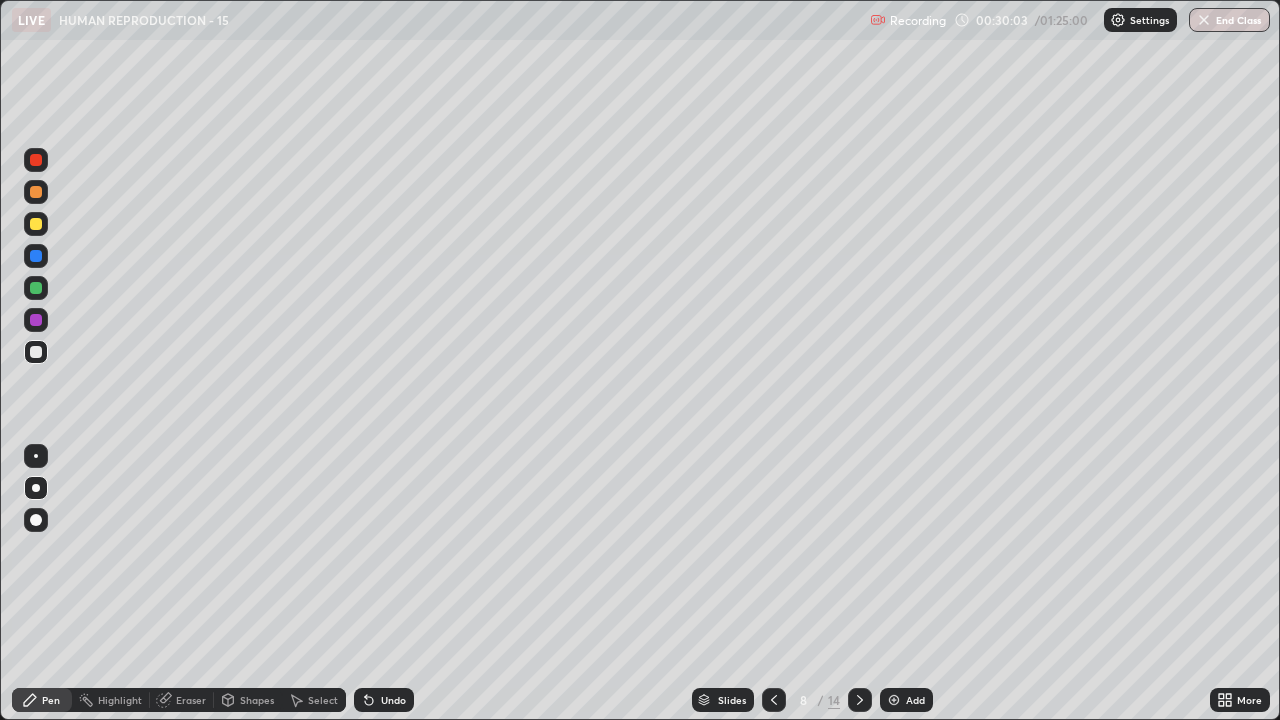 click on "Add" at bounding box center [906, 700] 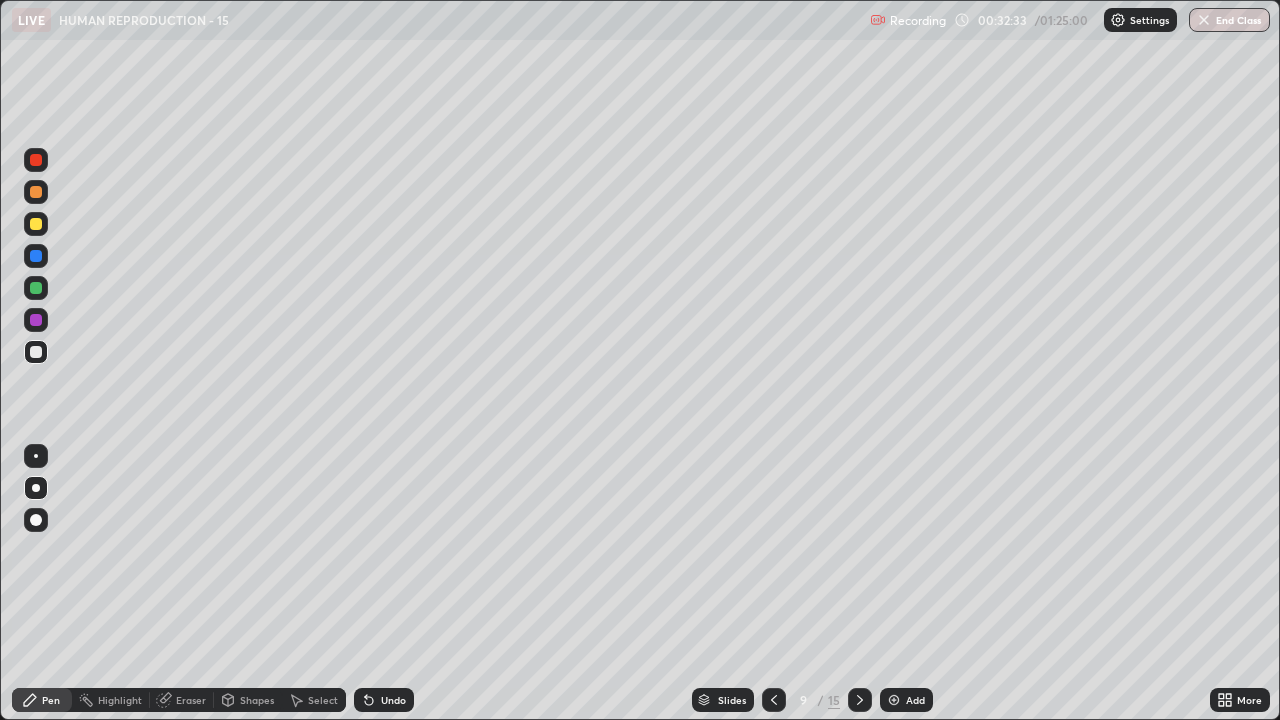 click on "Eraser" at bounding box center (191, 700) 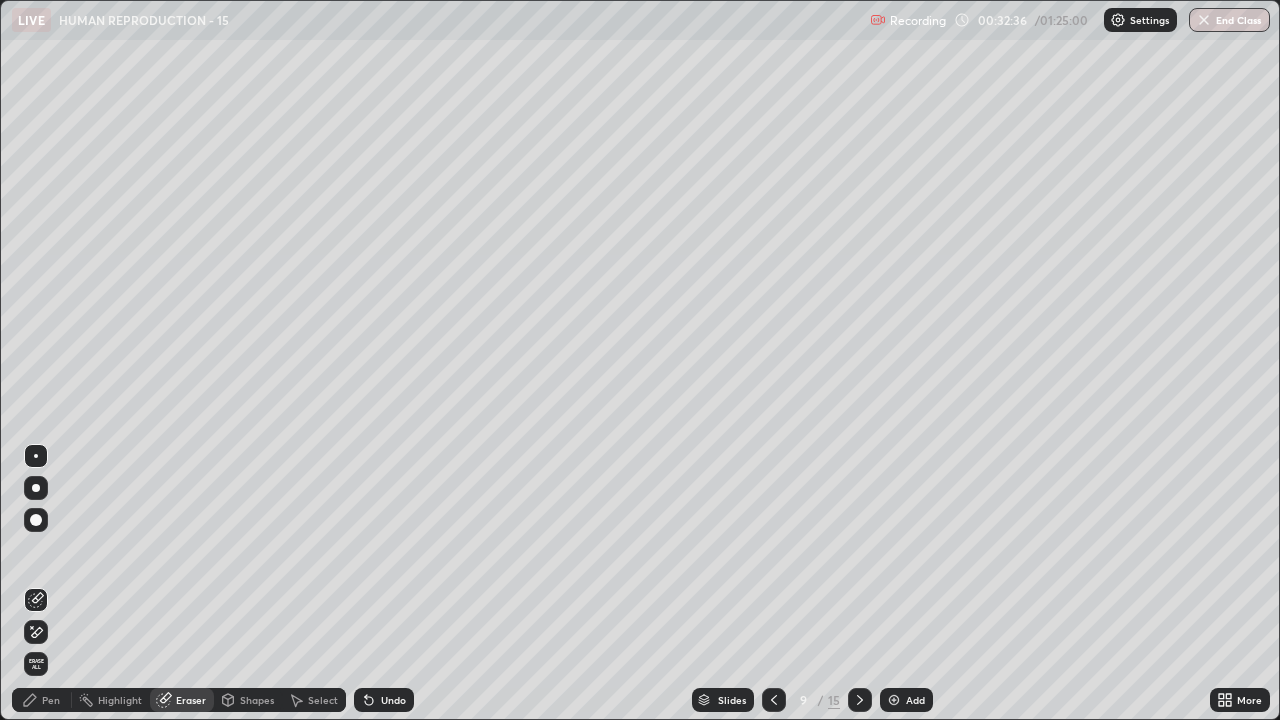 click on "Pen" at bounding box center [42, 700] 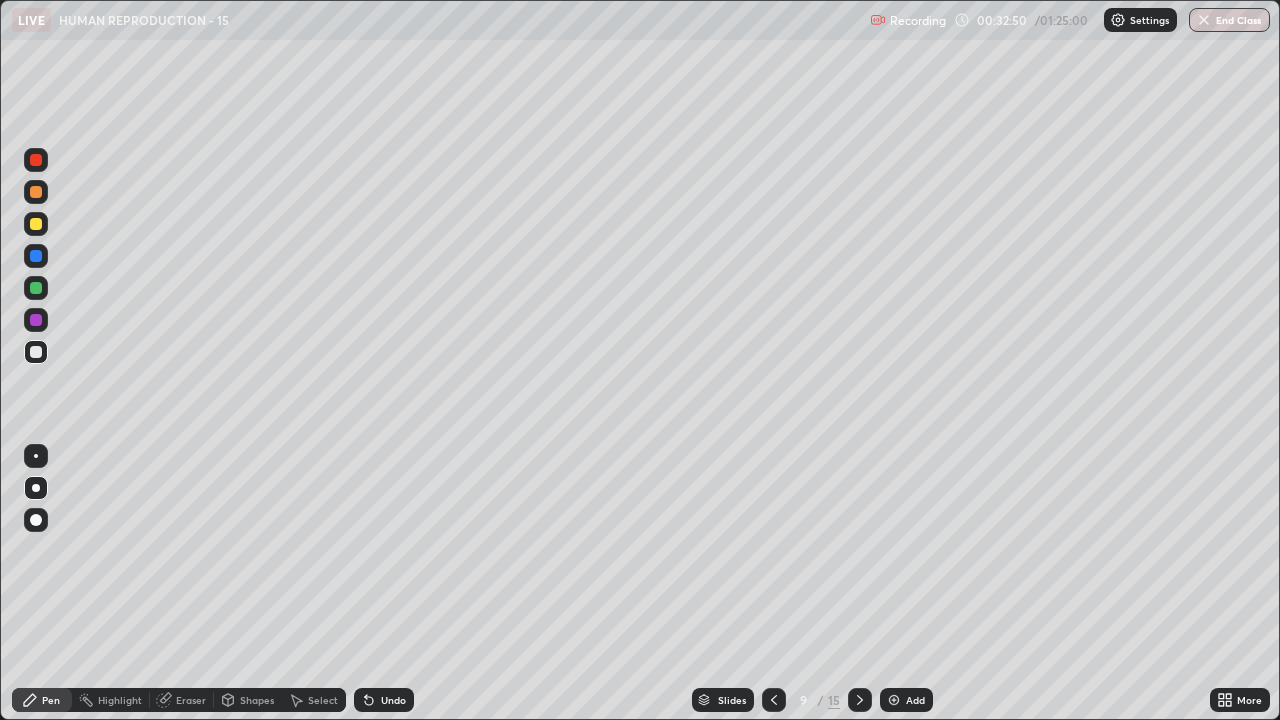 click 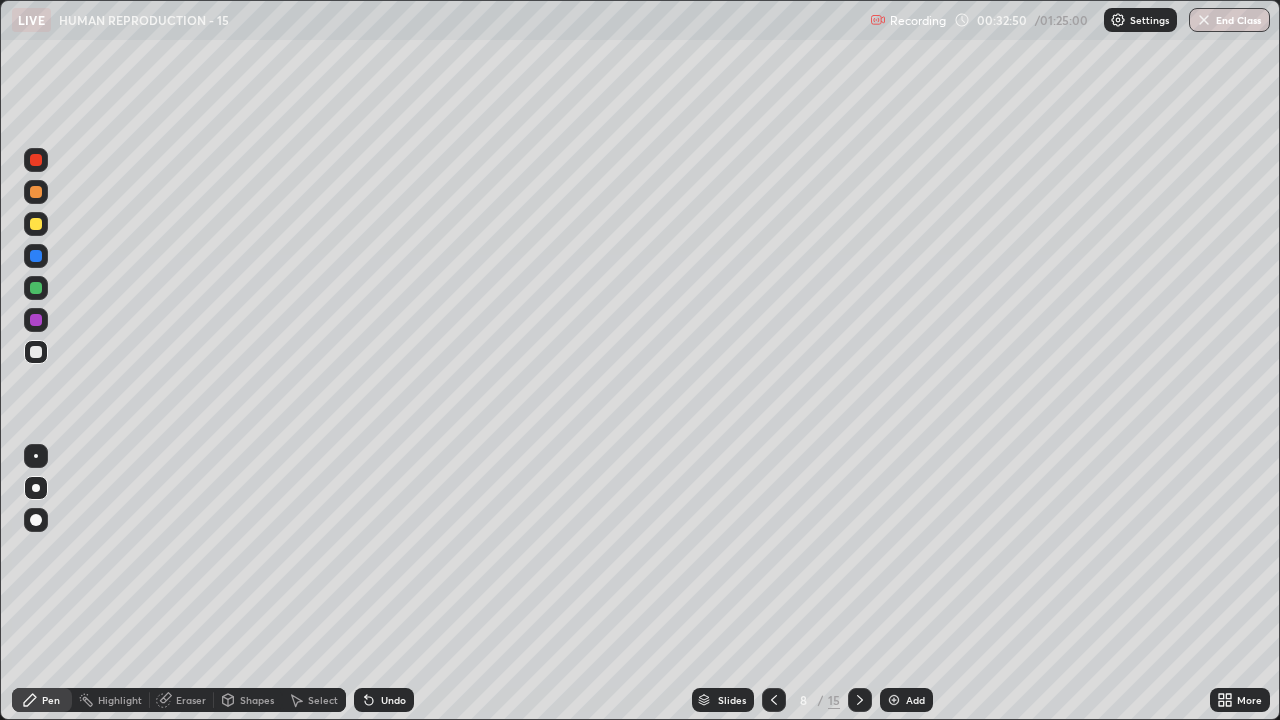 click at bounding box center (894, 700) 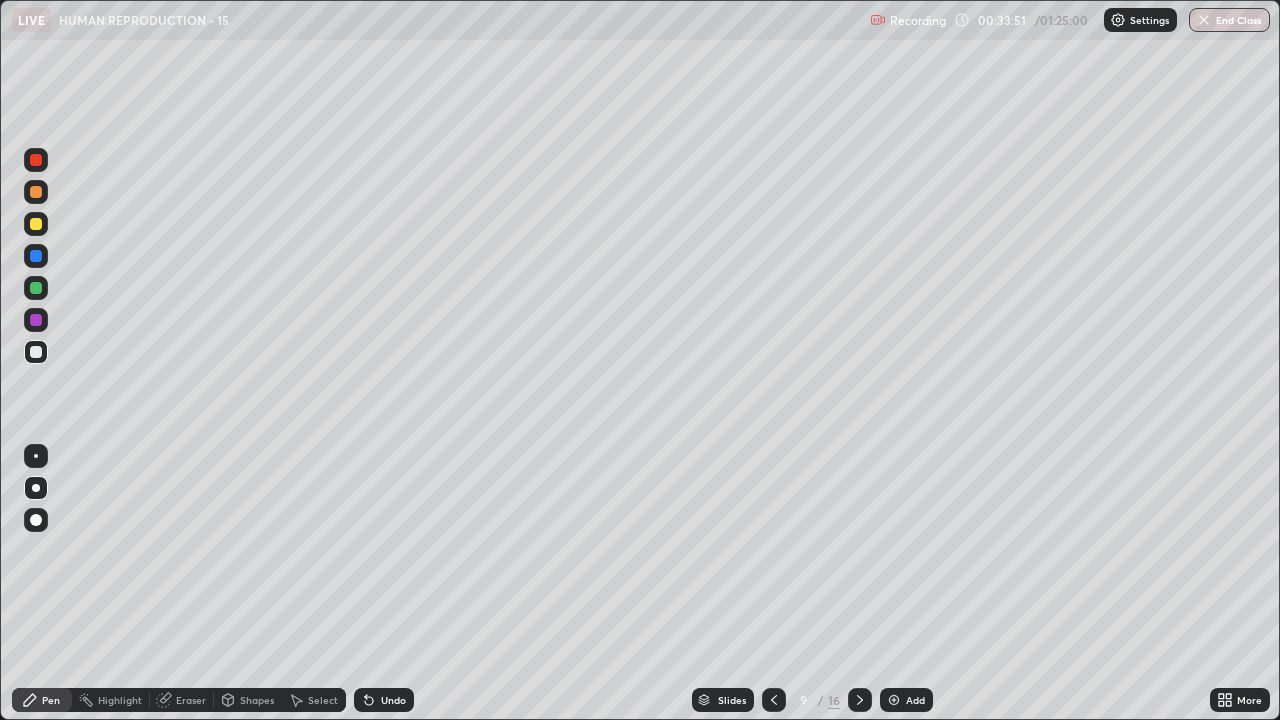 click 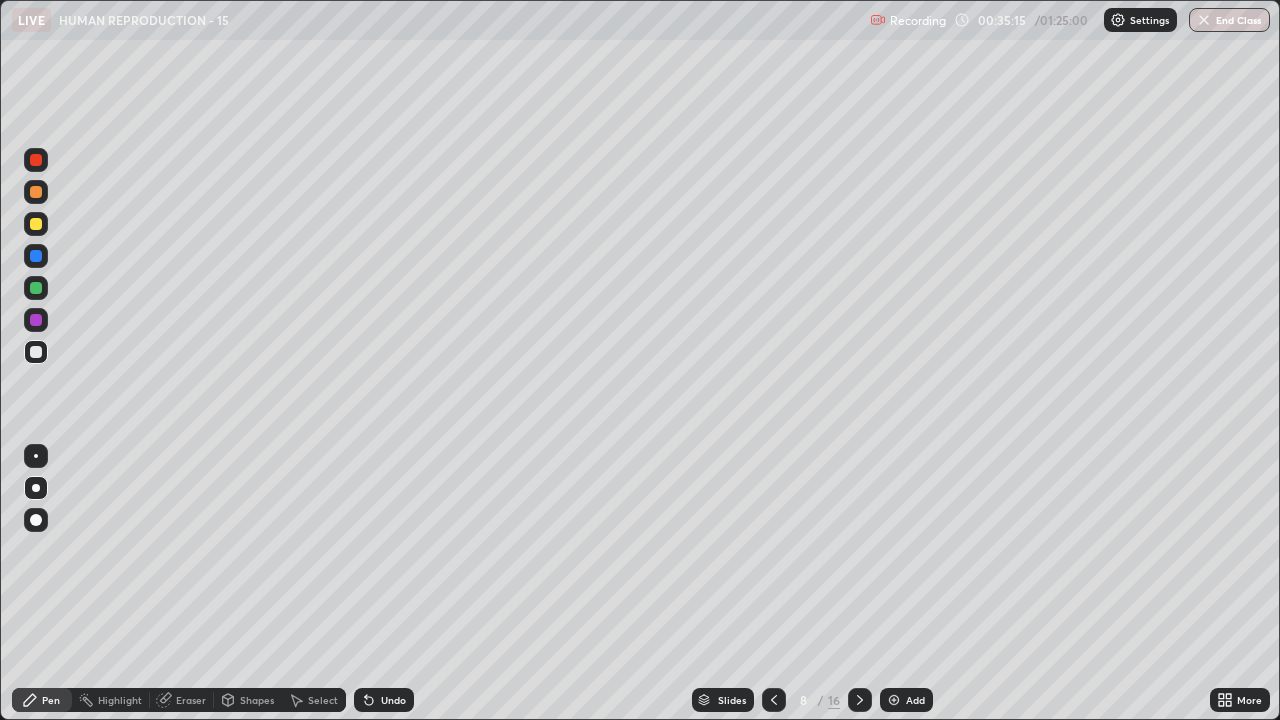 click 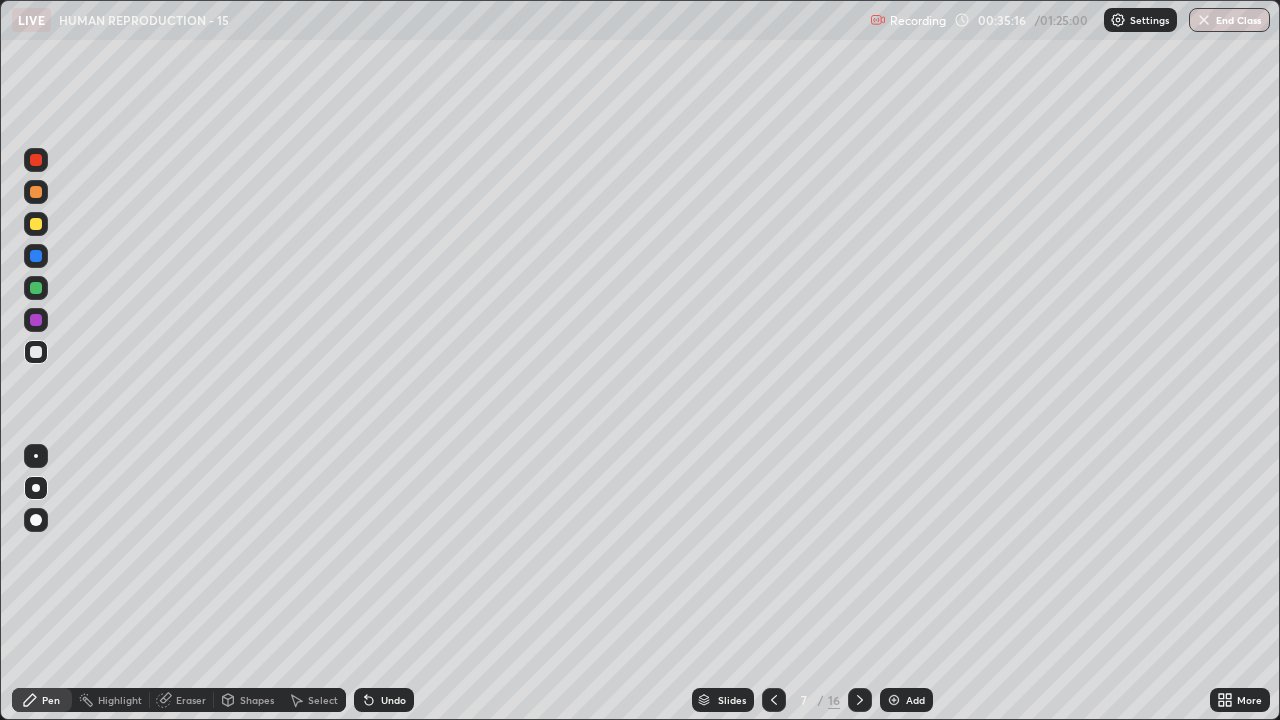 click 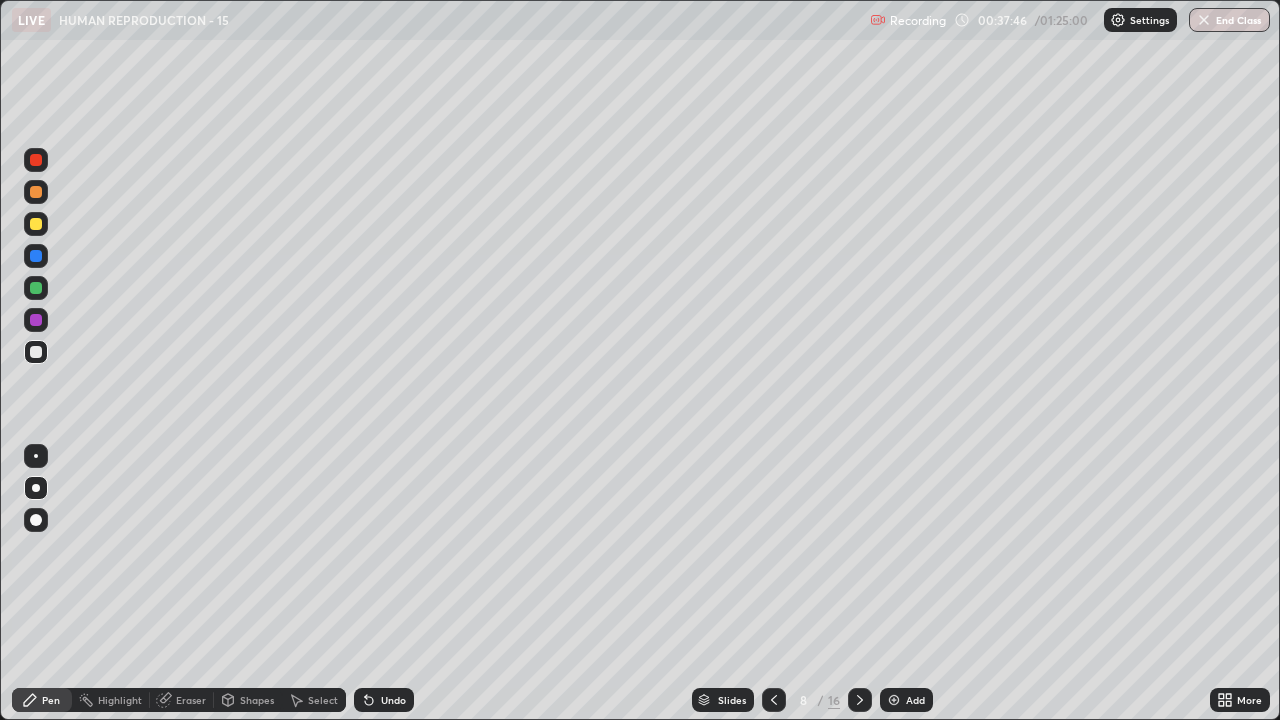 click at bounding box center (36, 288) 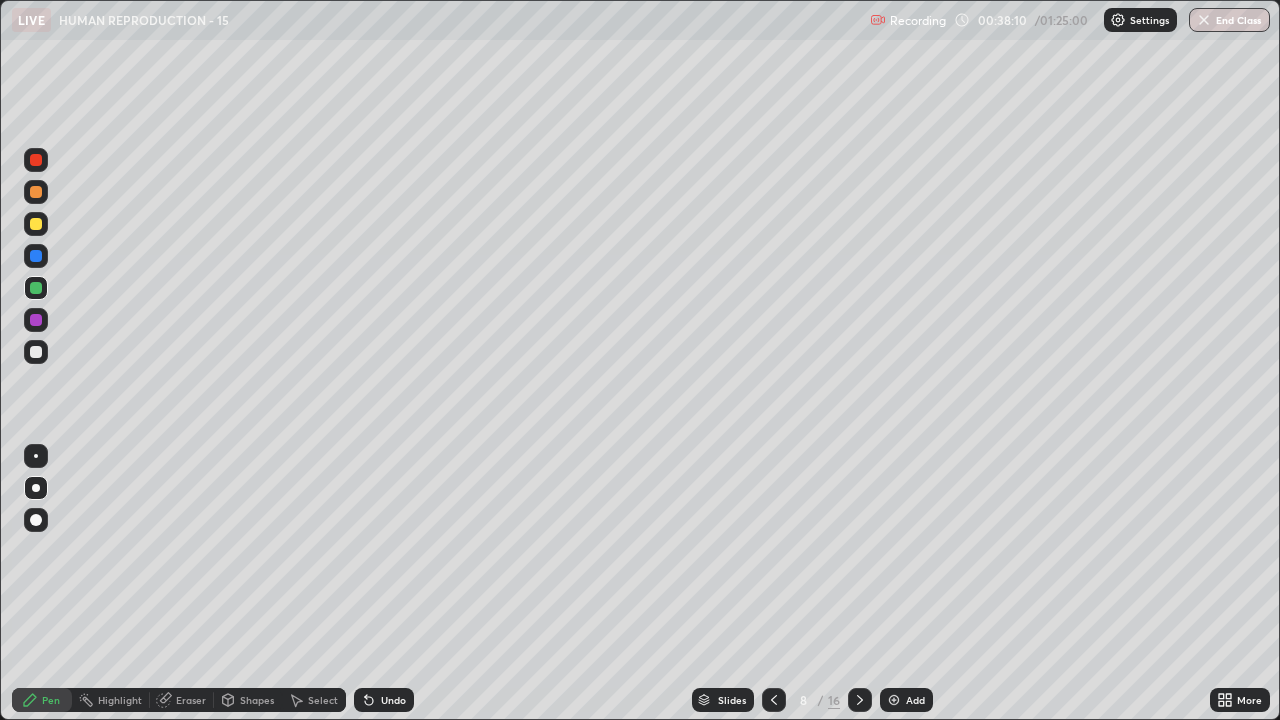 click on "Add" at bounding box center [906, 700] 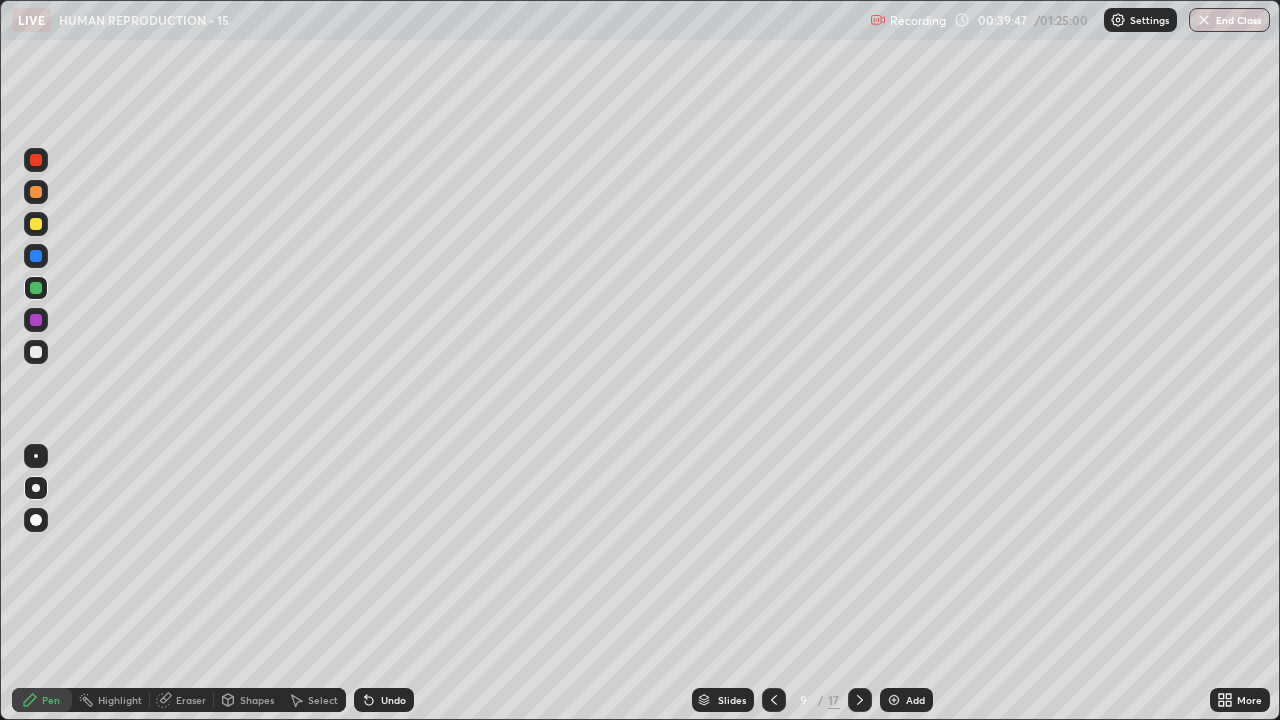click 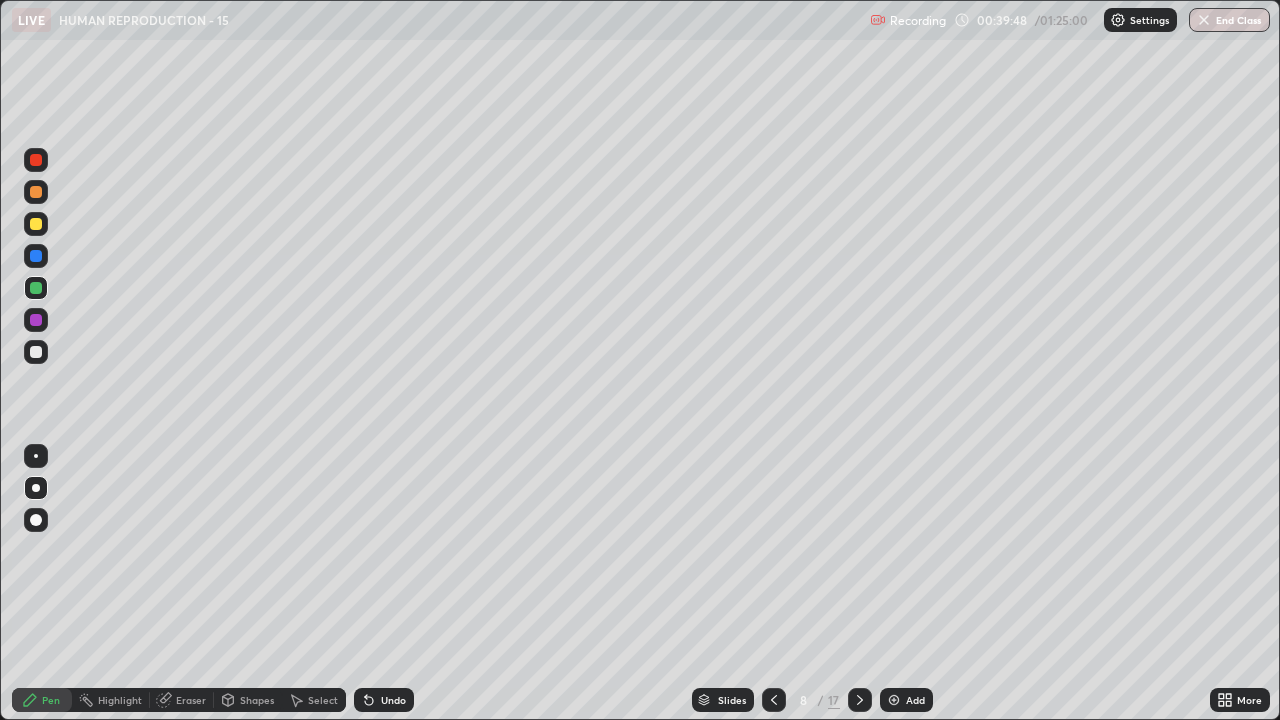click at bounding box center (774, 700) 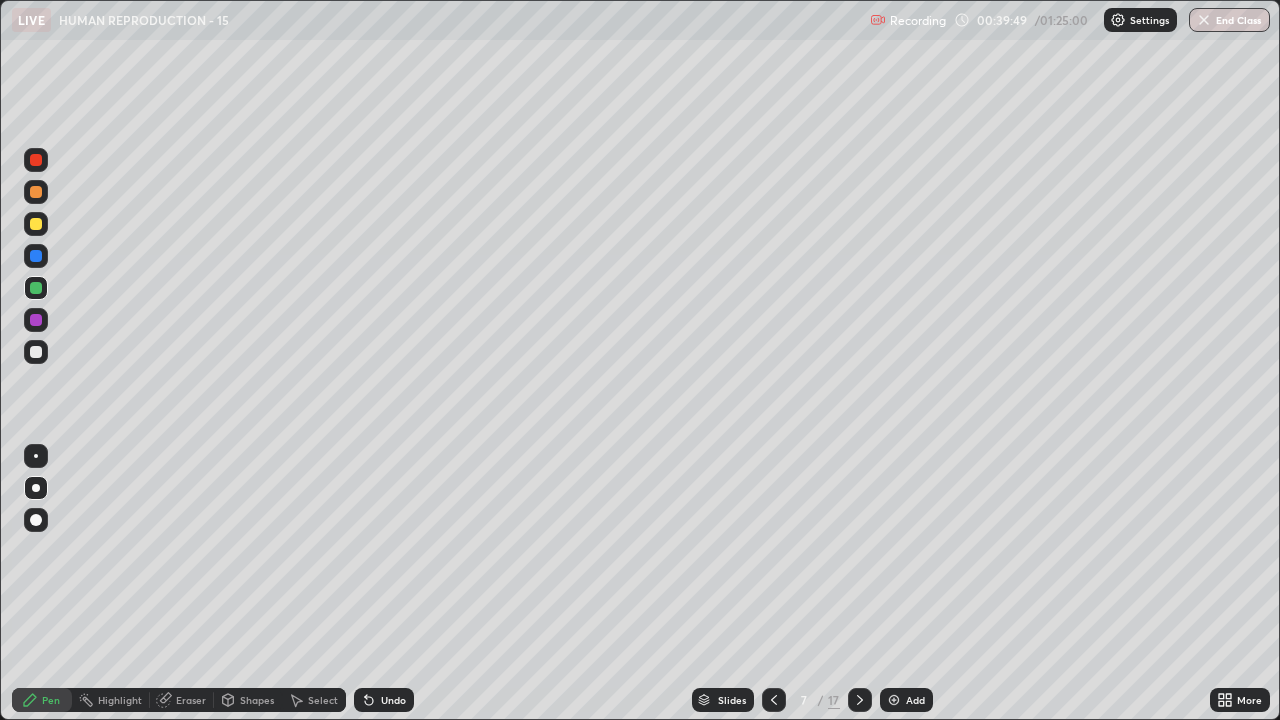 click at bounding box center [774, 700] 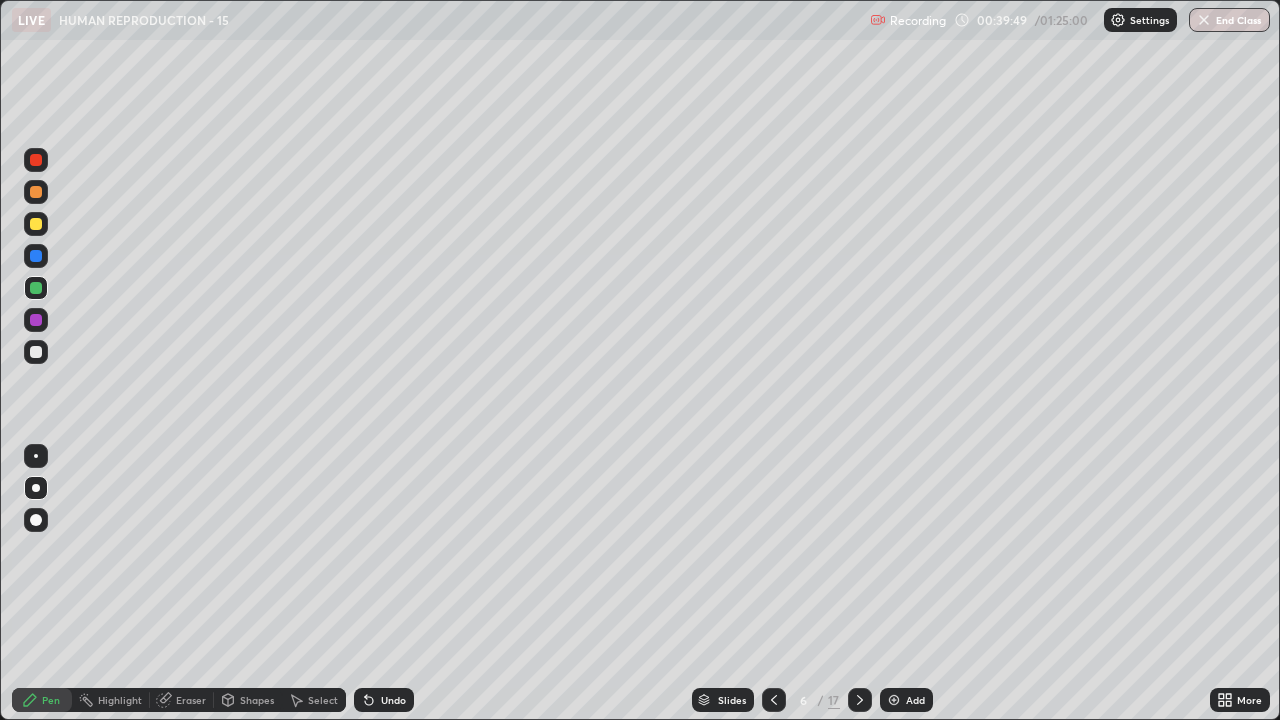 click at bounding box center [774, 700] 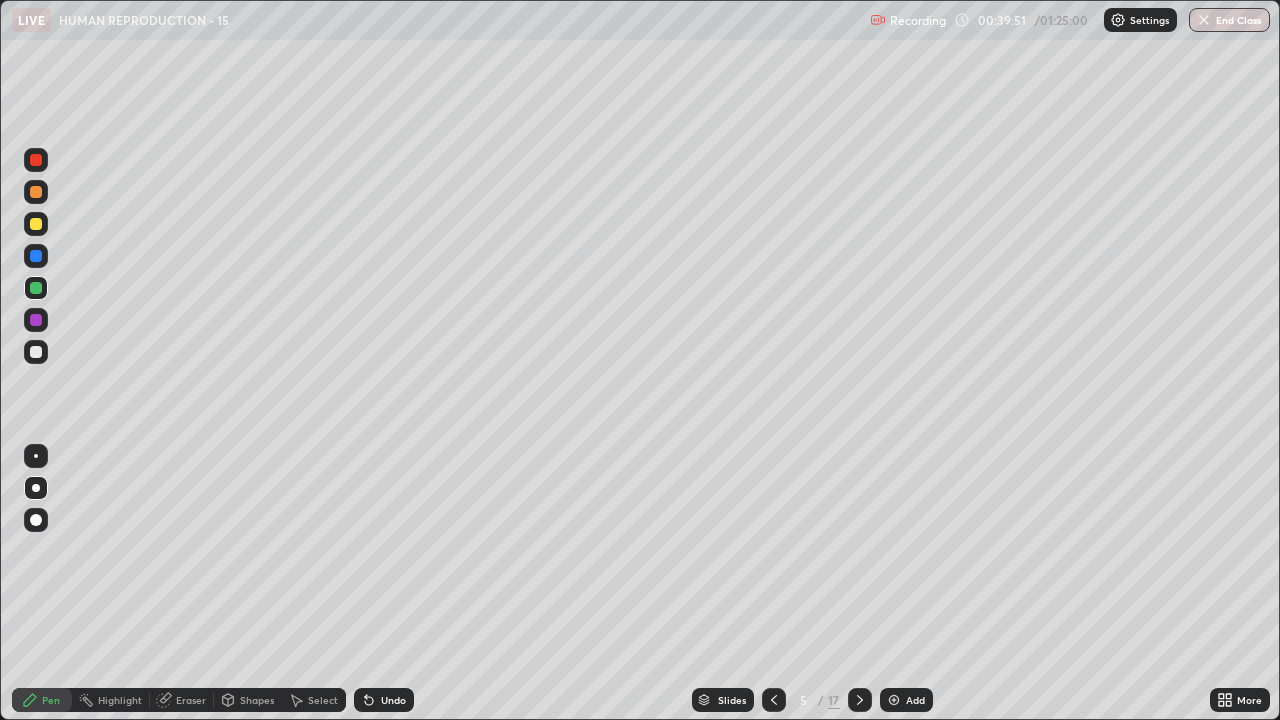 click at bounding box center (774, 700) 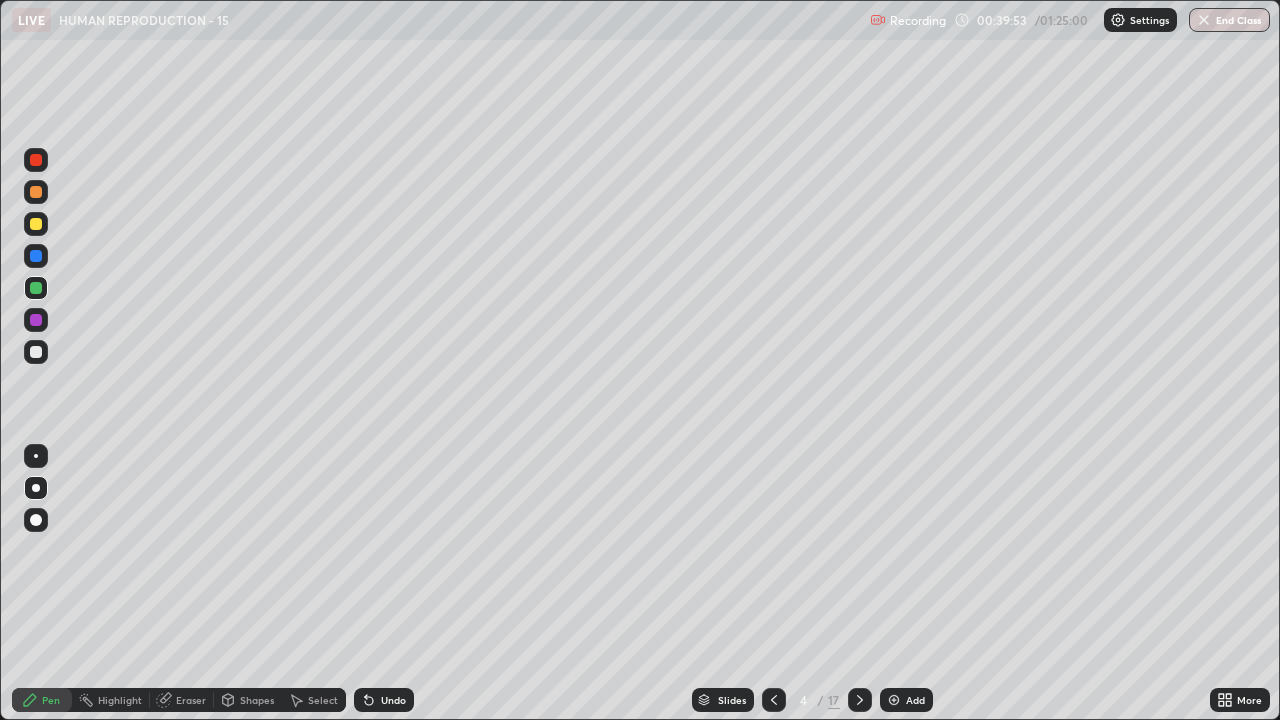 click 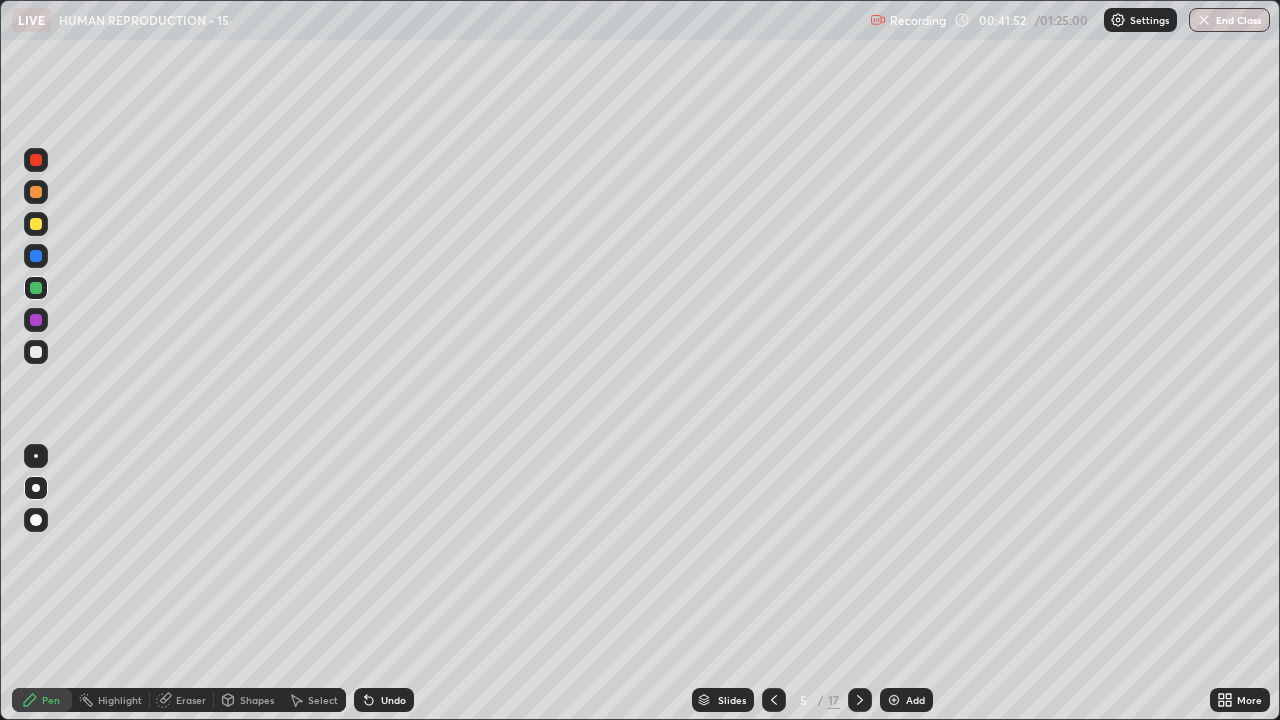 click 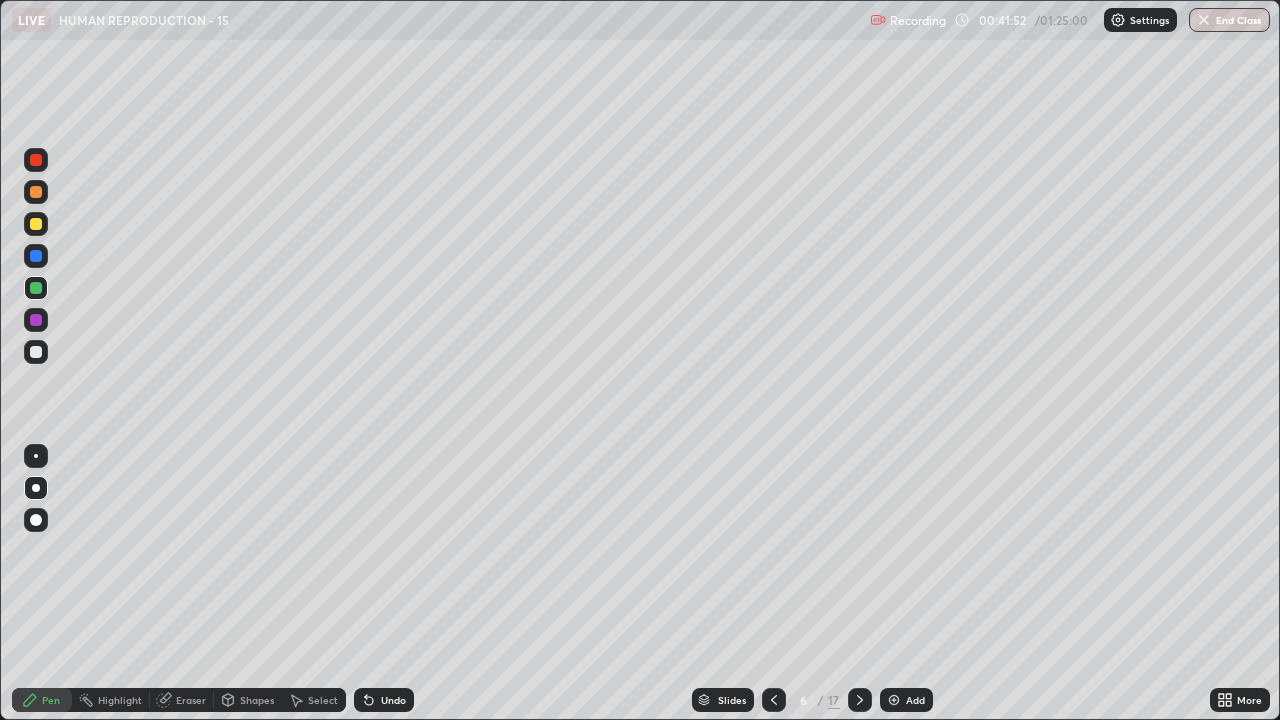 click 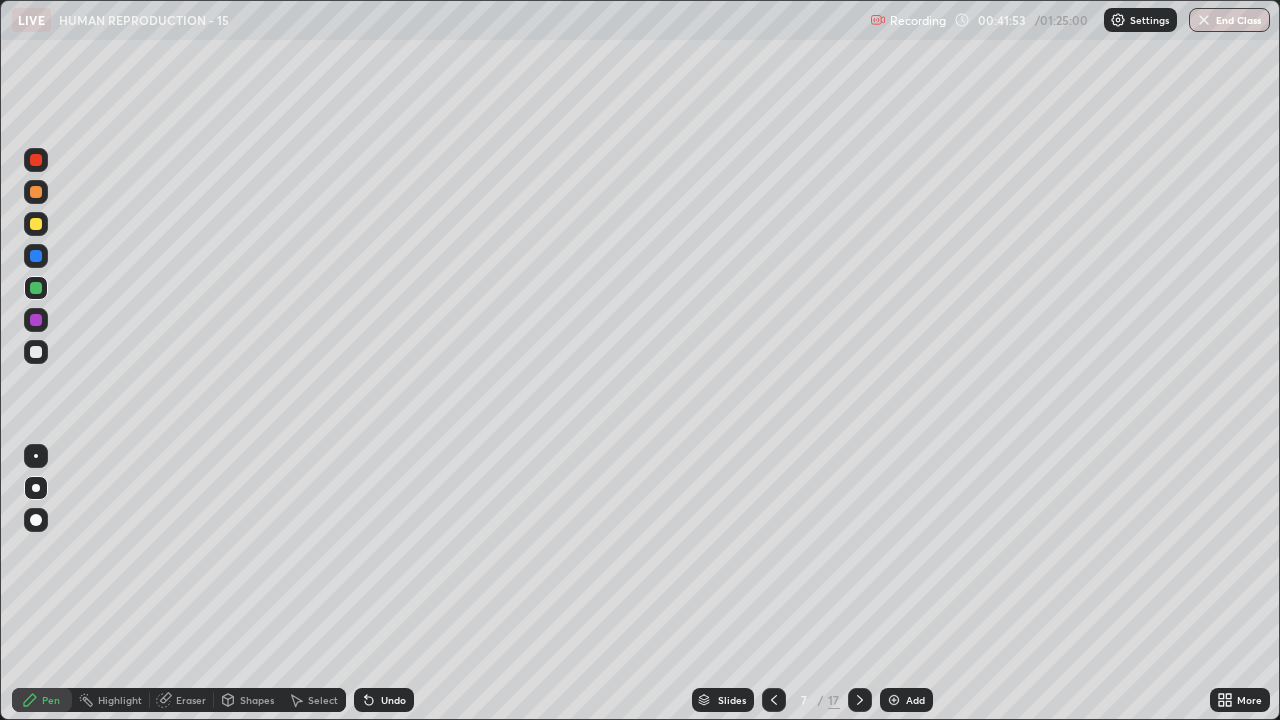 click 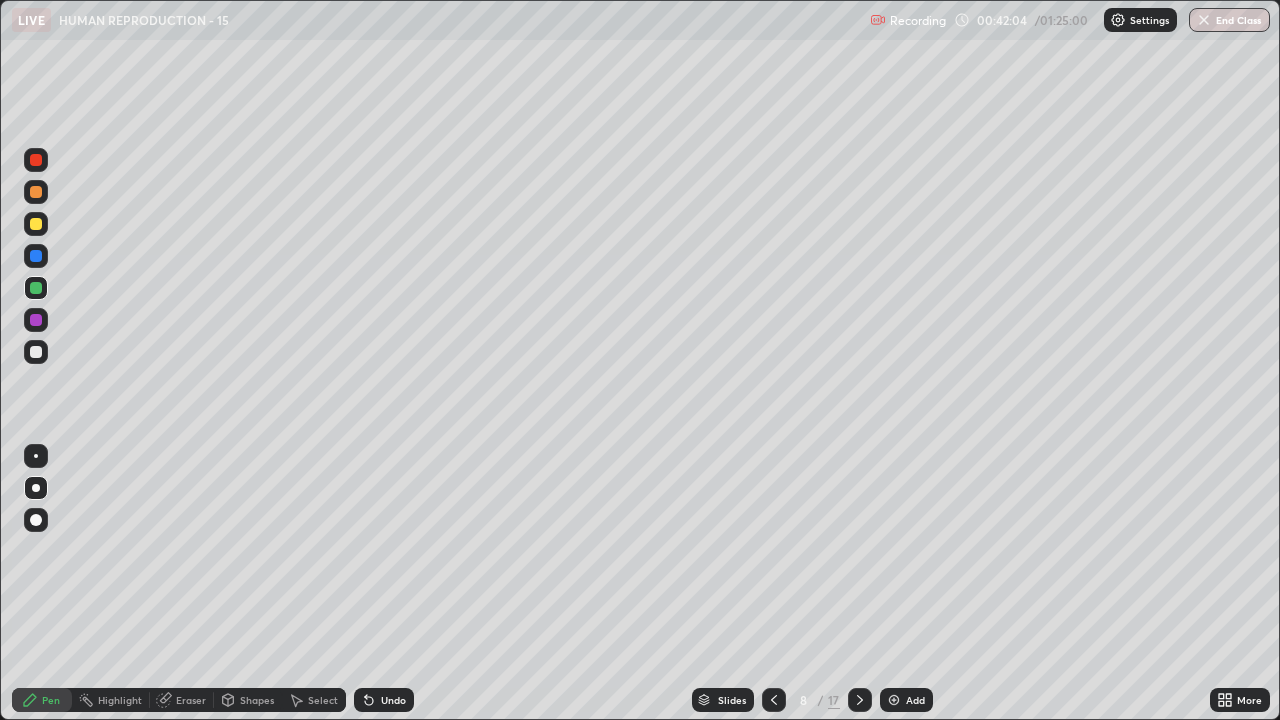 click 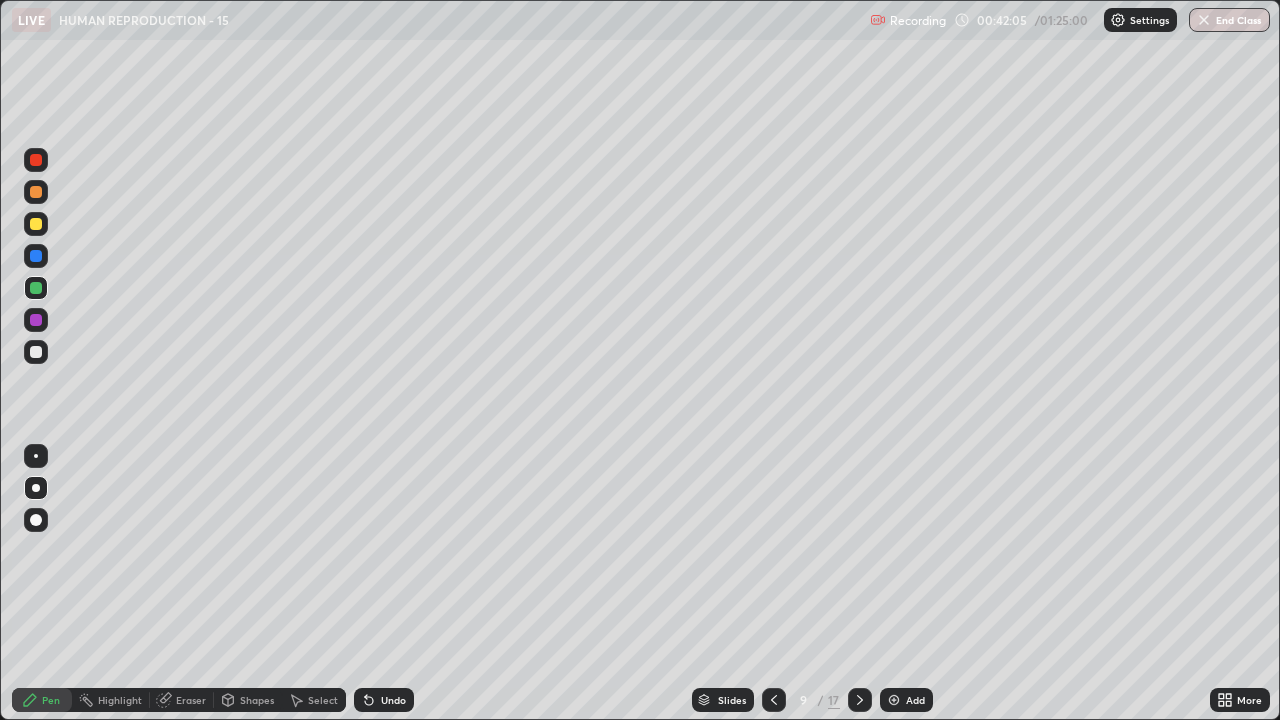 click 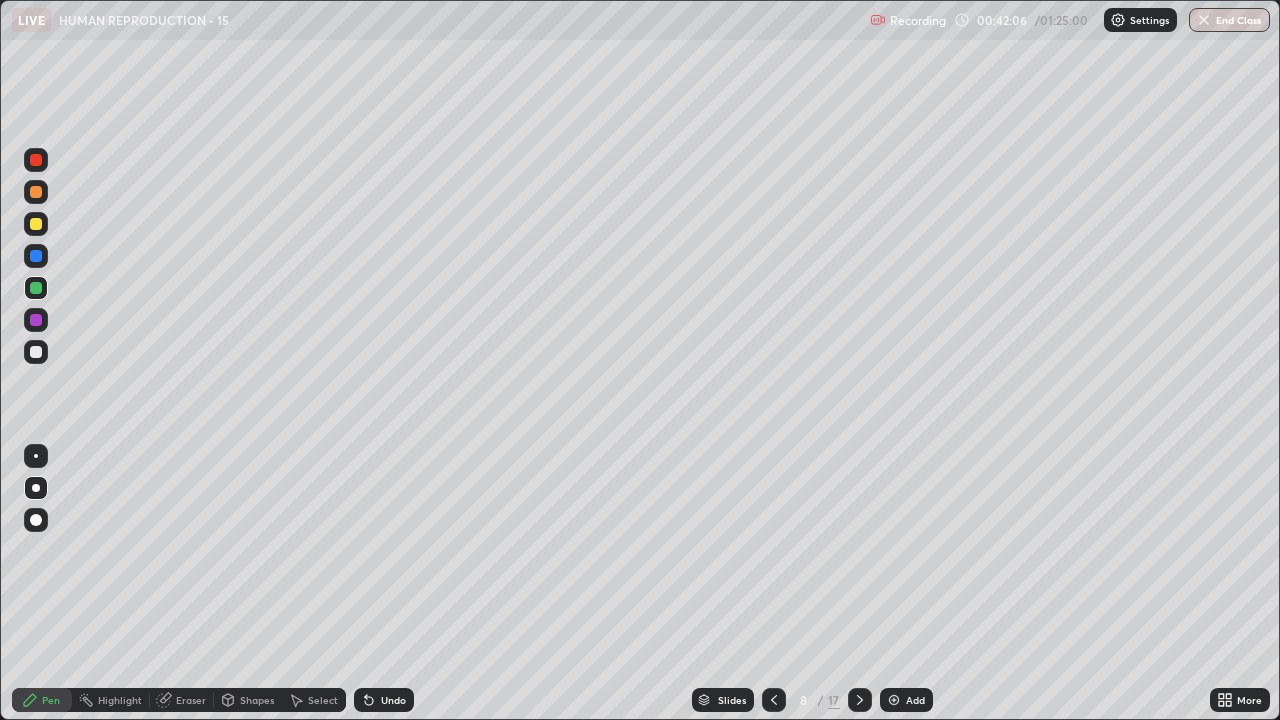click on "Add" at bounding box center [906, 700] 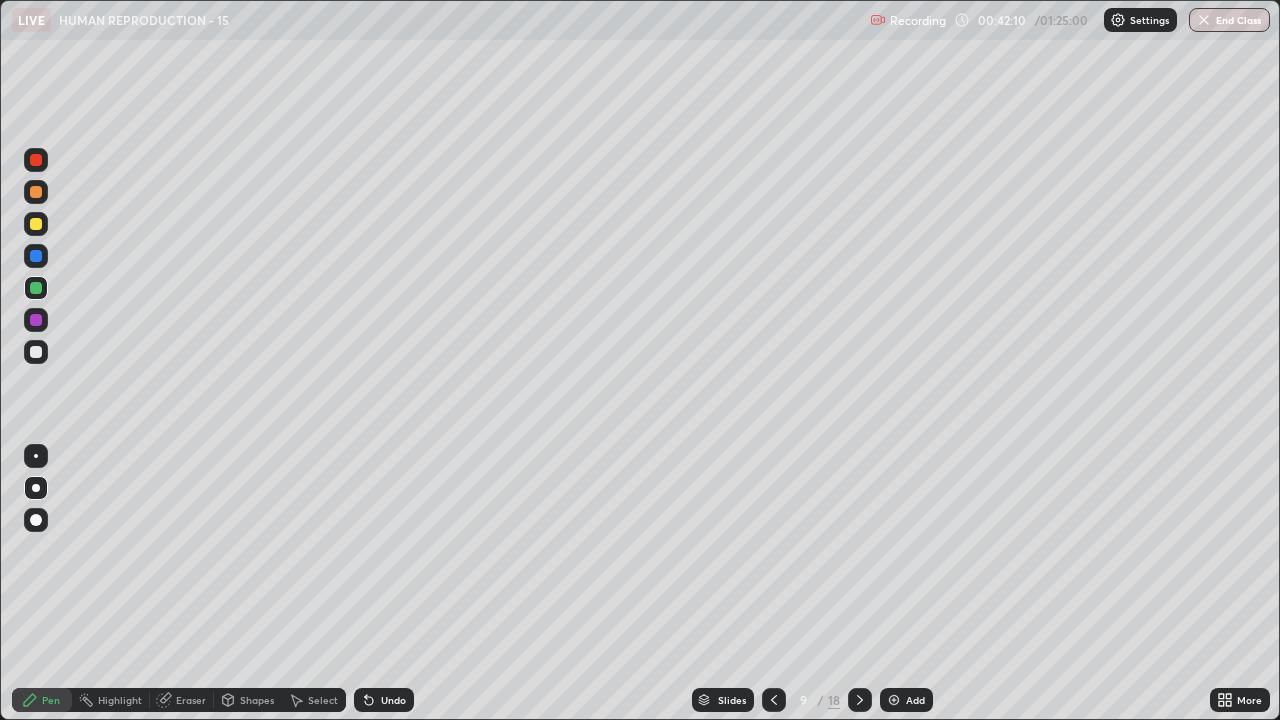 click at bounding box center (36, 224) 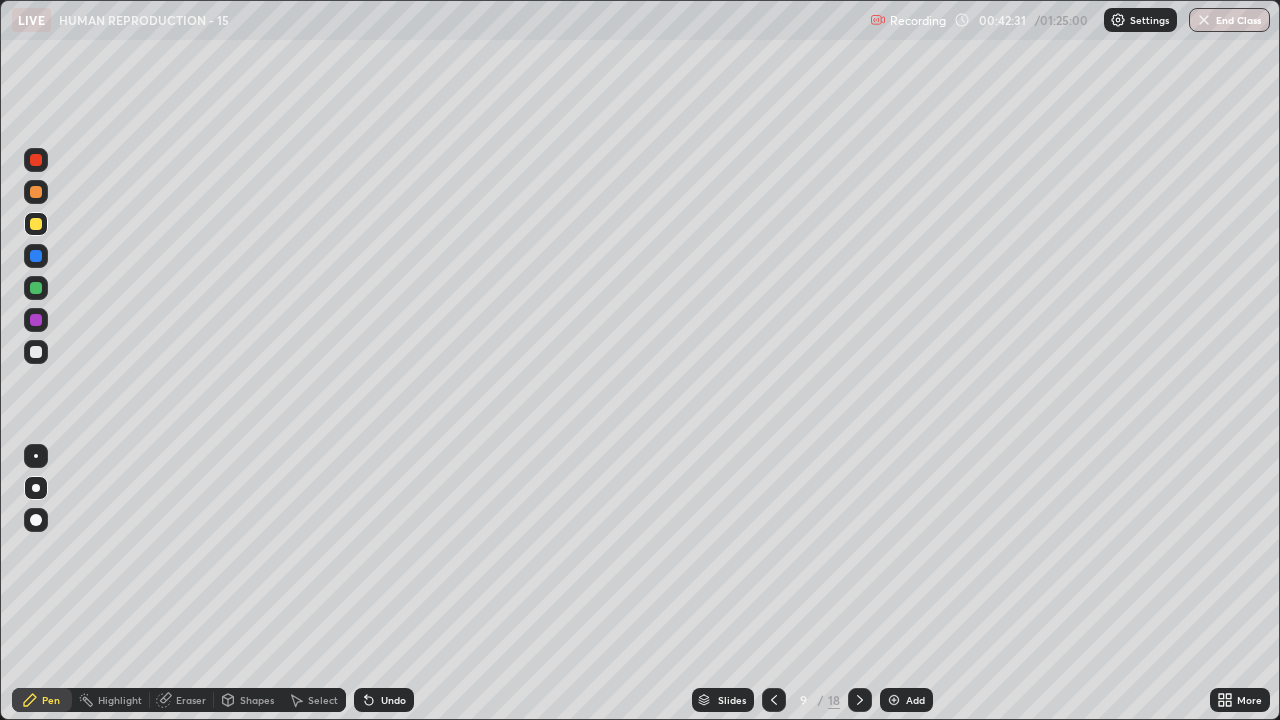 click on "Shapes" at bounding box center (257, 700) 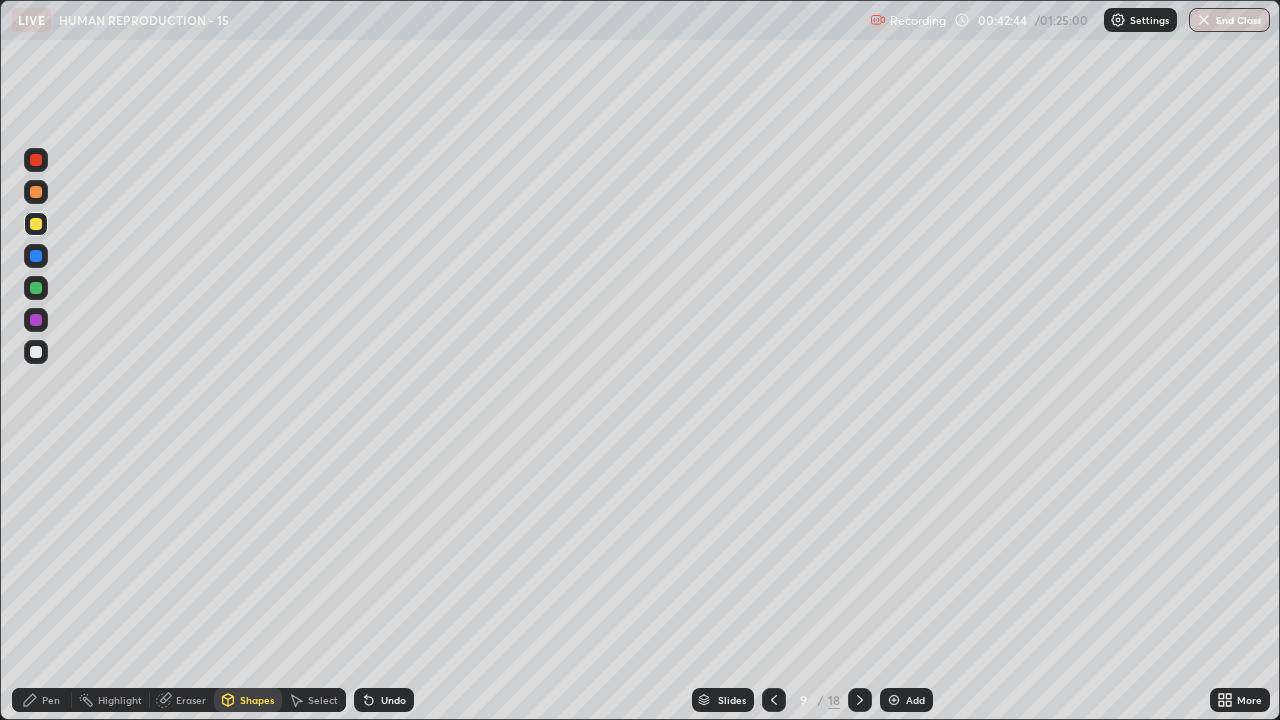 click at bounding box center [36, 352] 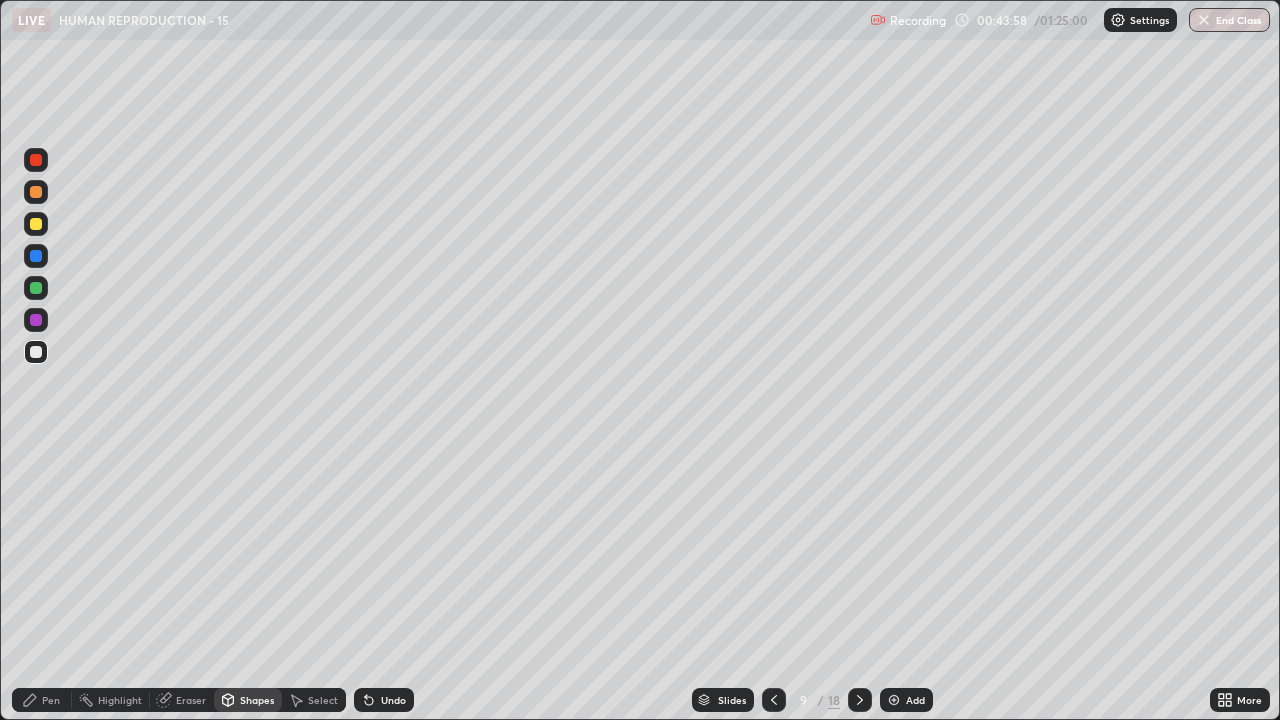 click on "Undo" at bounding box center (393, 700) 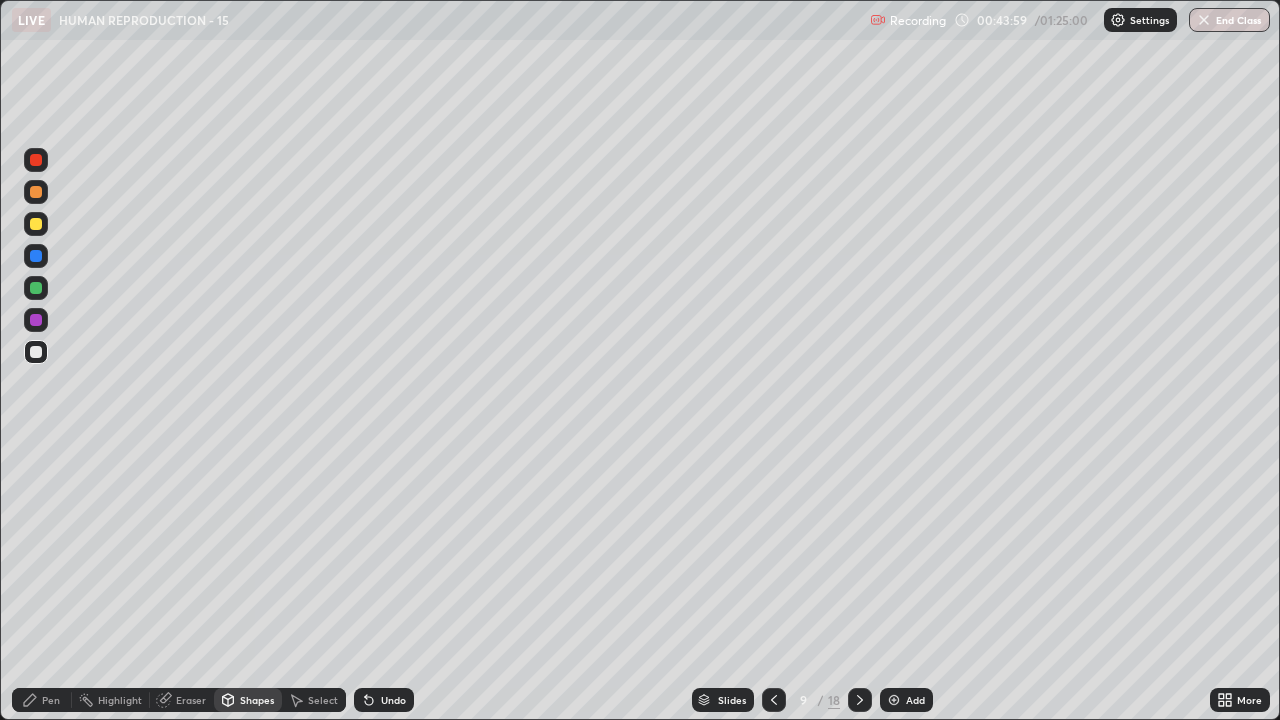click on "Pen" at bounding box center [51, 700] 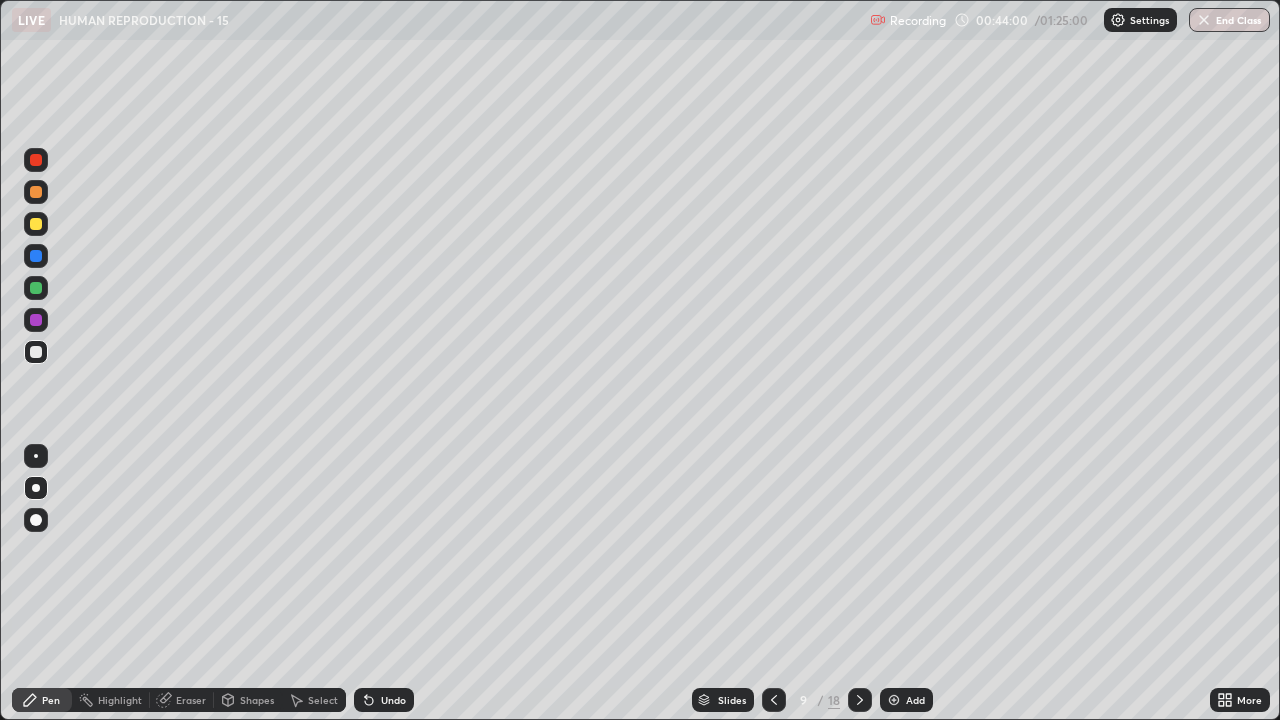 click on "Undo" at bounding box center [384, 700] 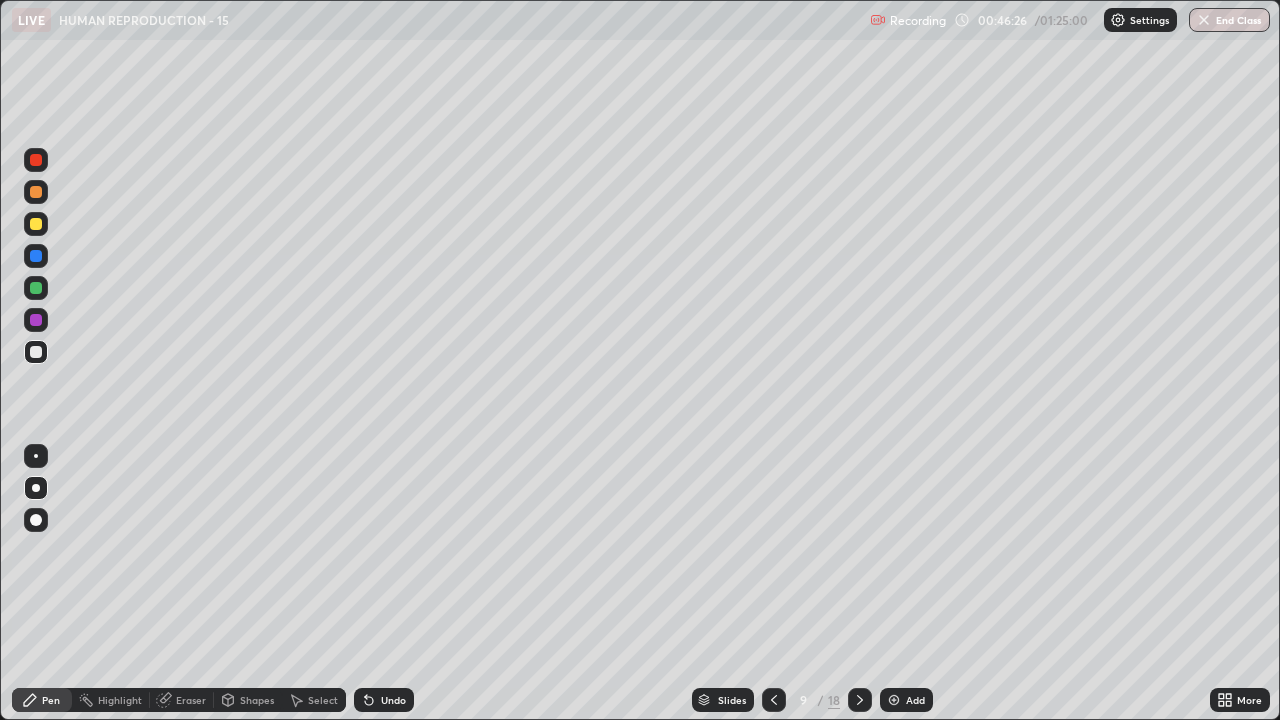 click at bounding box center [36, 288] 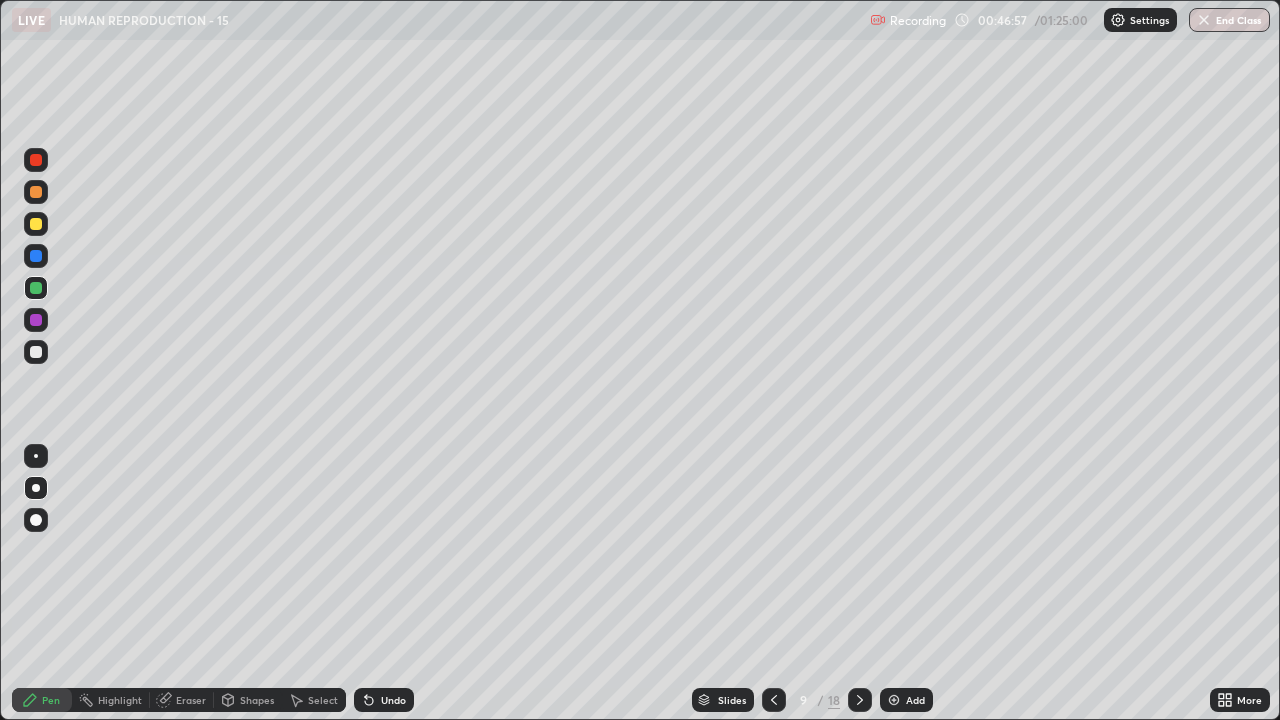 click at bounding box center (36, 352) 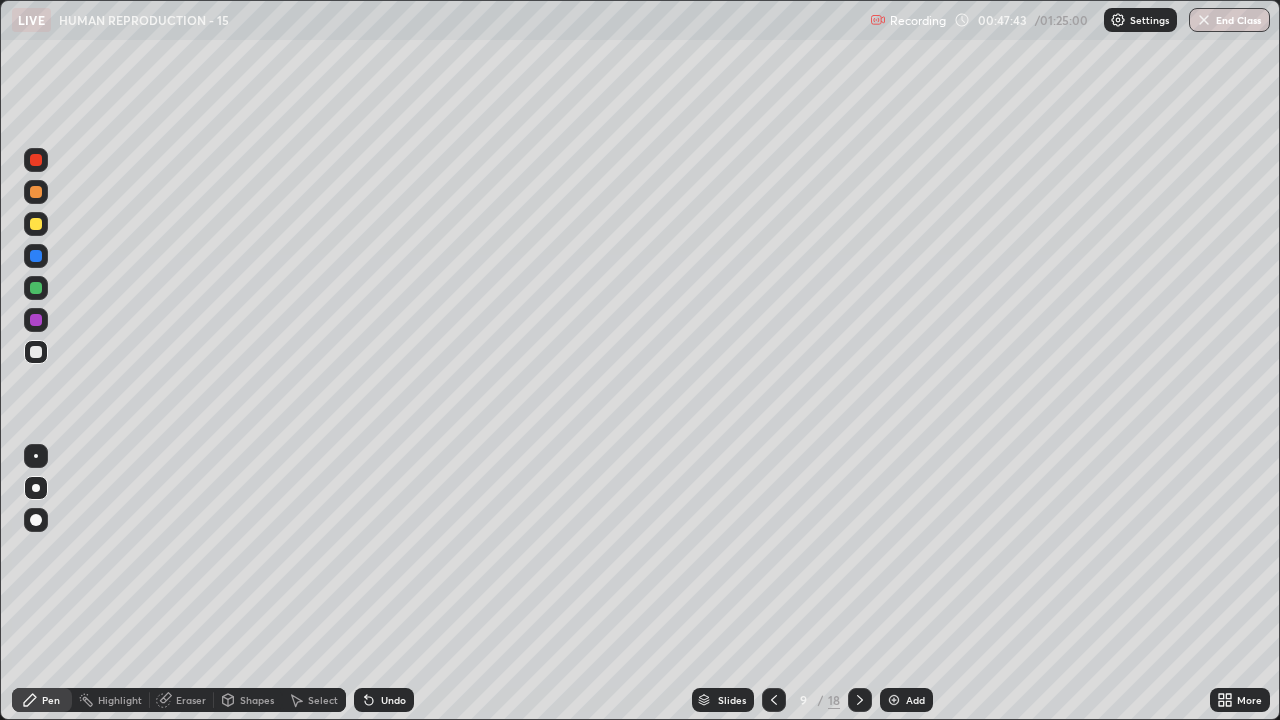 click on "Add" at bounding box center [906, 700] 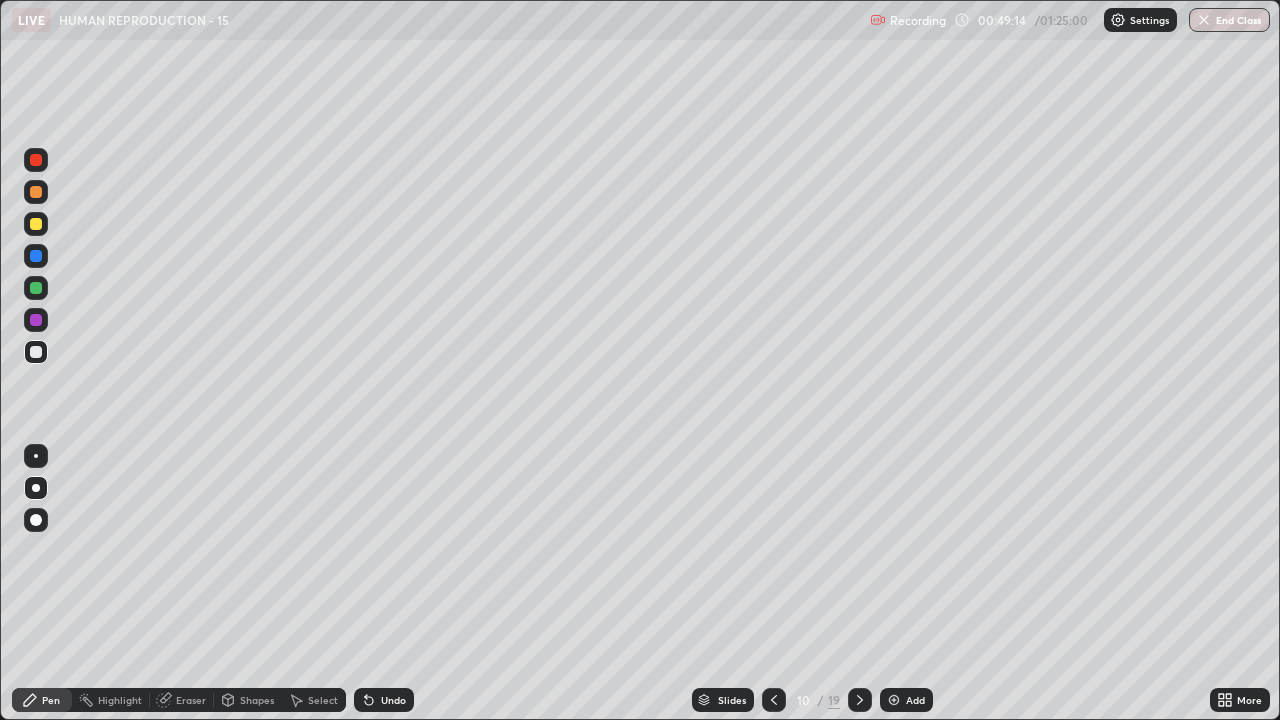 click on "Add" at bounding box center (915, 700) 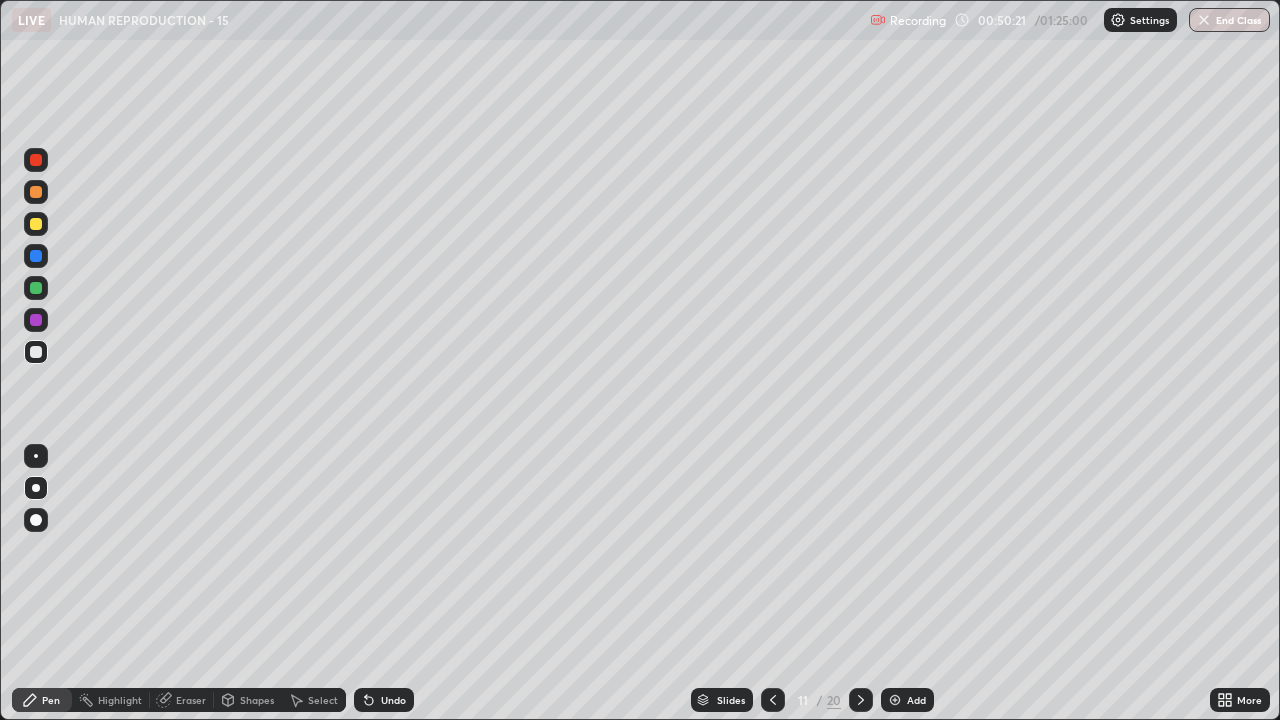 click 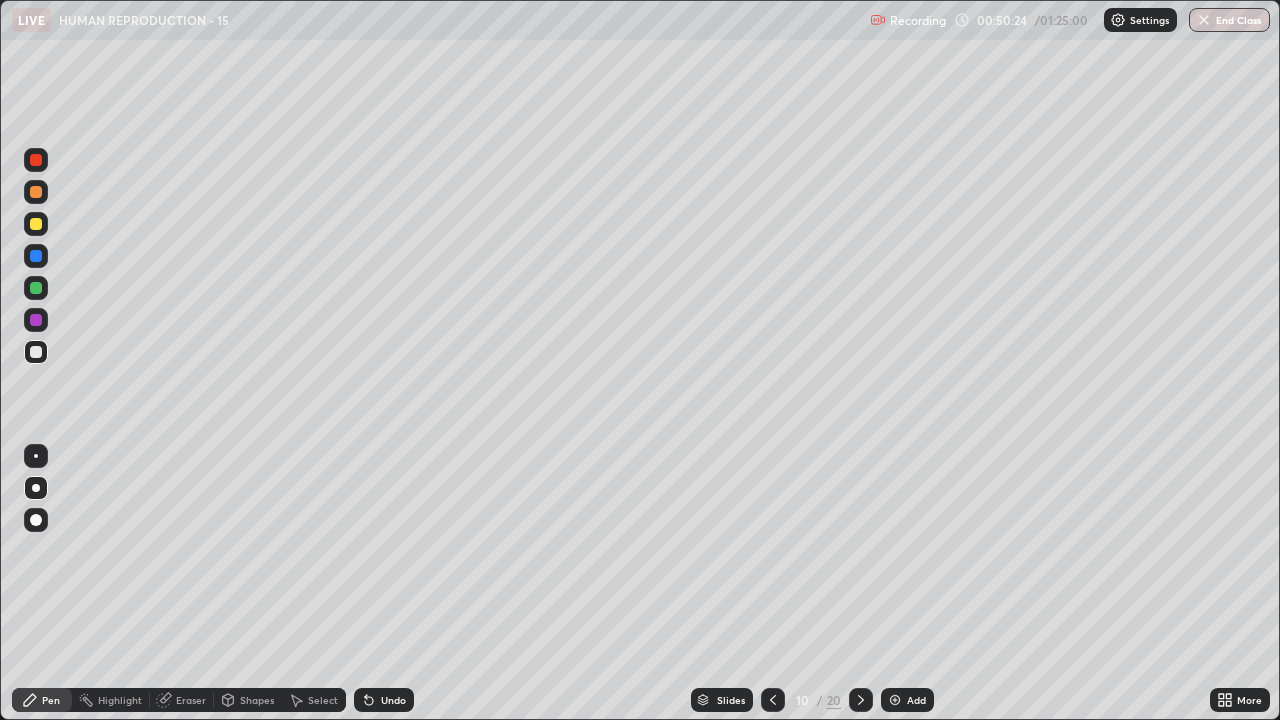 click 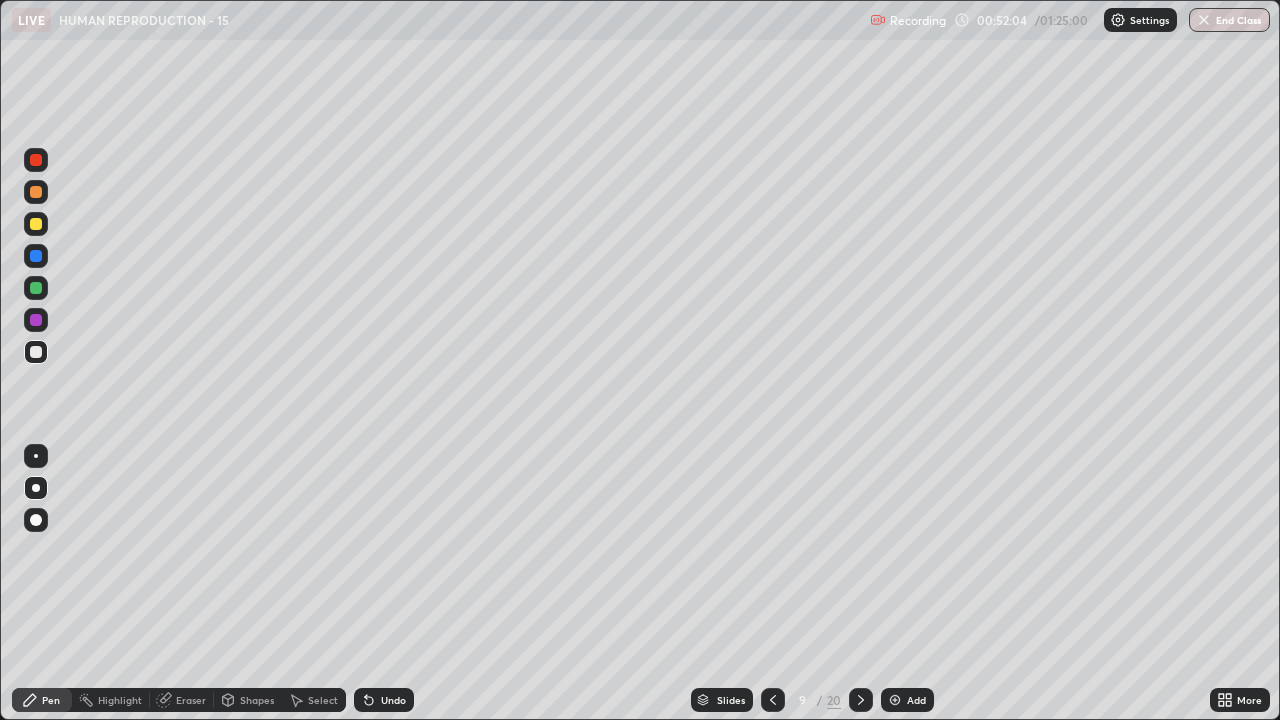 click 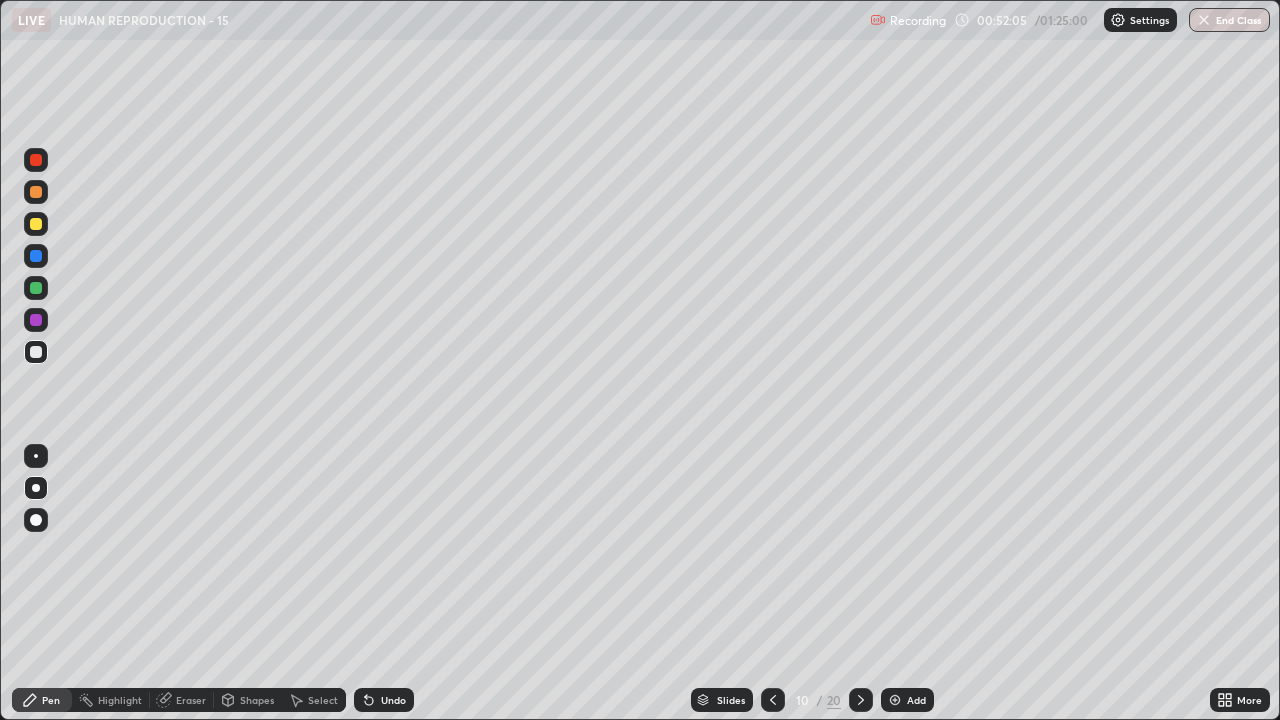 click 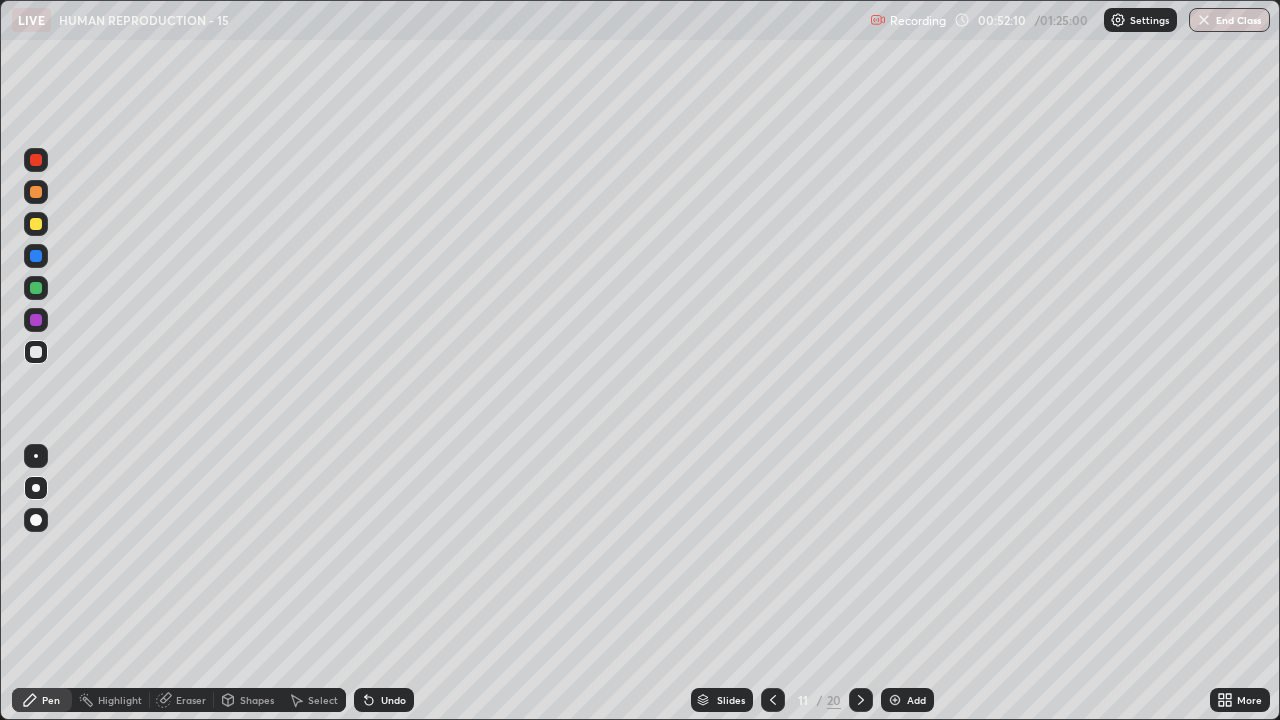 click at bounding box center [773, 700] 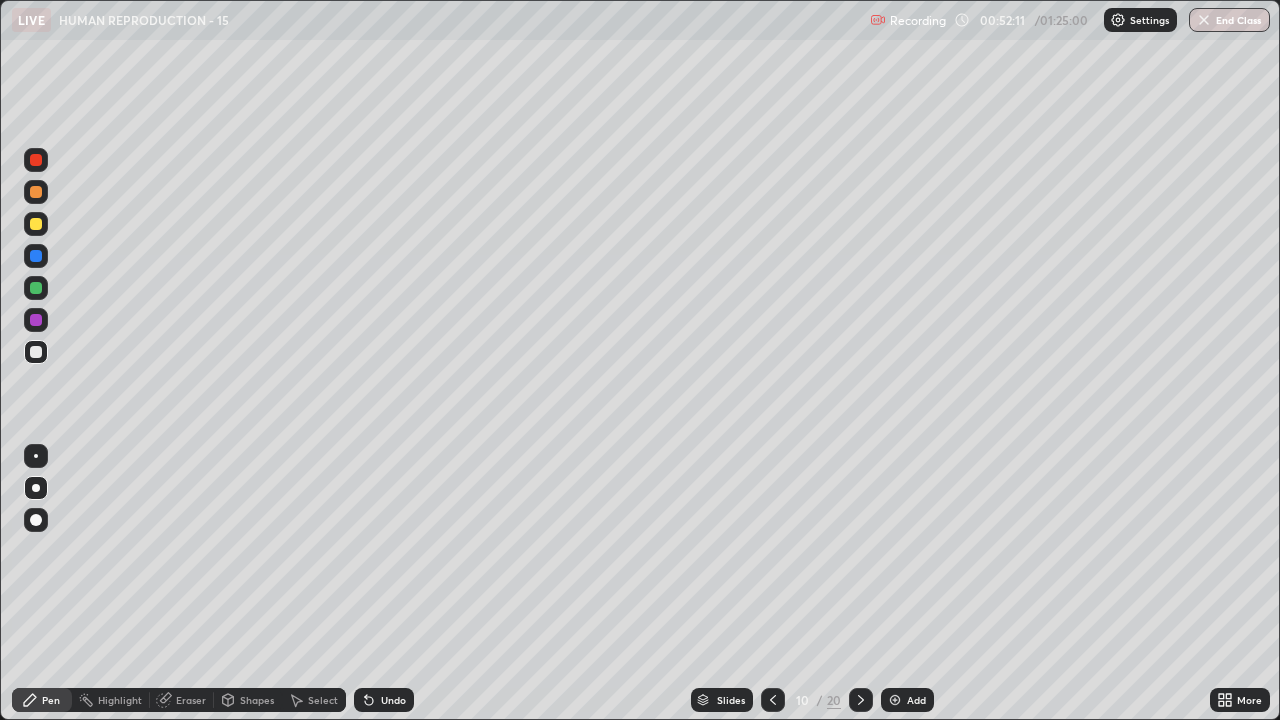 click at bounding box center (773, 700) 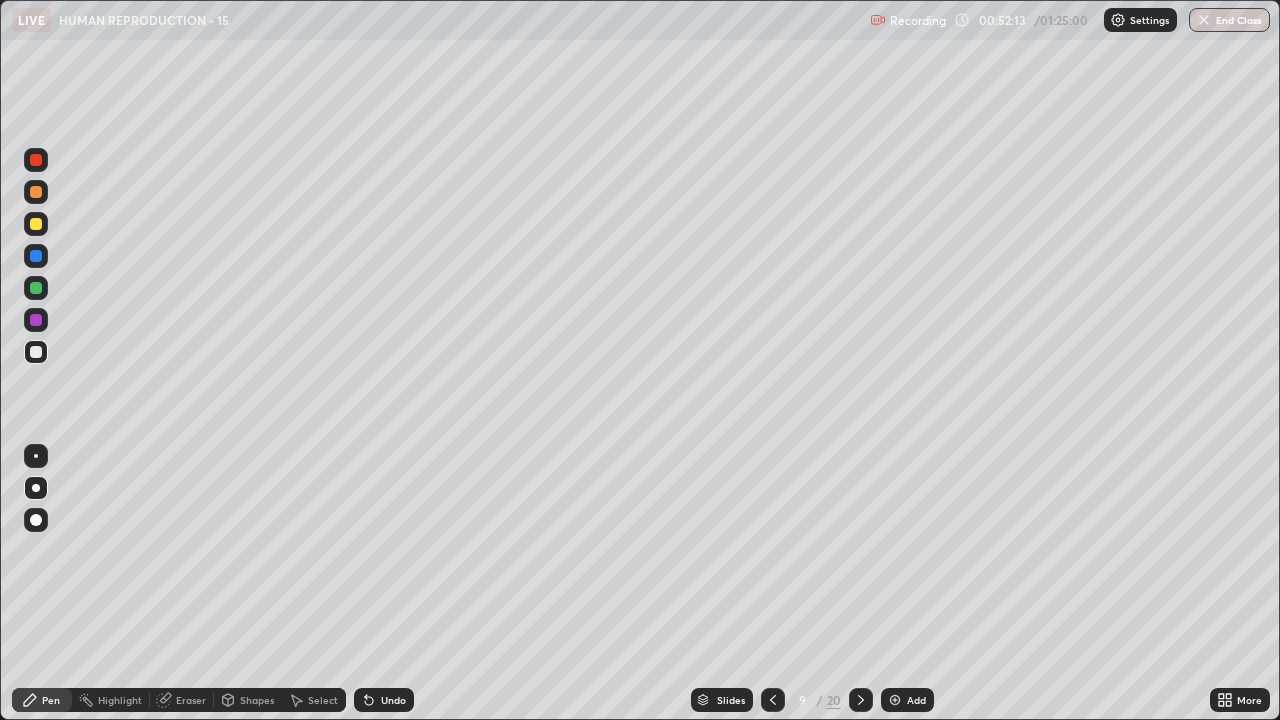click at bounding box center (895, 700) 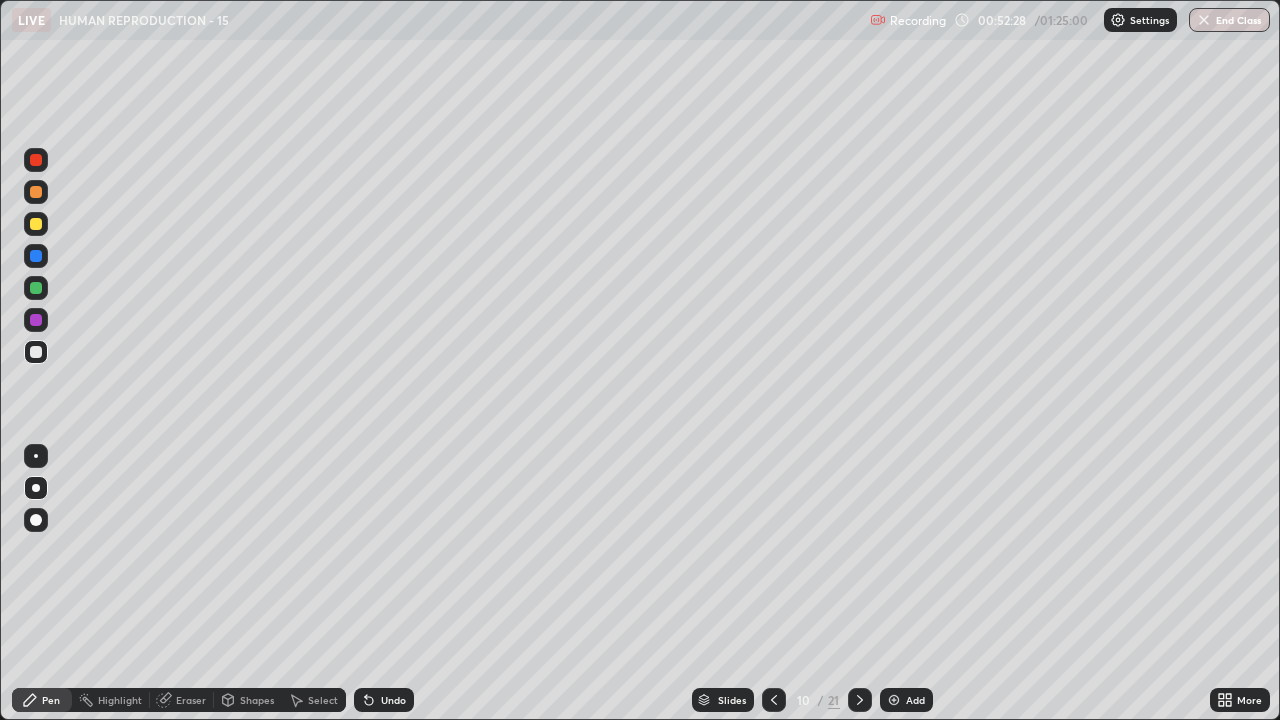 click at bounding box center (860, 700) 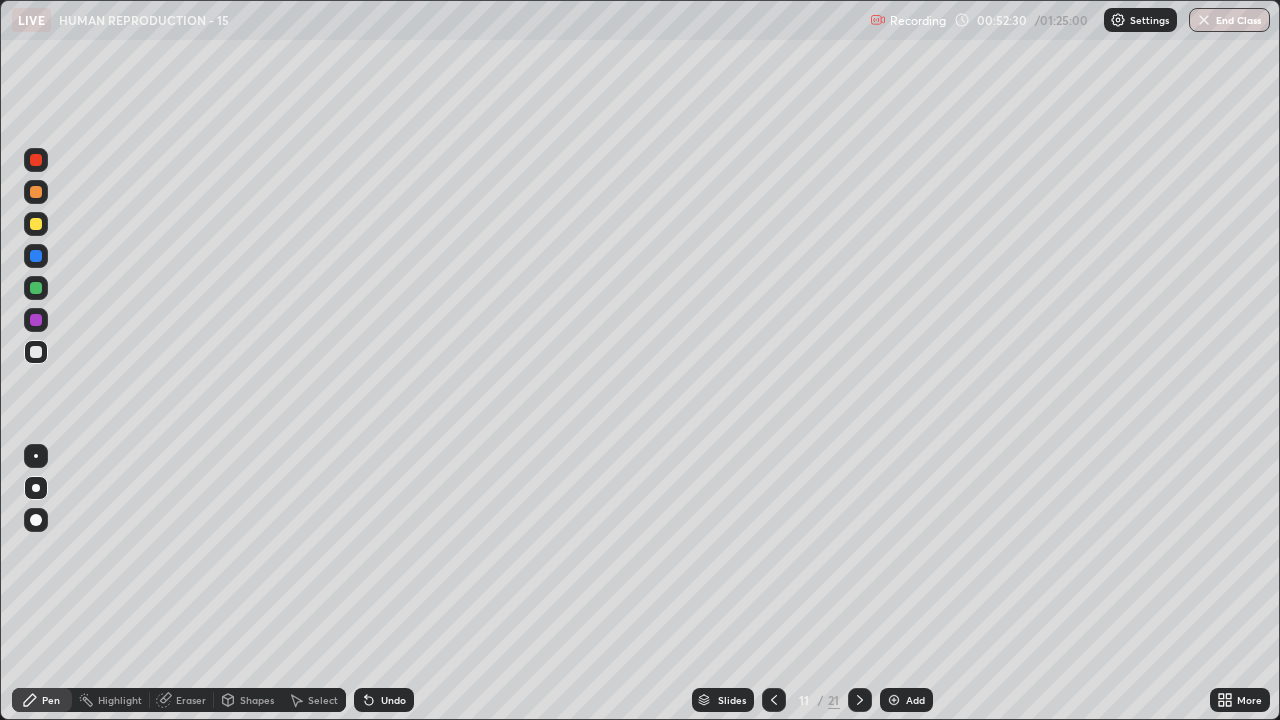 click 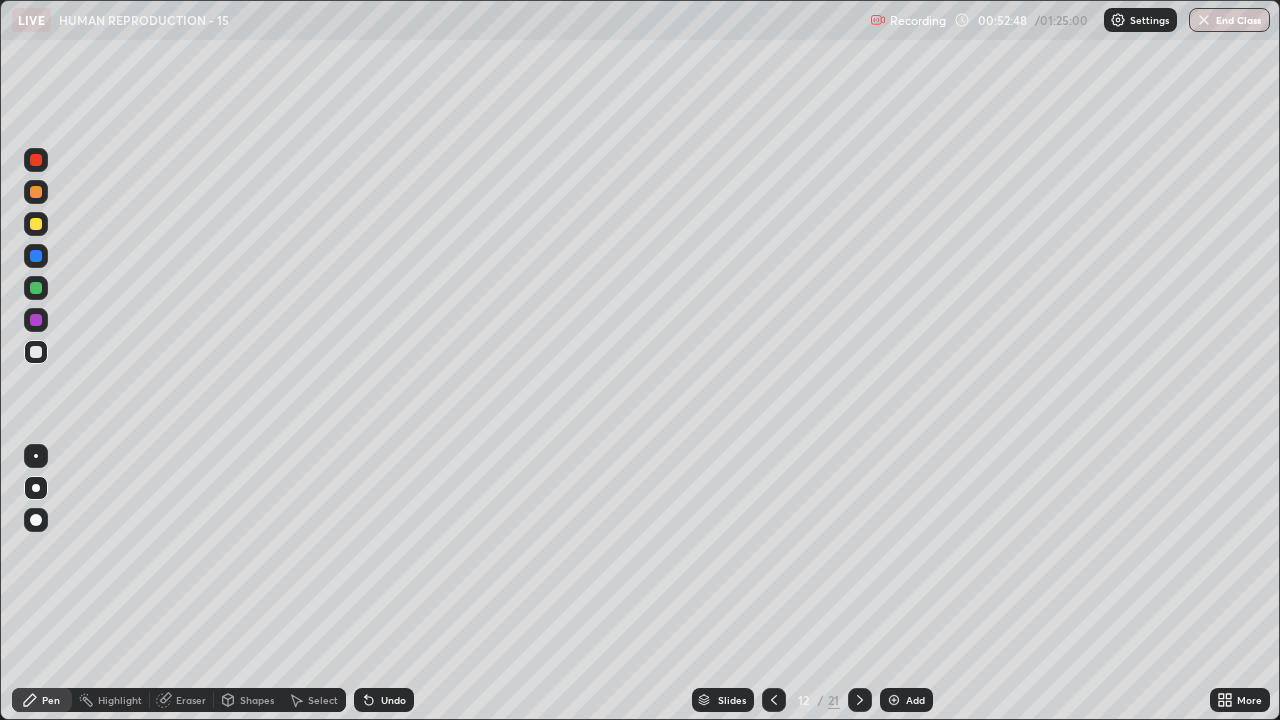 click 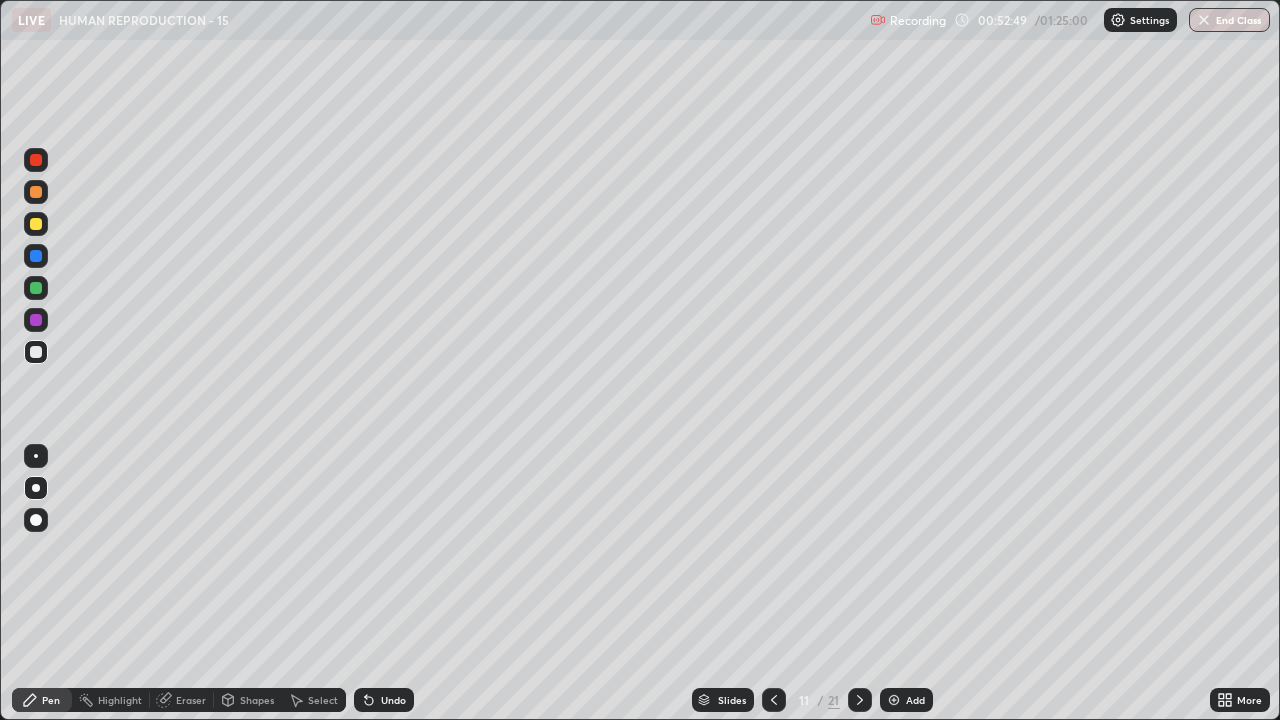 click 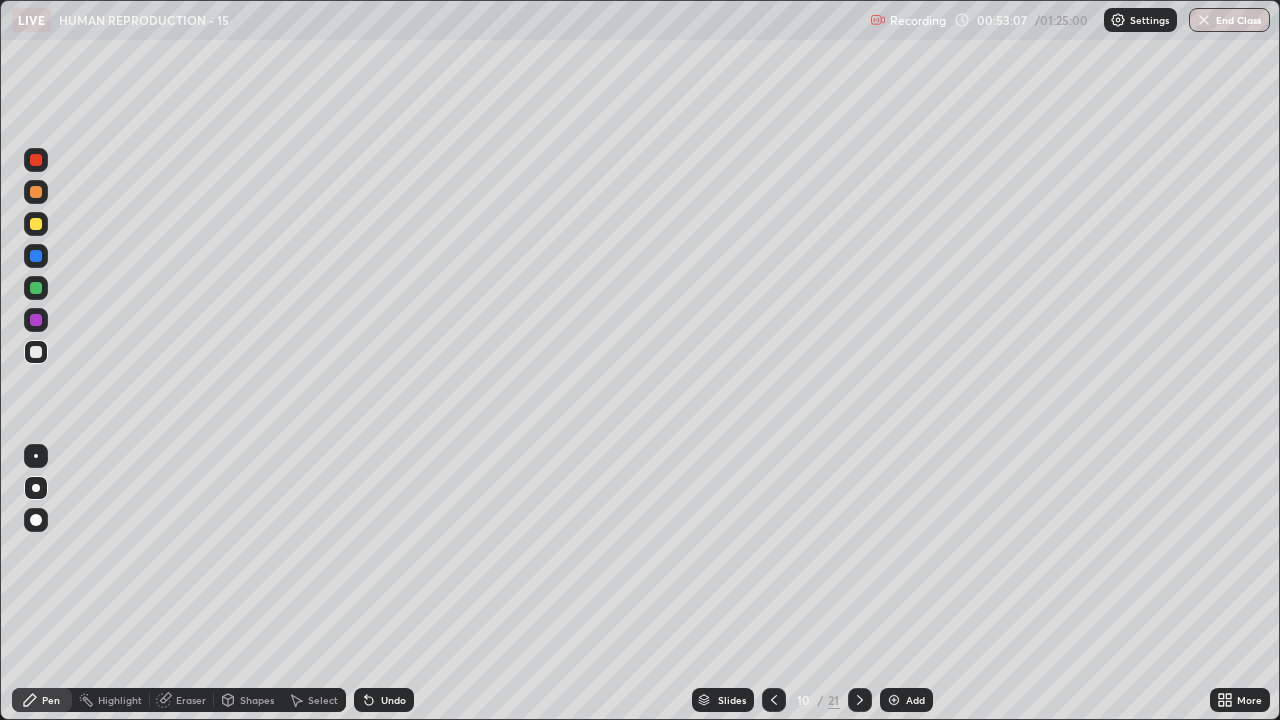 click 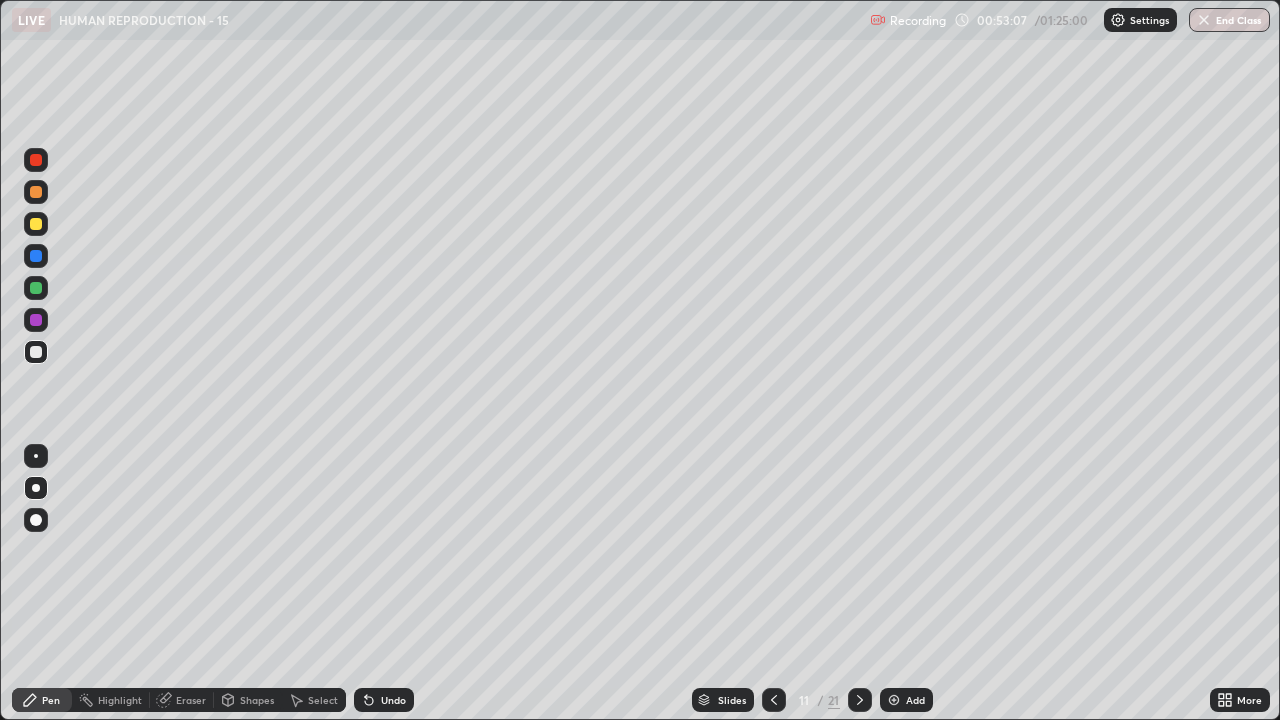 click 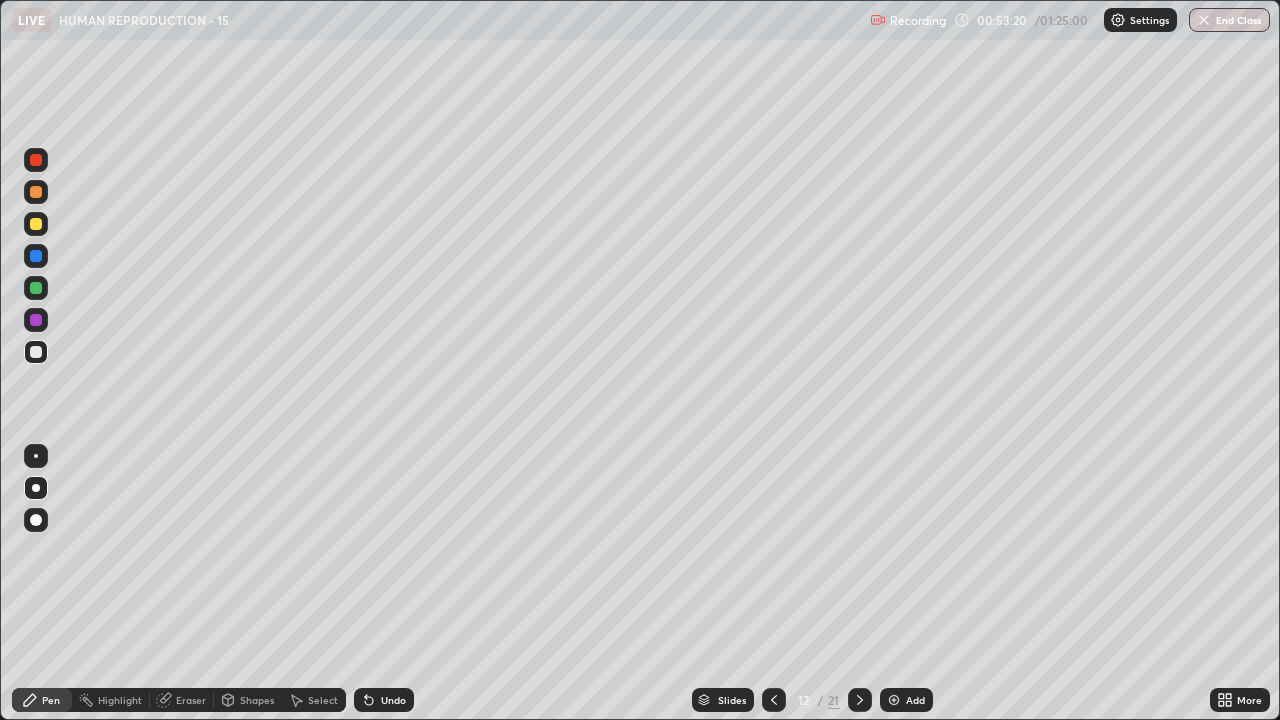 click 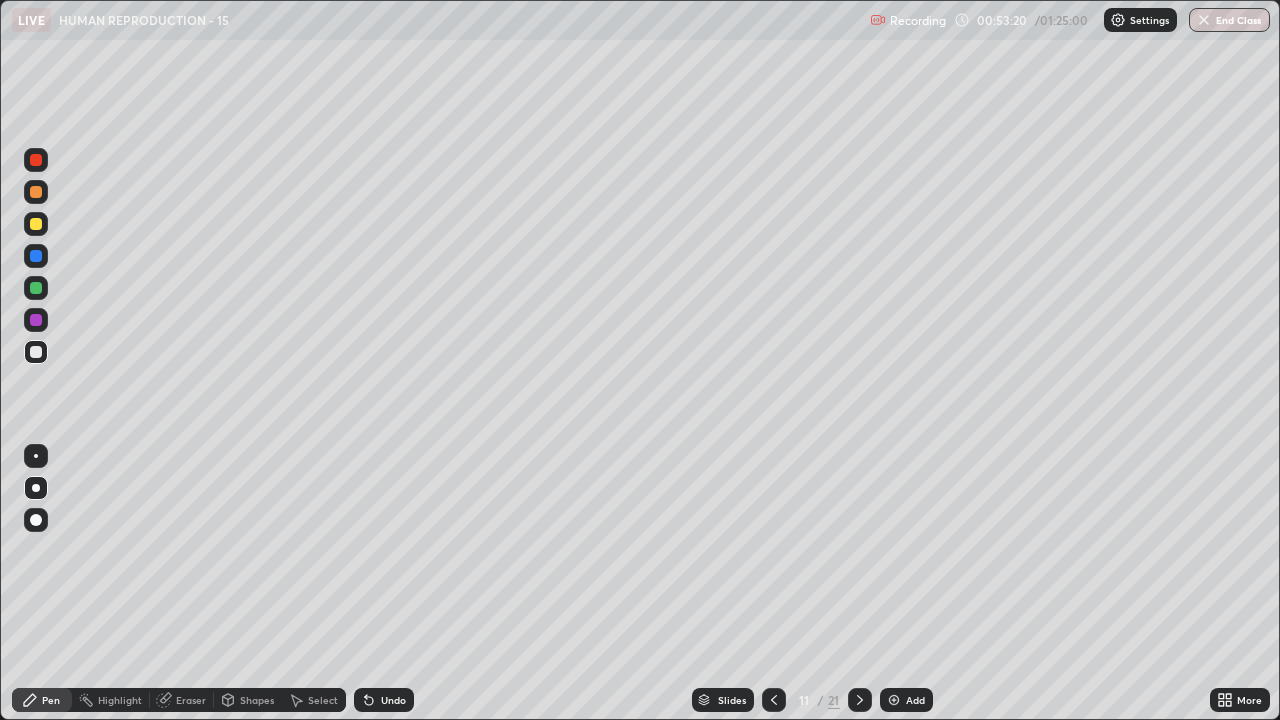click 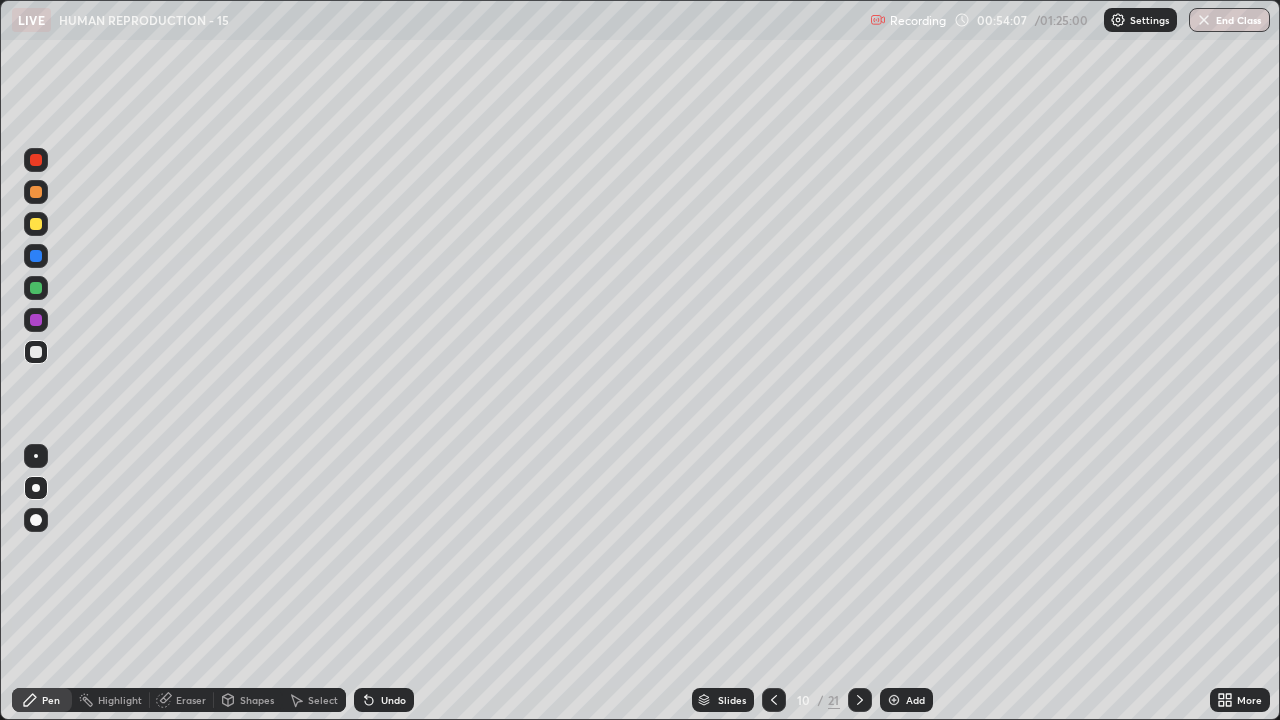 click 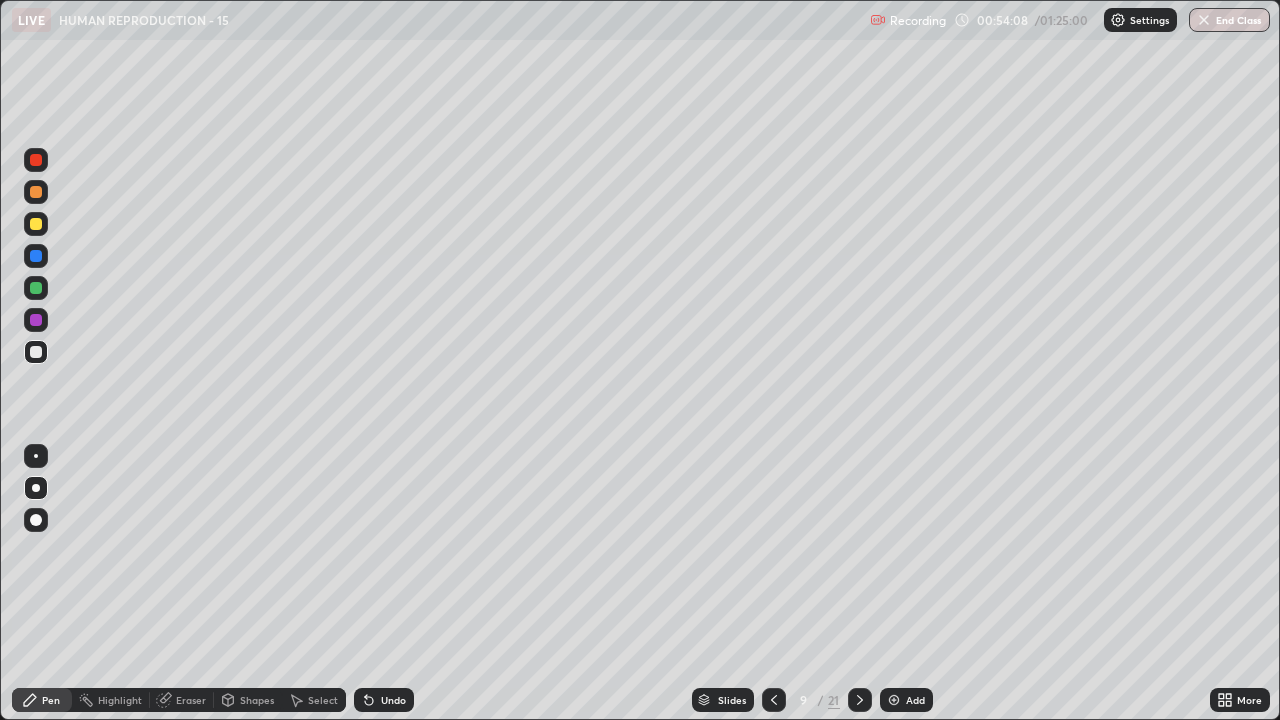 click 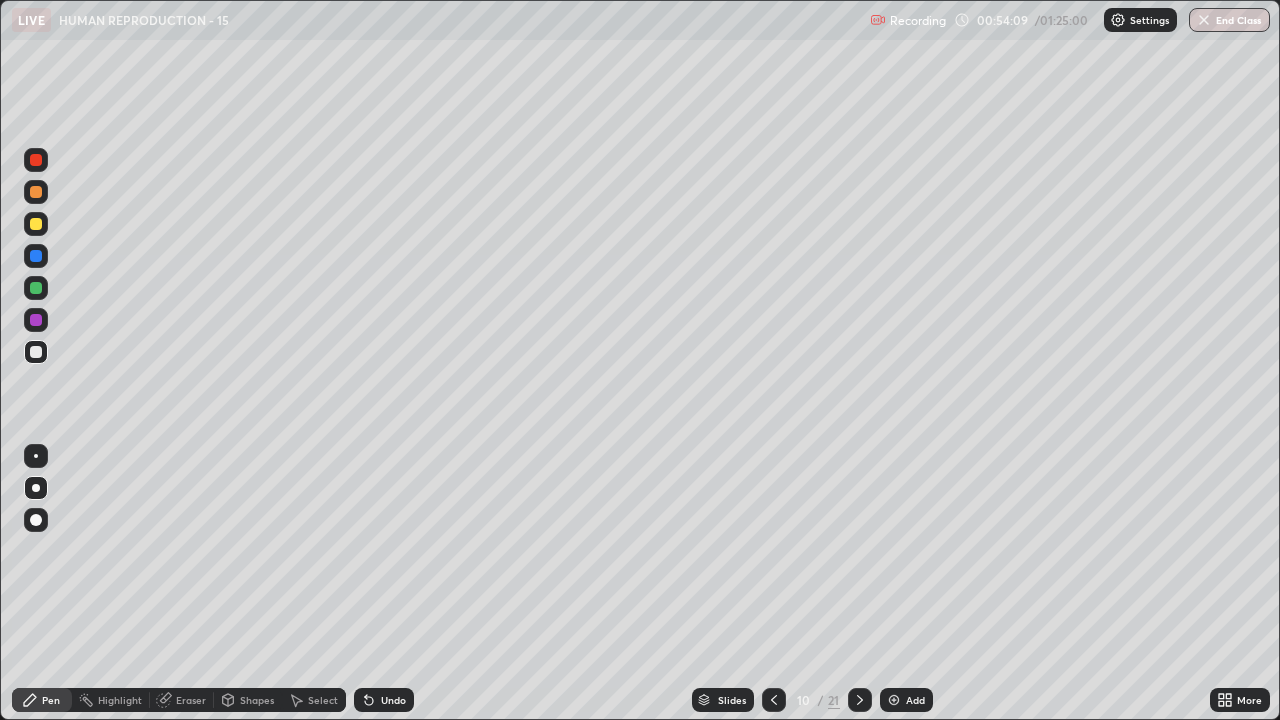 click 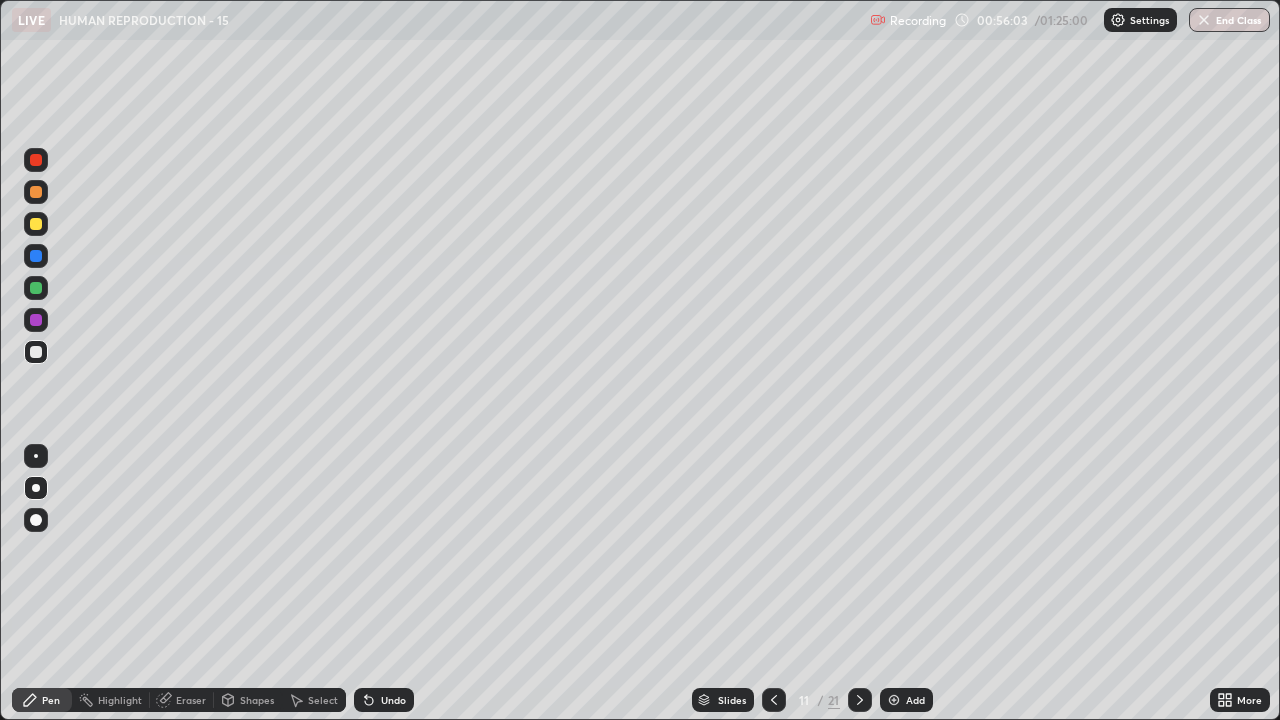 click 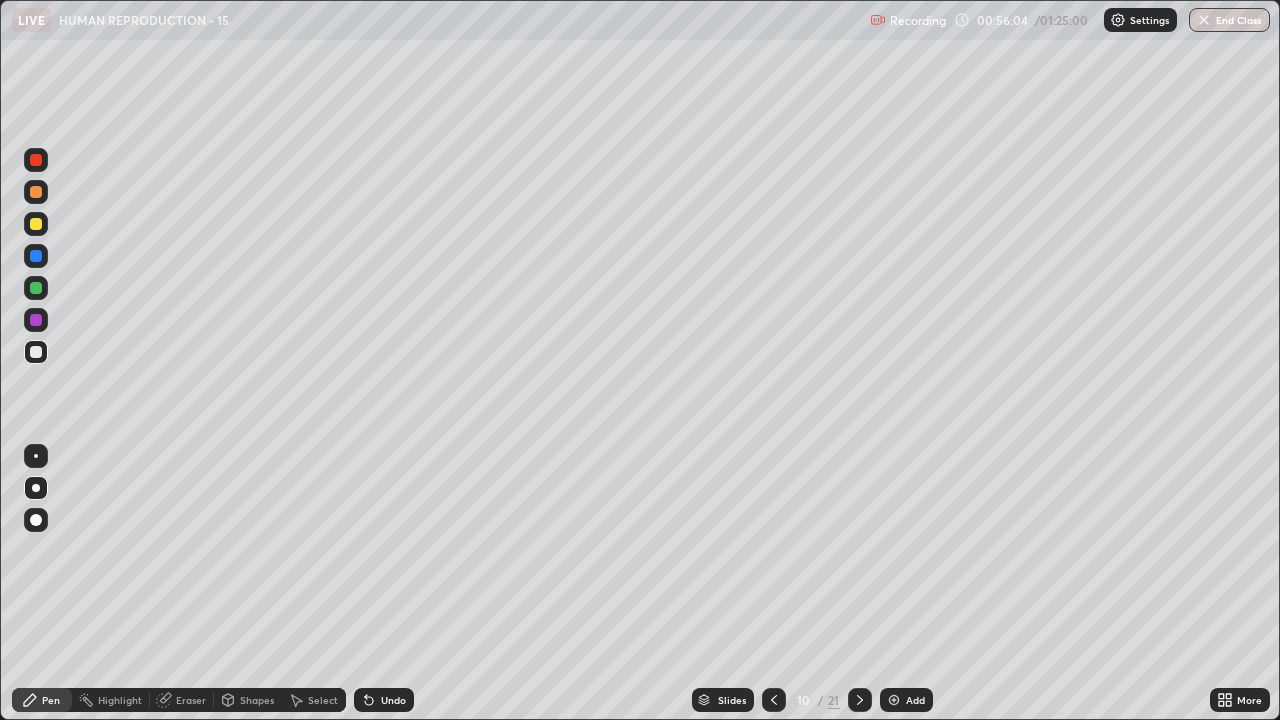 click at bounding box center [774, 700] 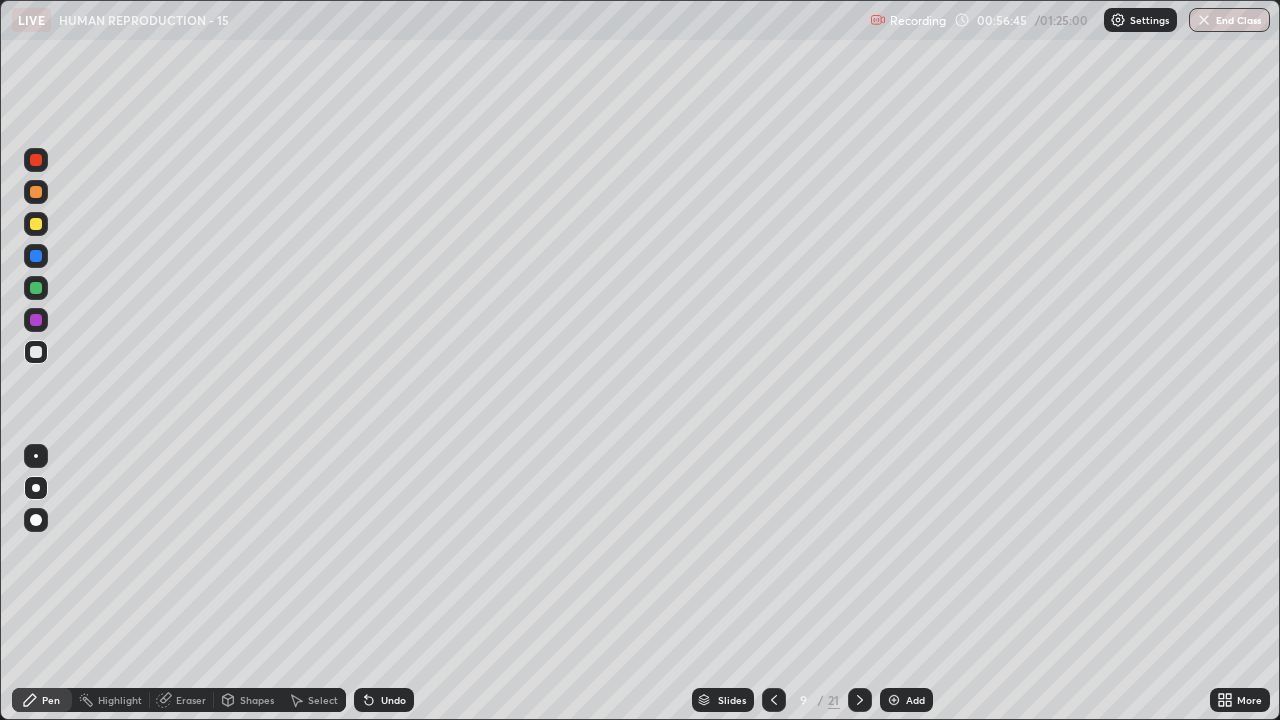 click 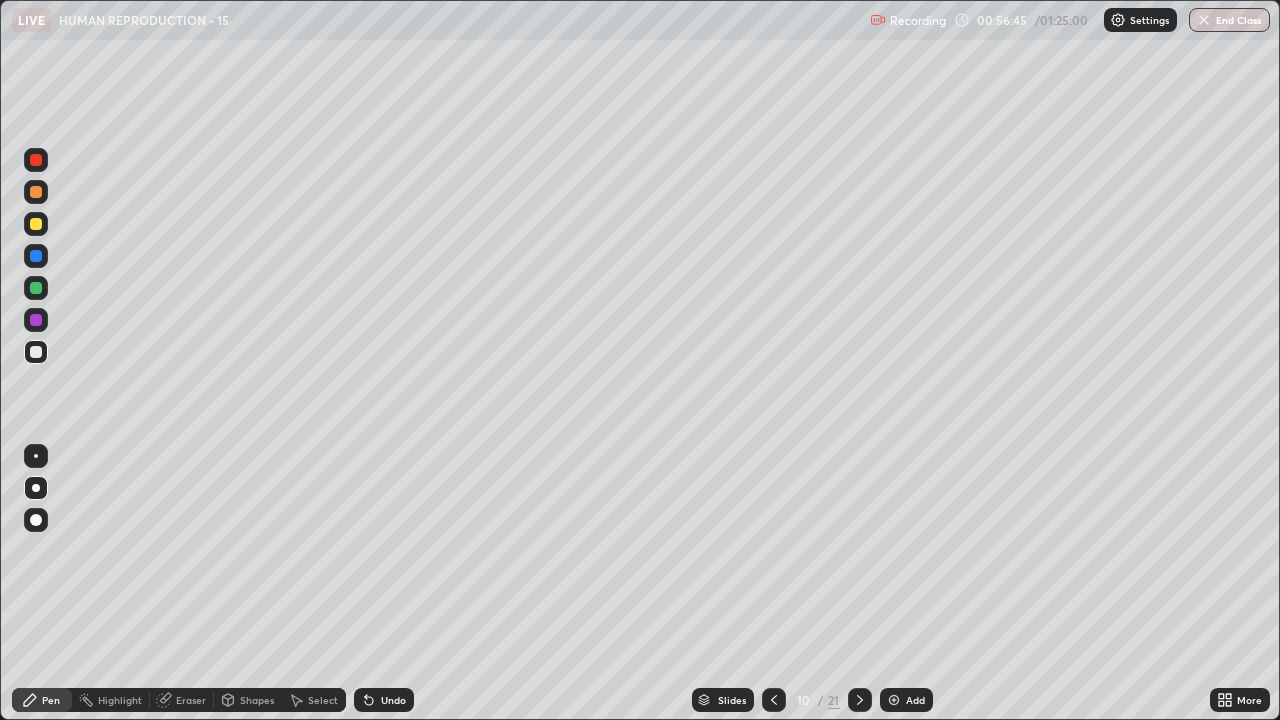 click 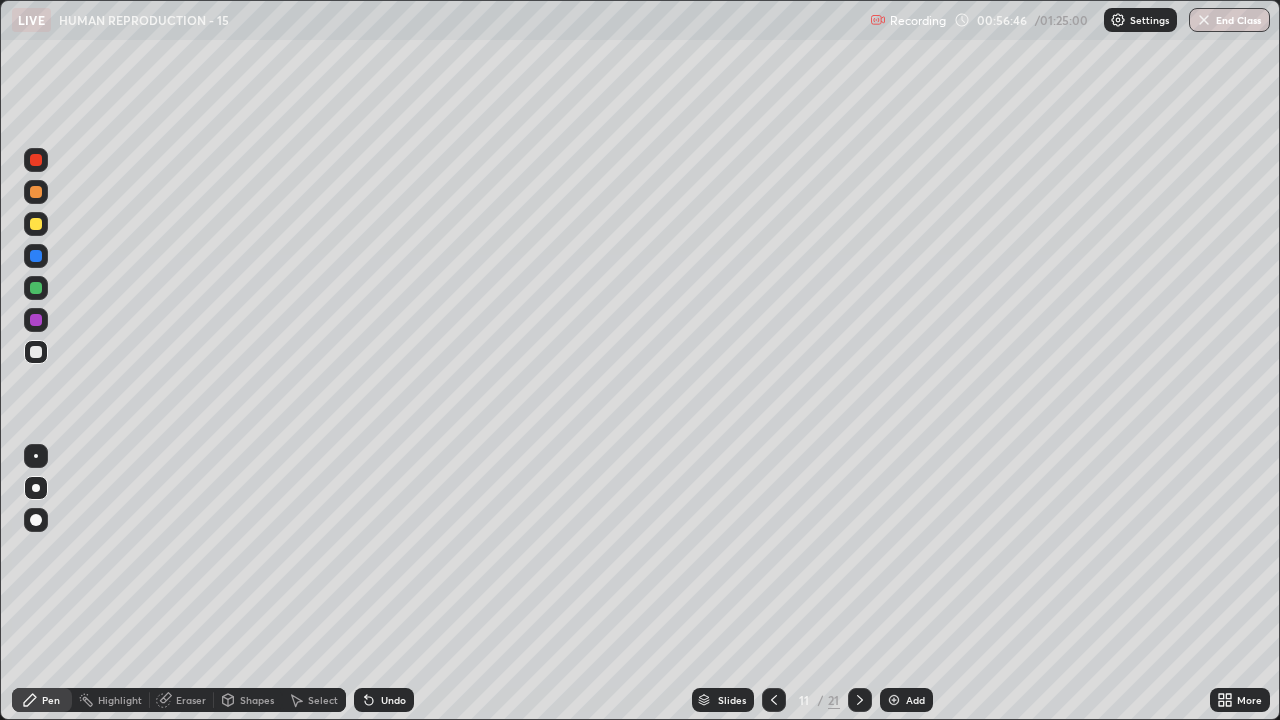 click 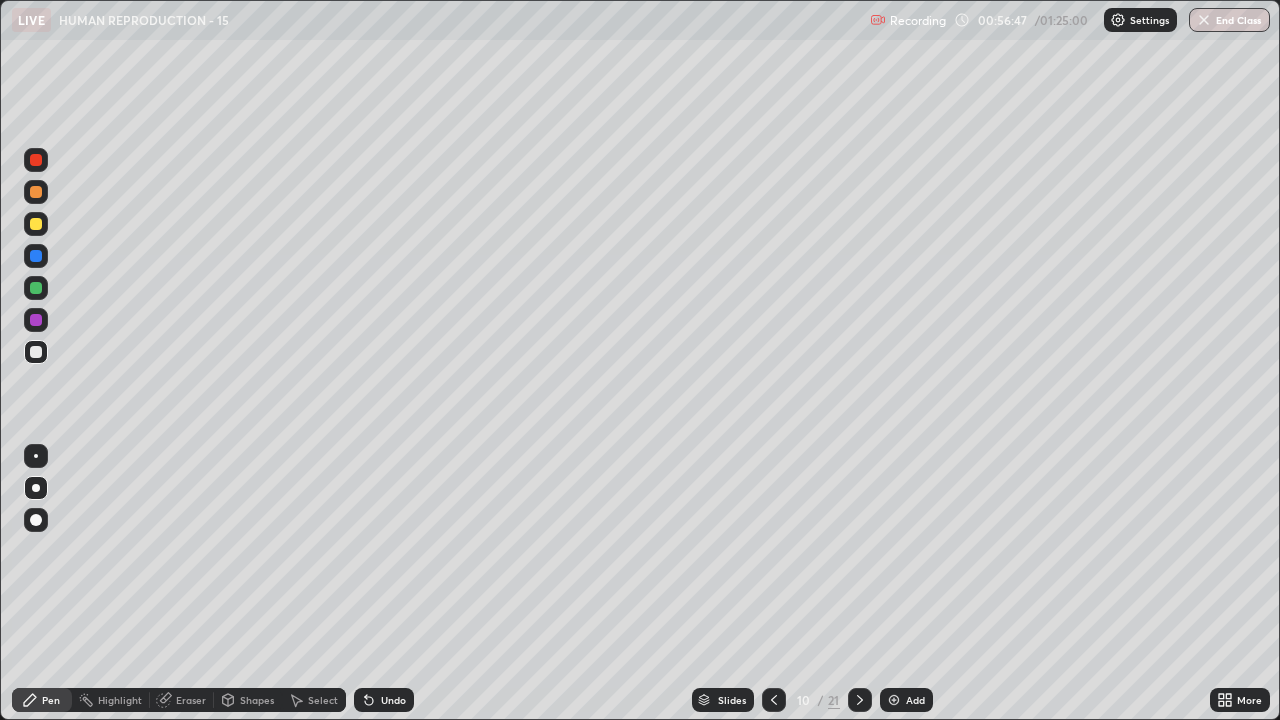 click at bounding box center [894, 700] 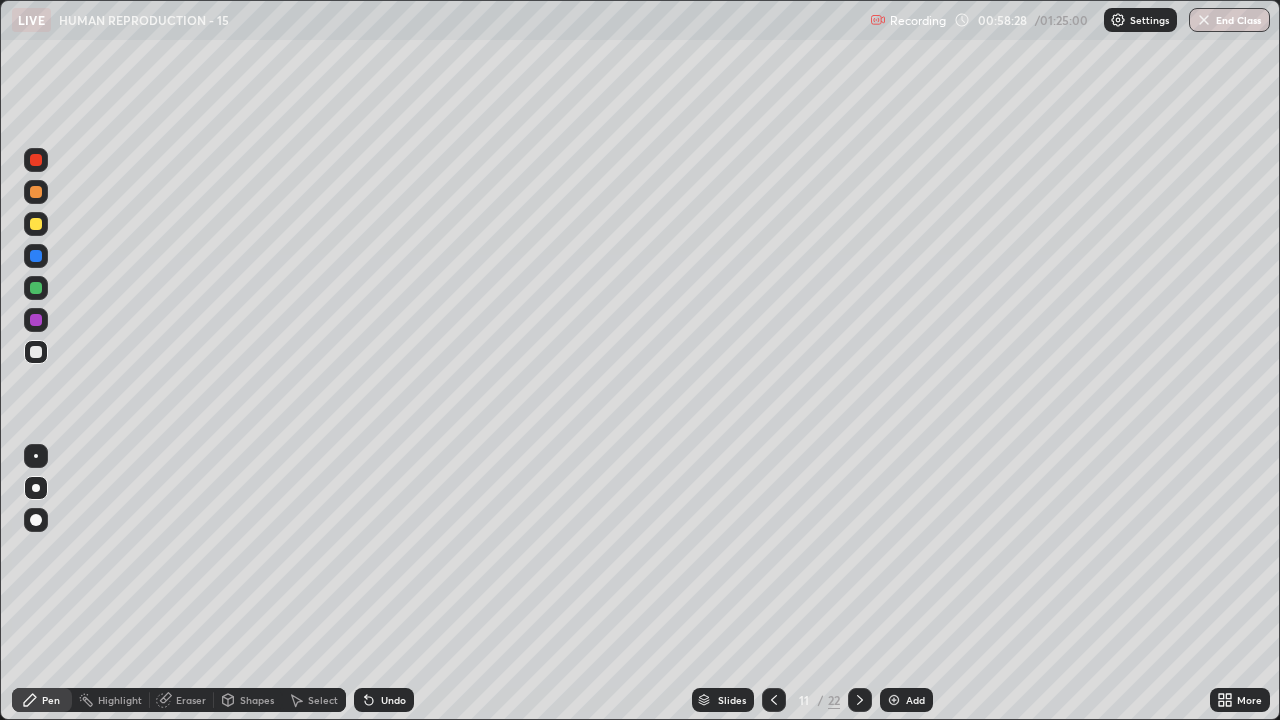 click 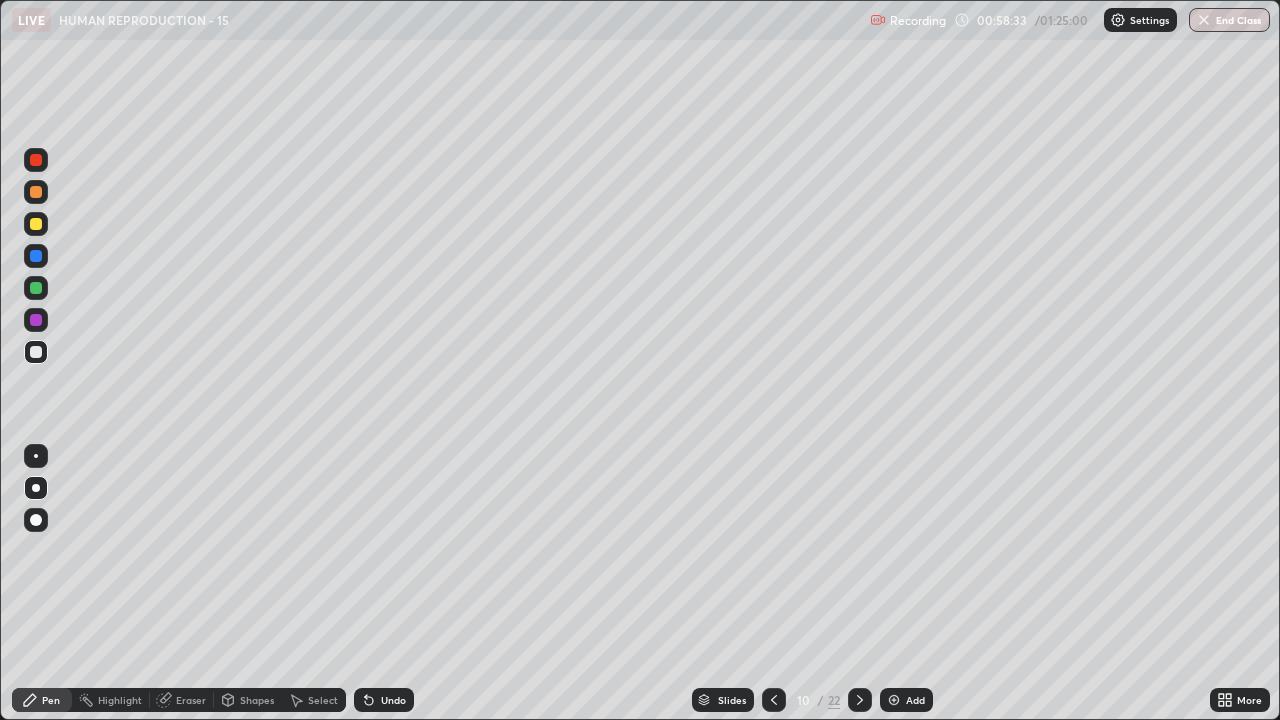 click at bounding box center [894, 700] 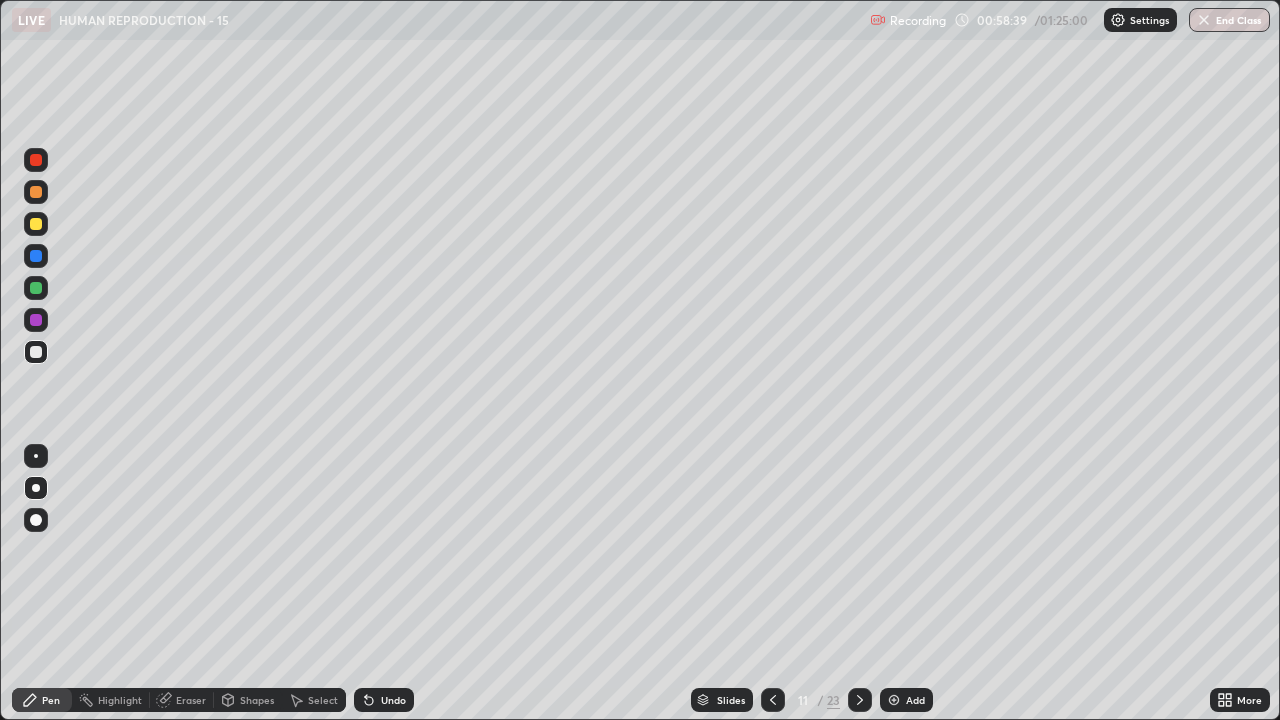 click at bounding box center [36, 224] 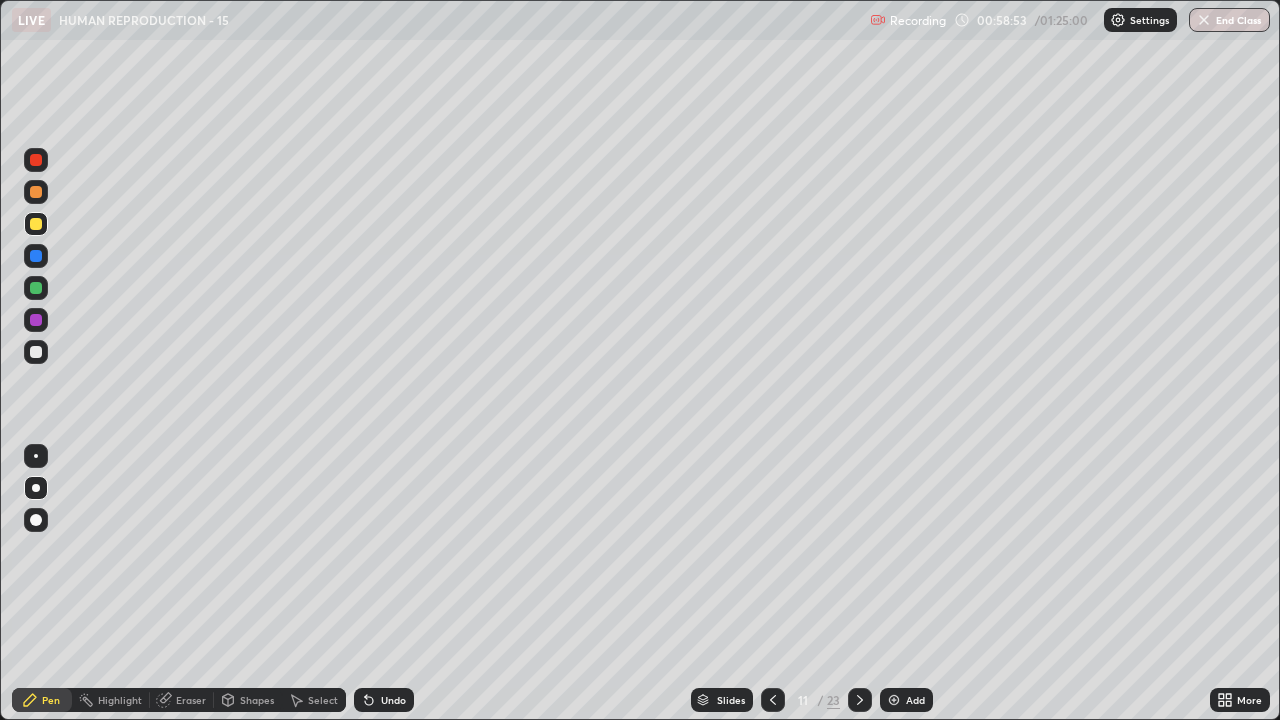 click at bounding box center (36, 352) 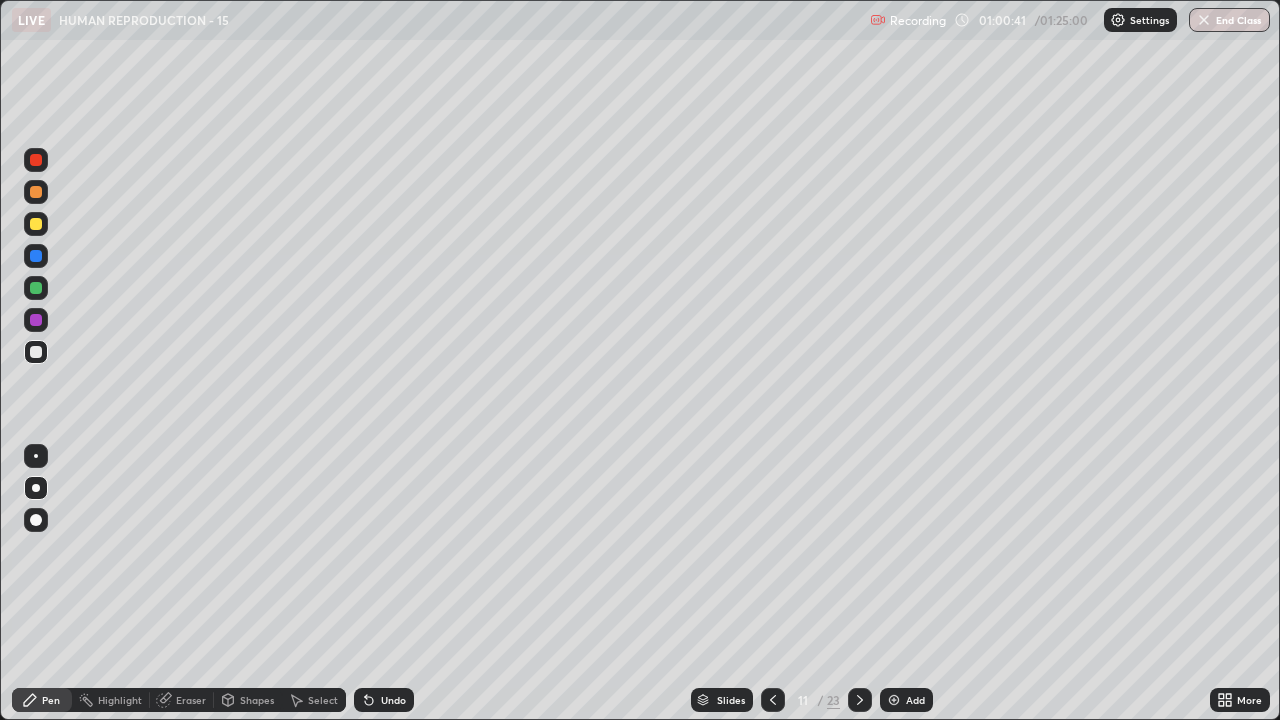 click at bounding box center (773, 700) 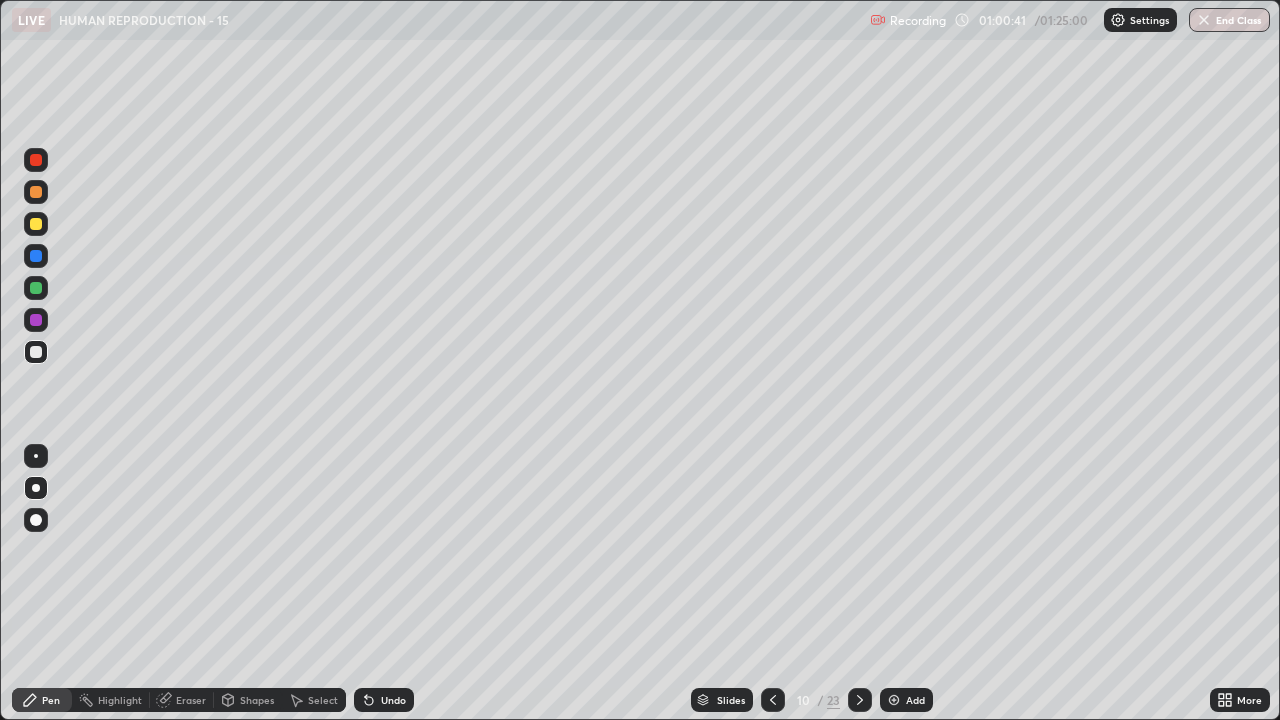 click 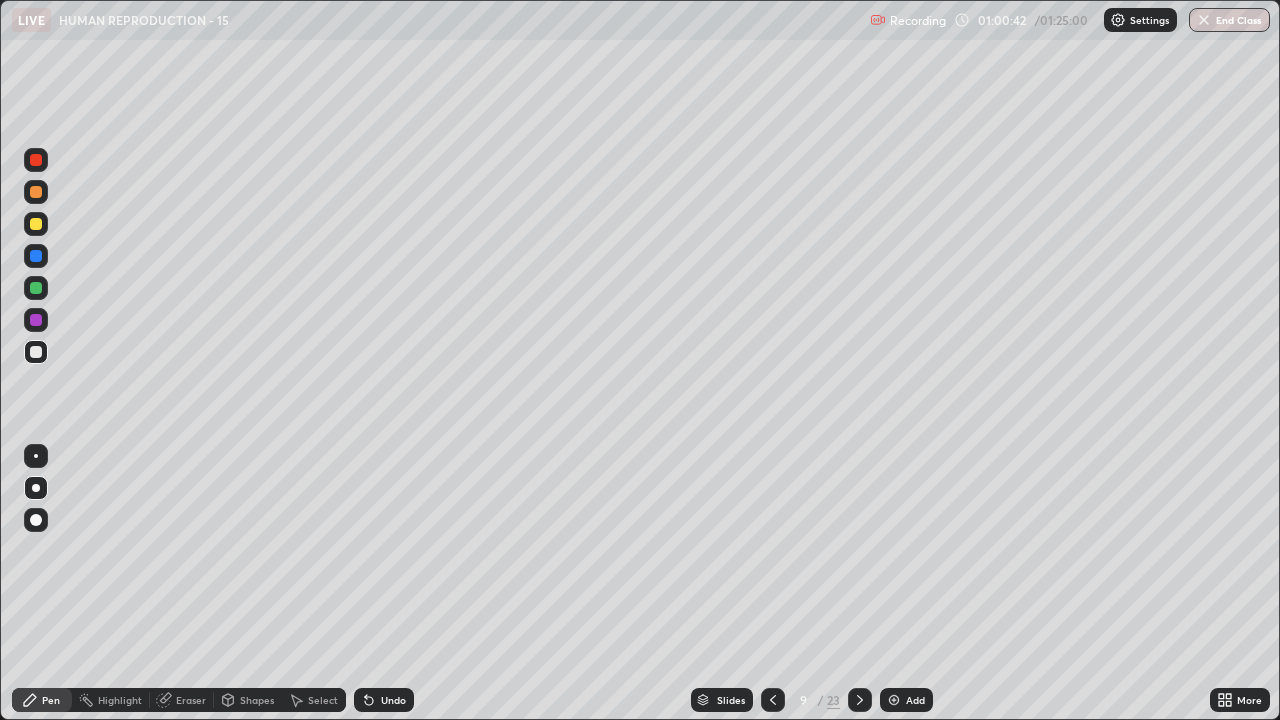 click 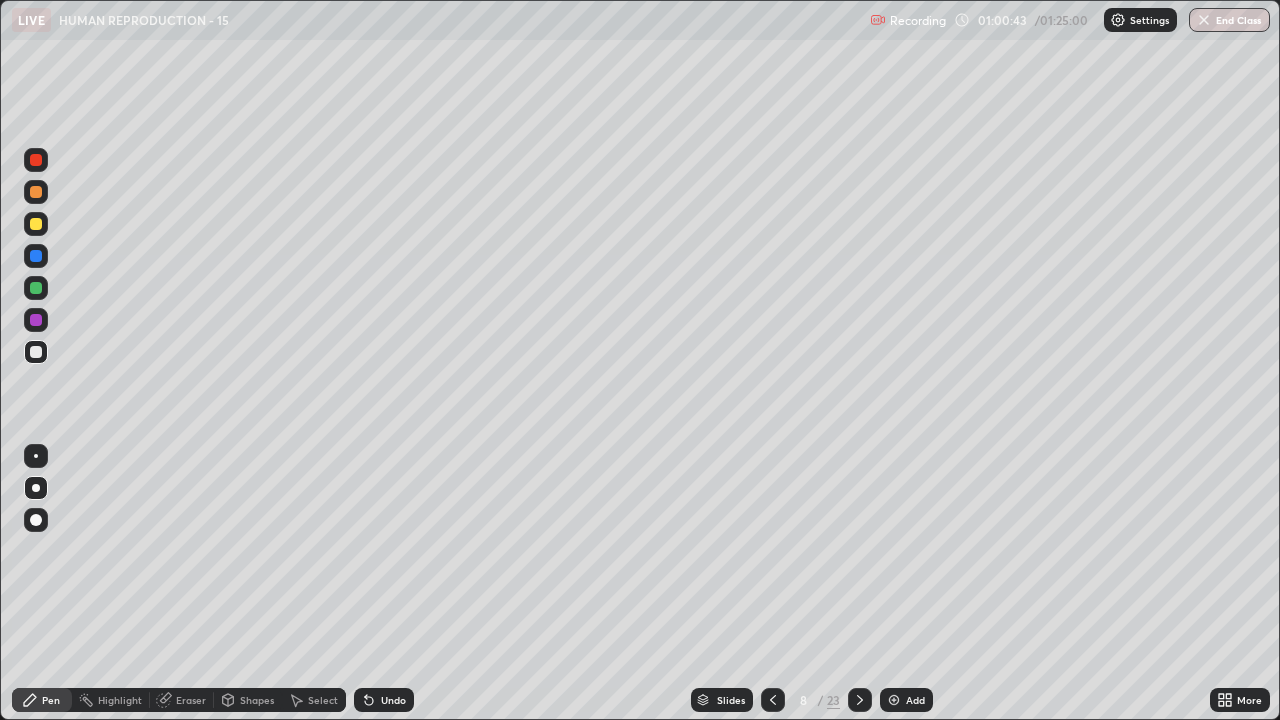 click 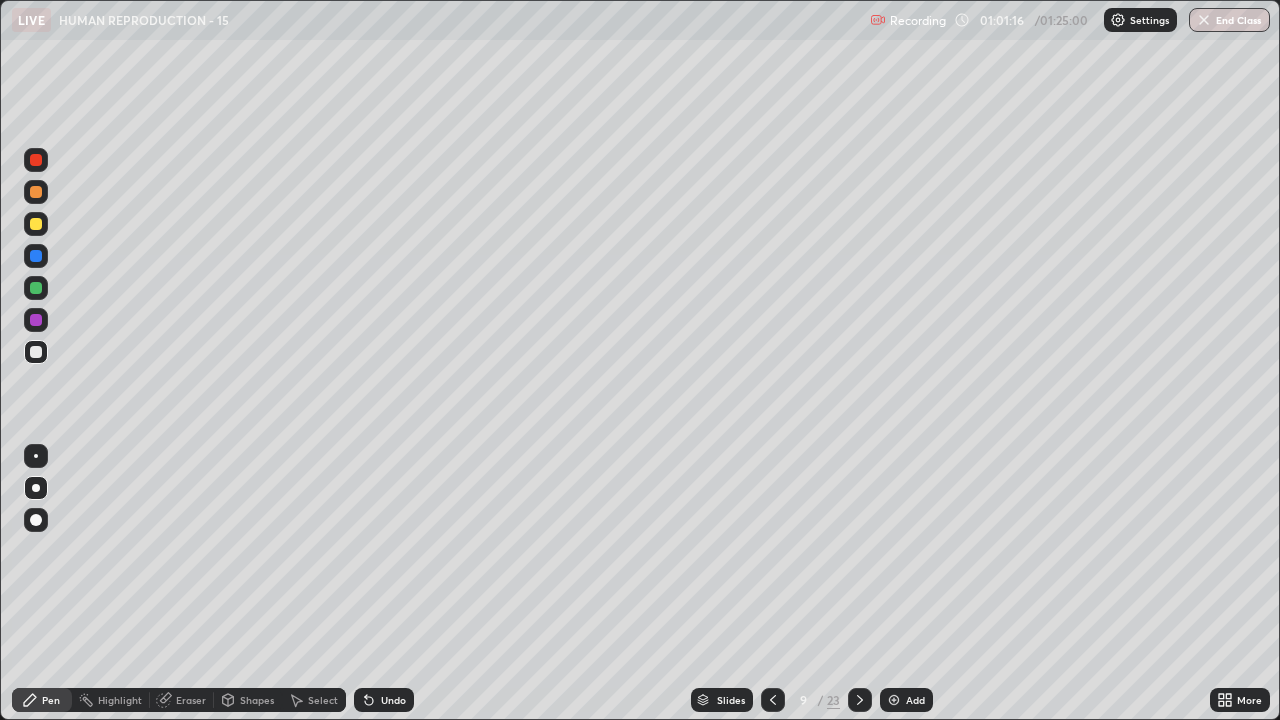 click 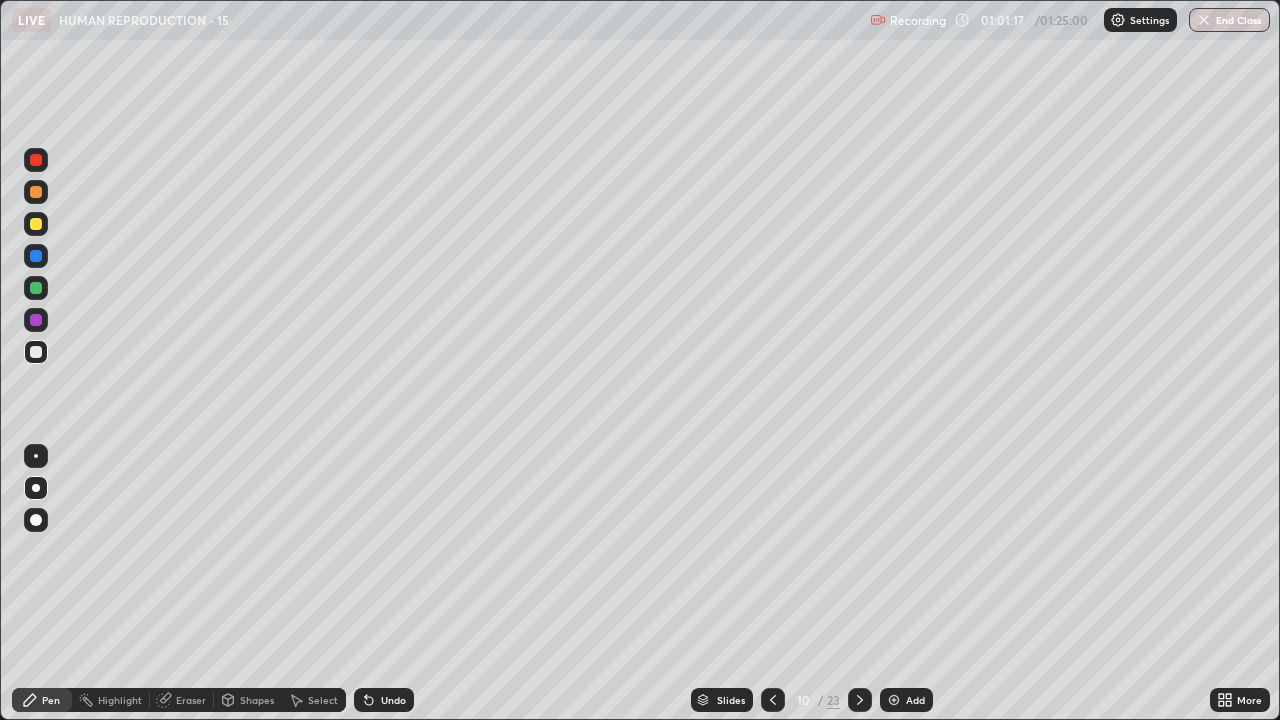 click on "Add" at bounding box center [915, 700] 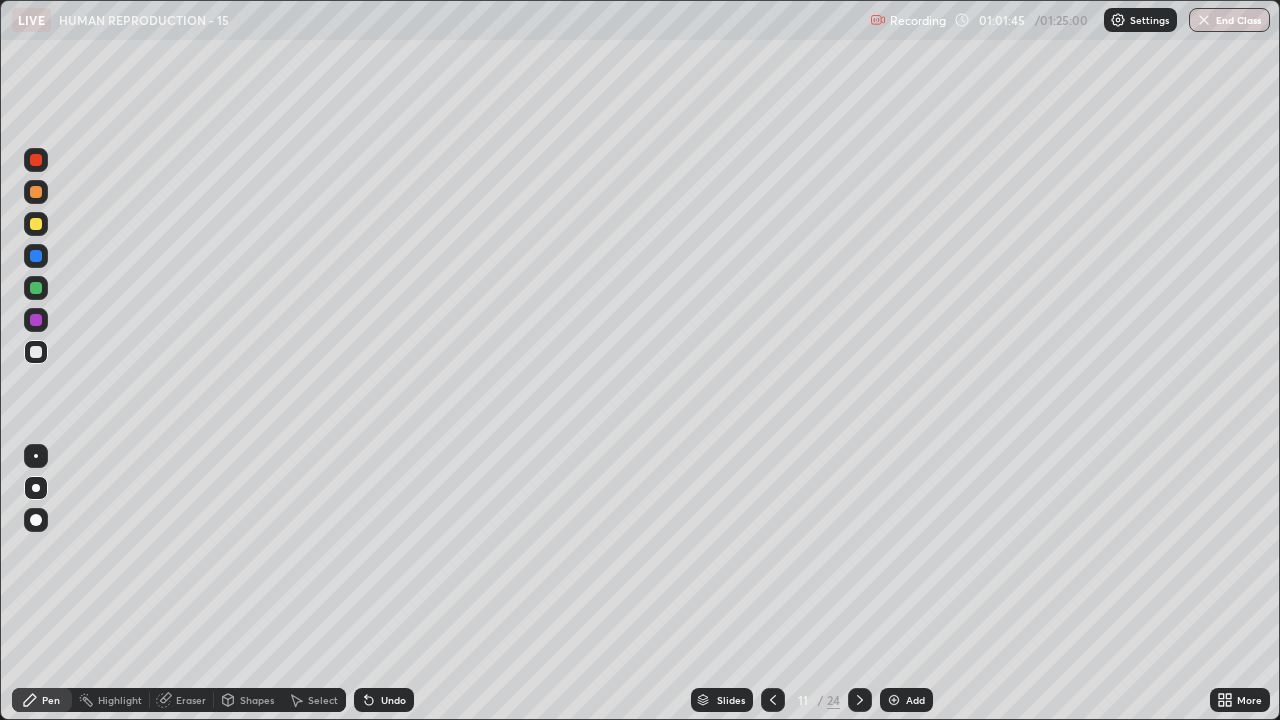 click 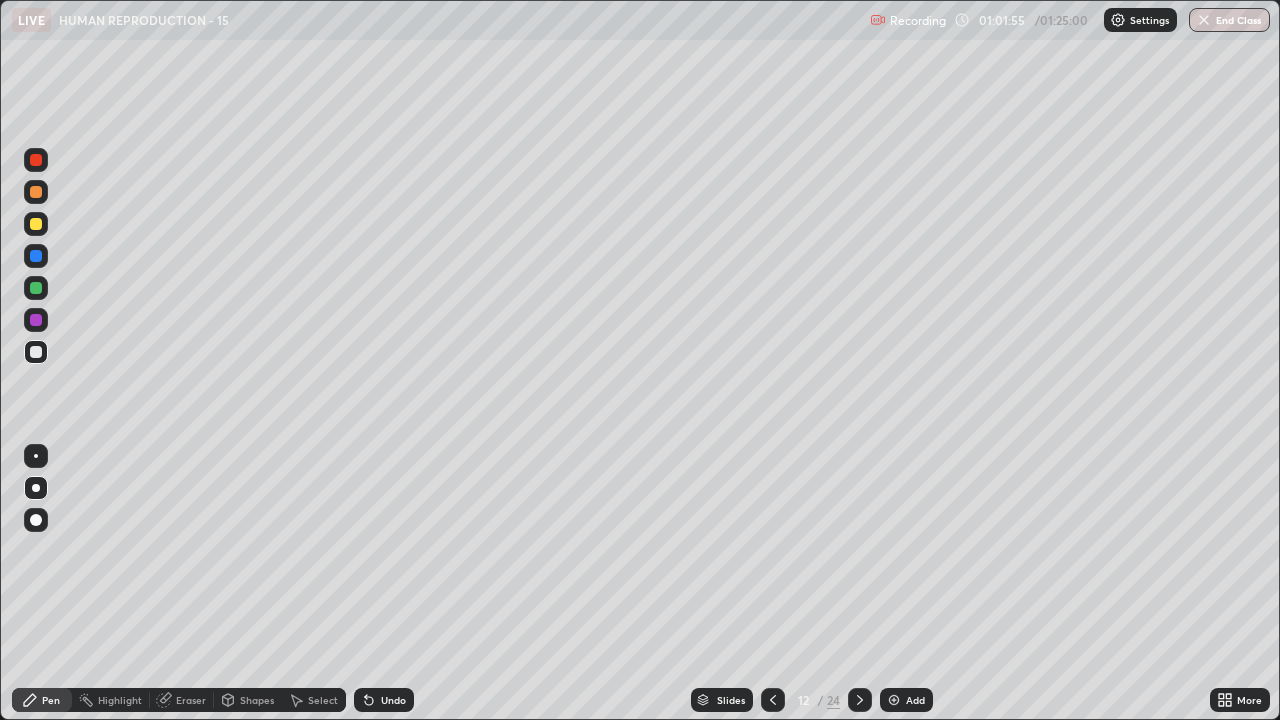 click on "Undo" at bounding box center [393, 700] 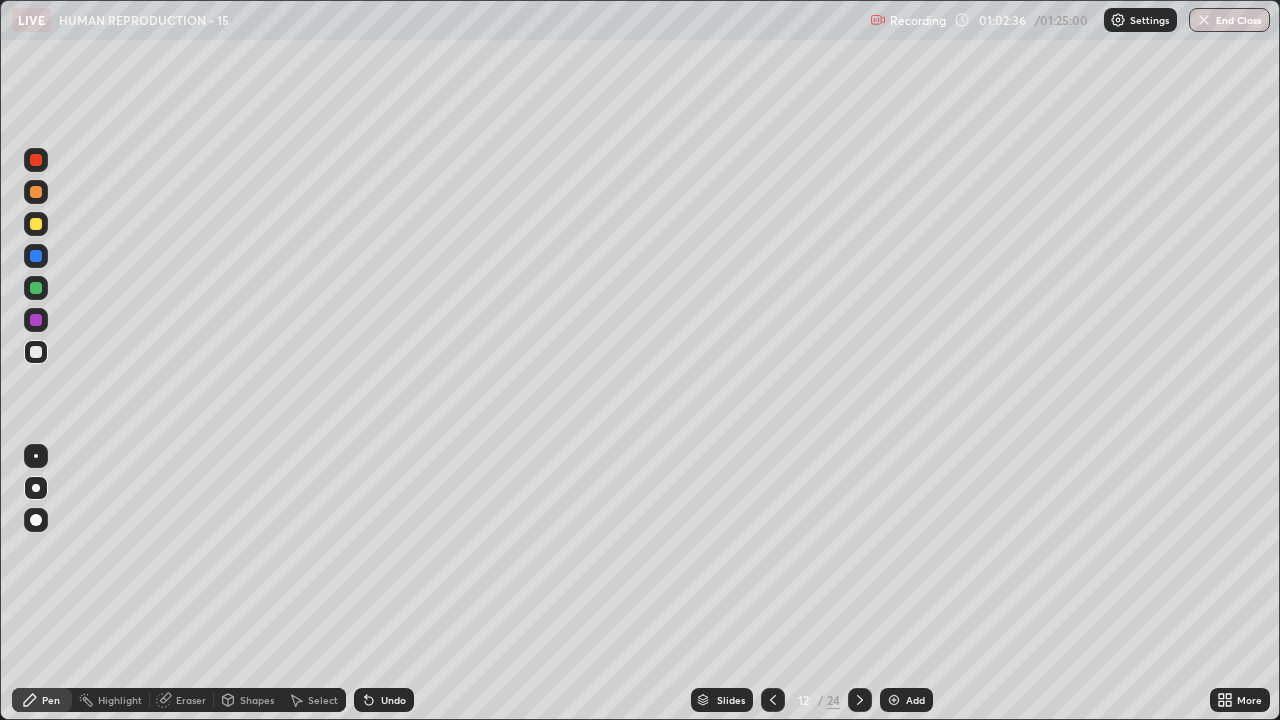 click at bounding box center (894, 700) 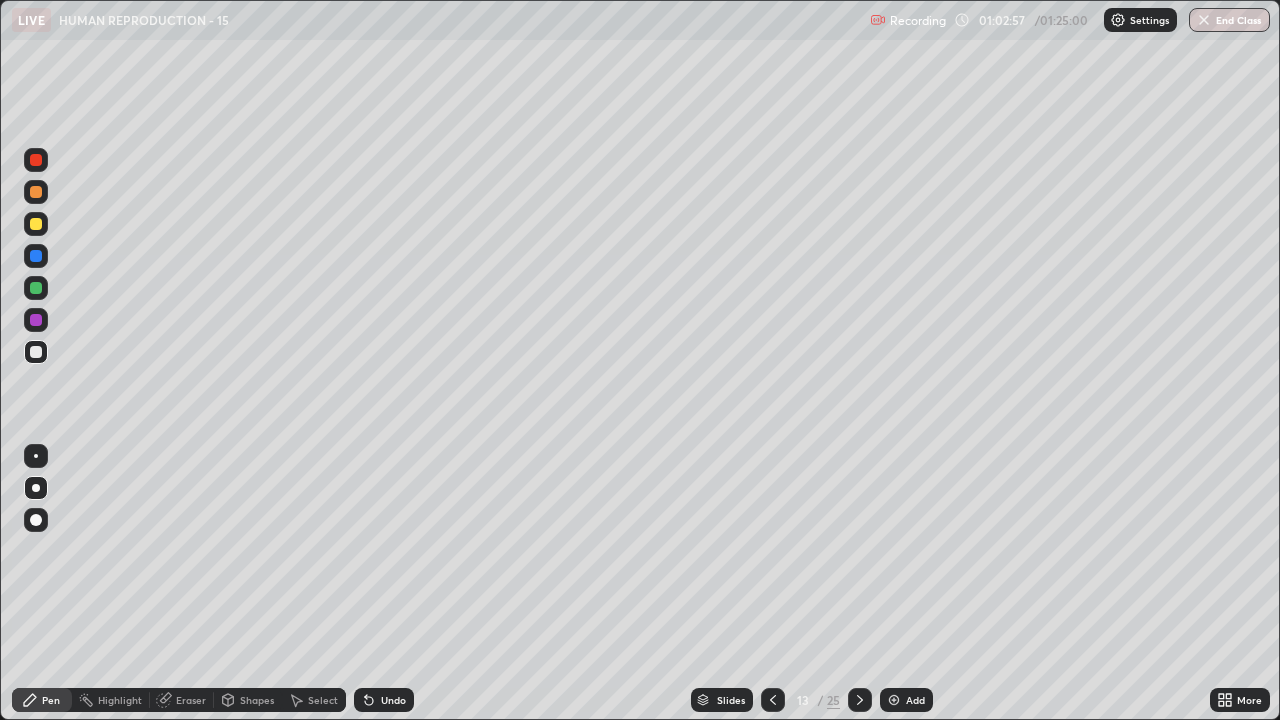 click at bounding box center [773, 700] 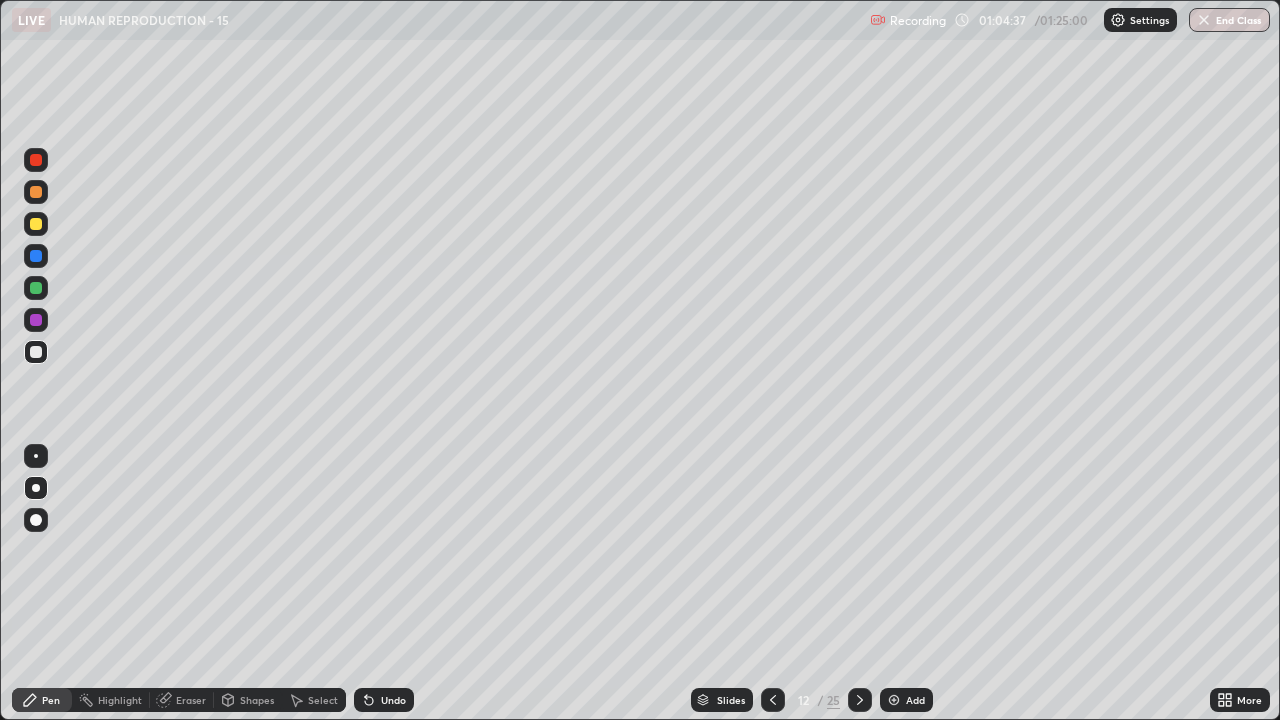 click 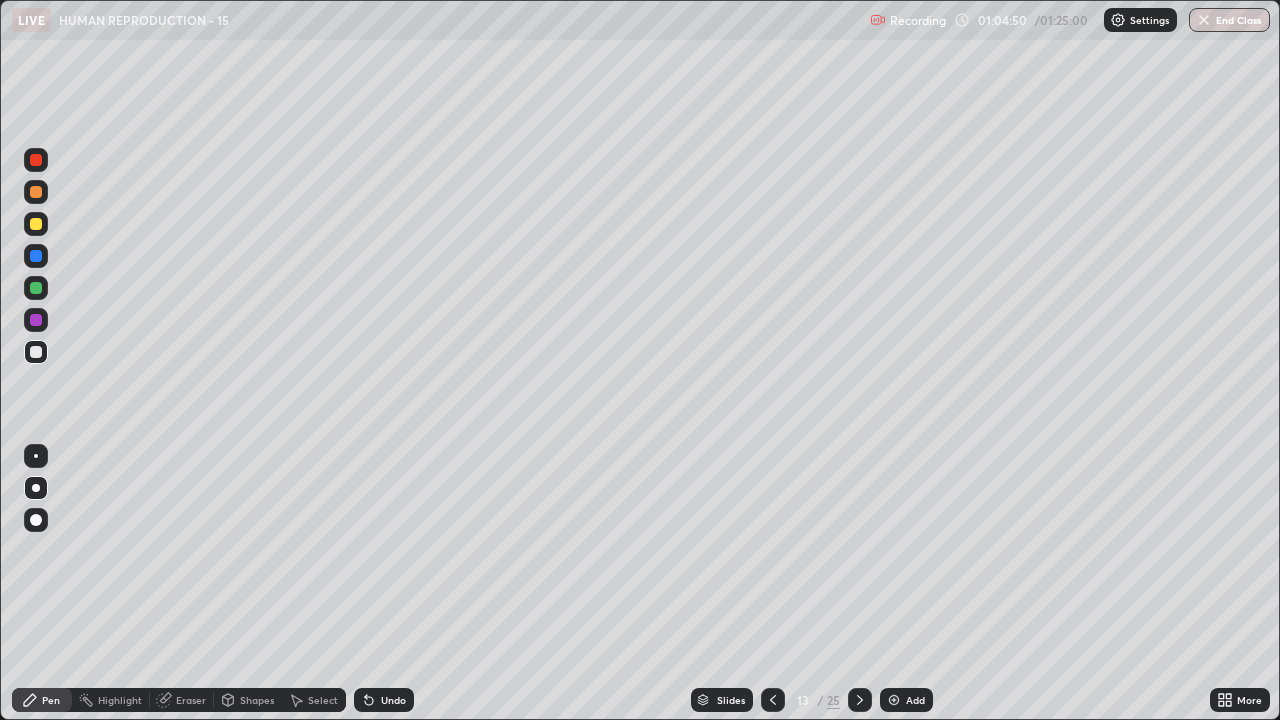 click 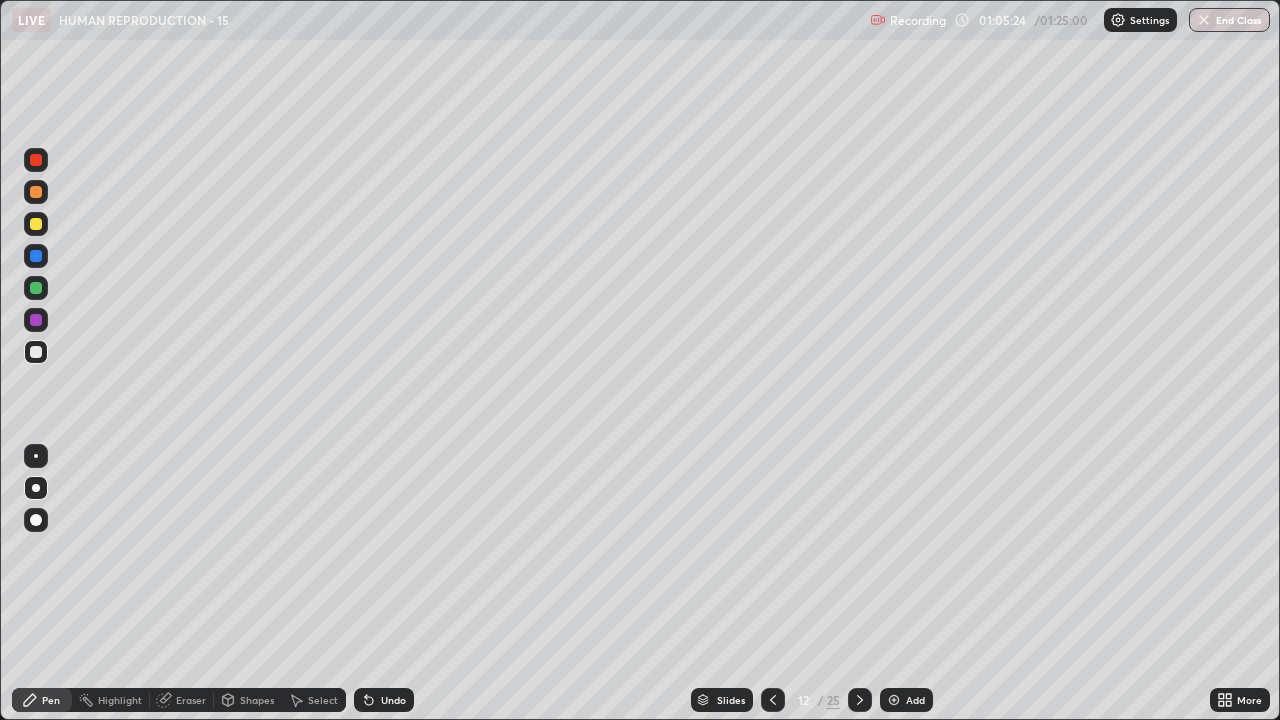 click 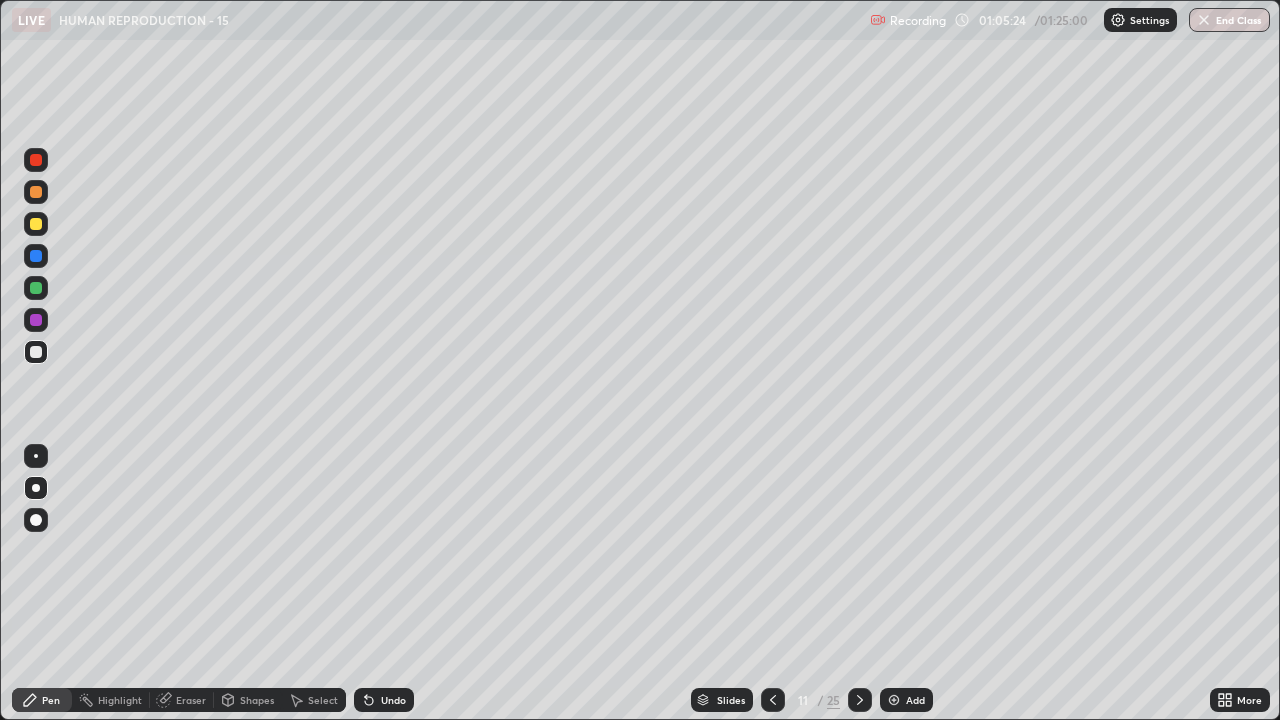 click 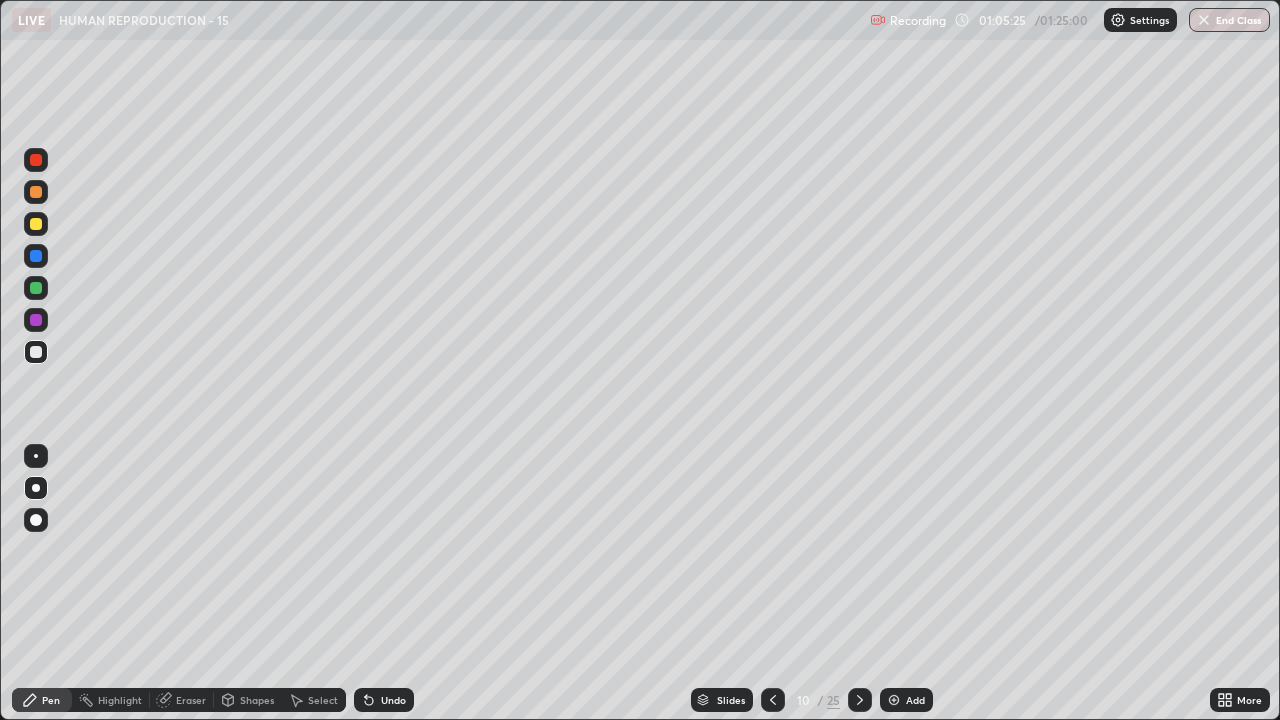 click at bounding box center [773, 700] 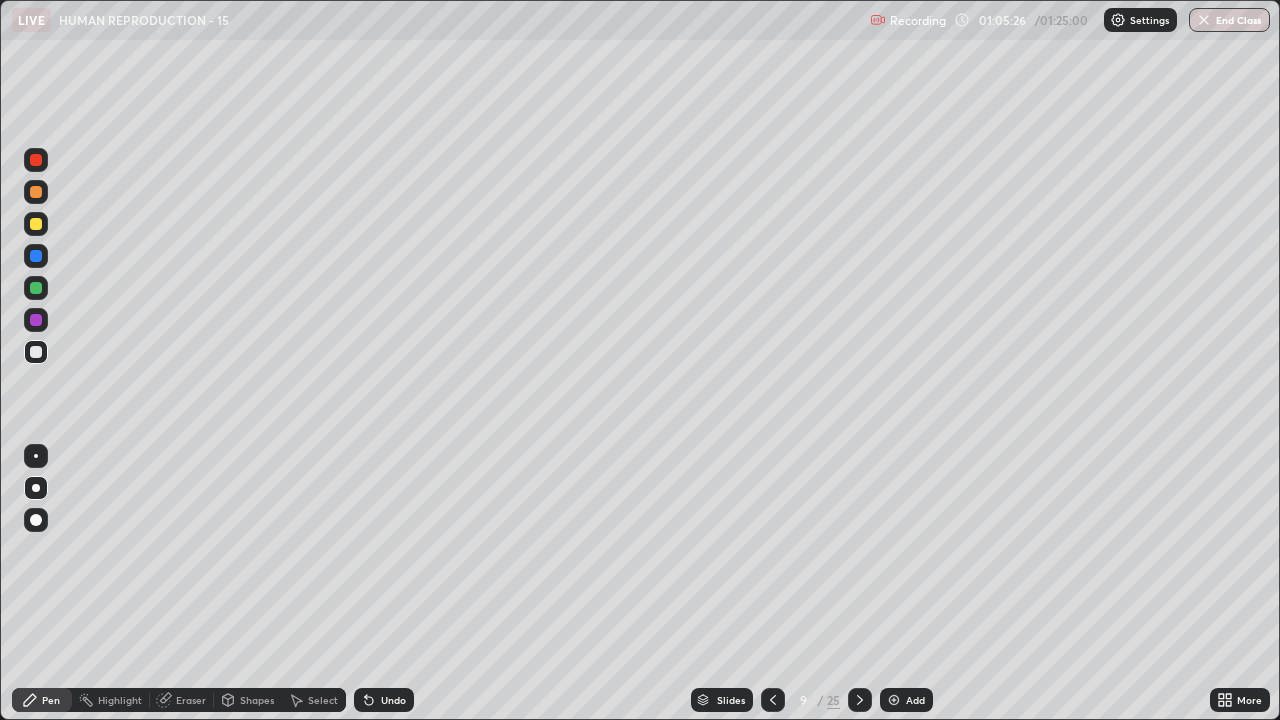 click 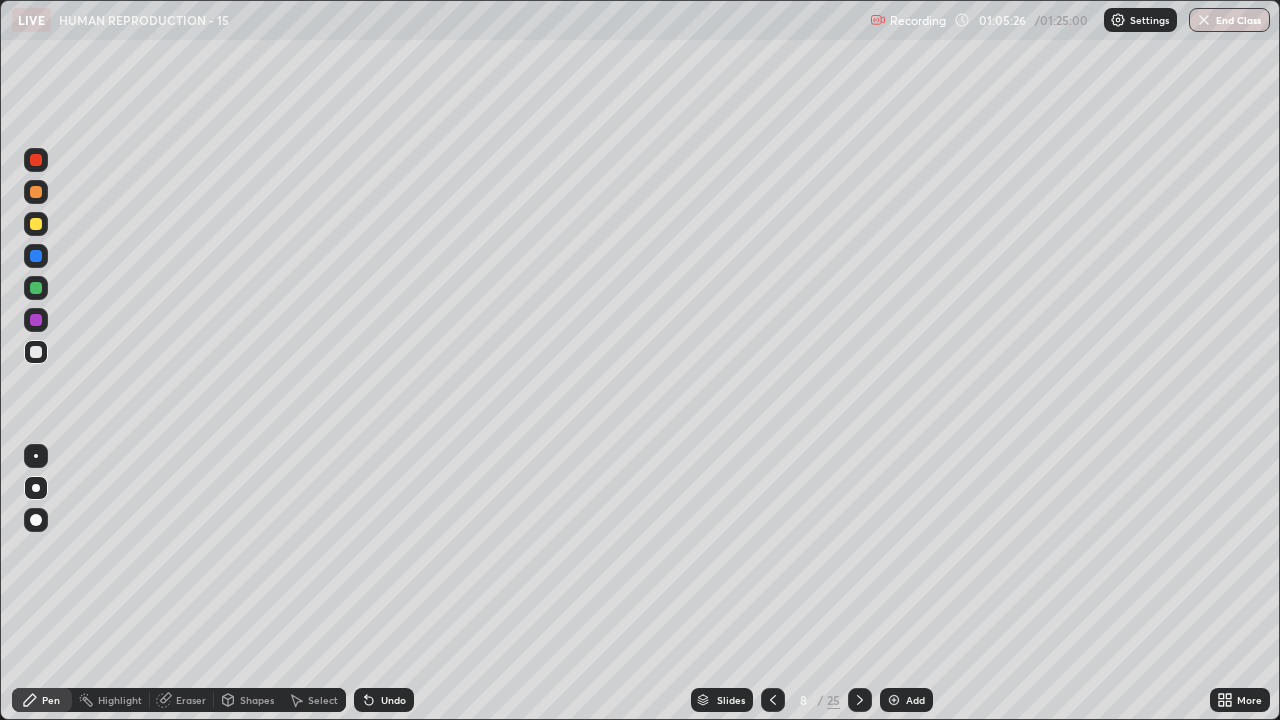 click 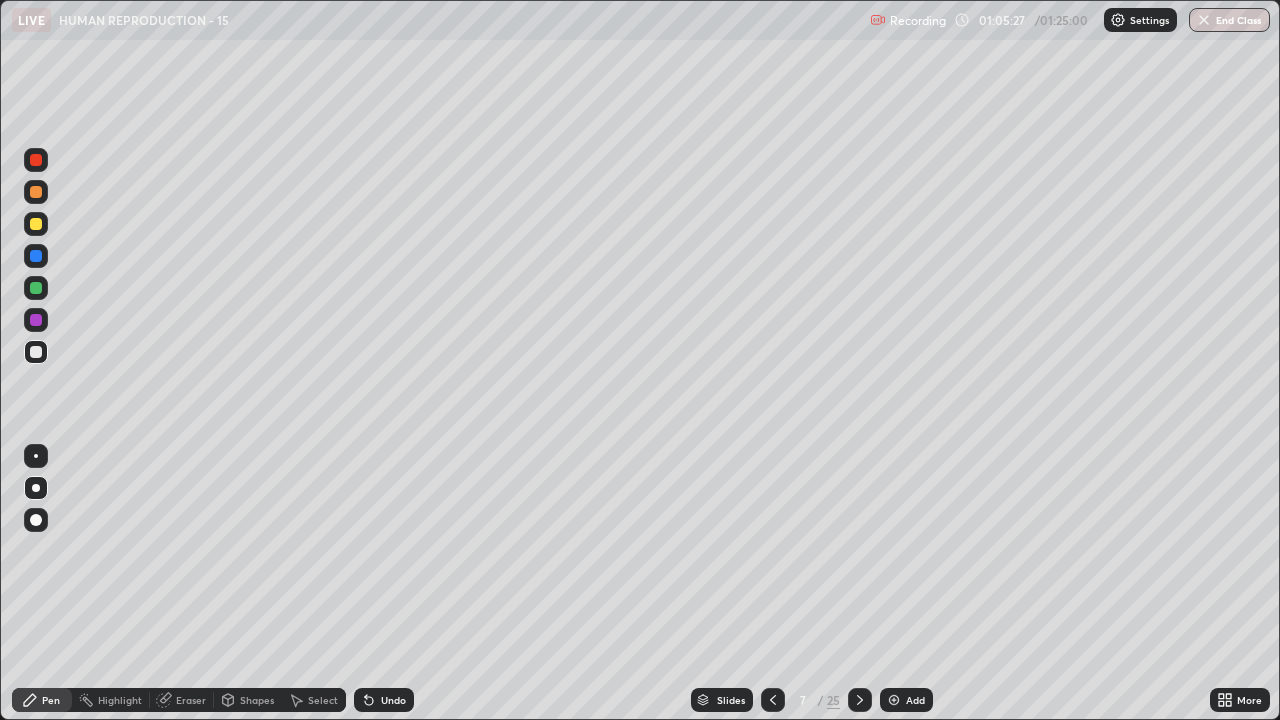 click 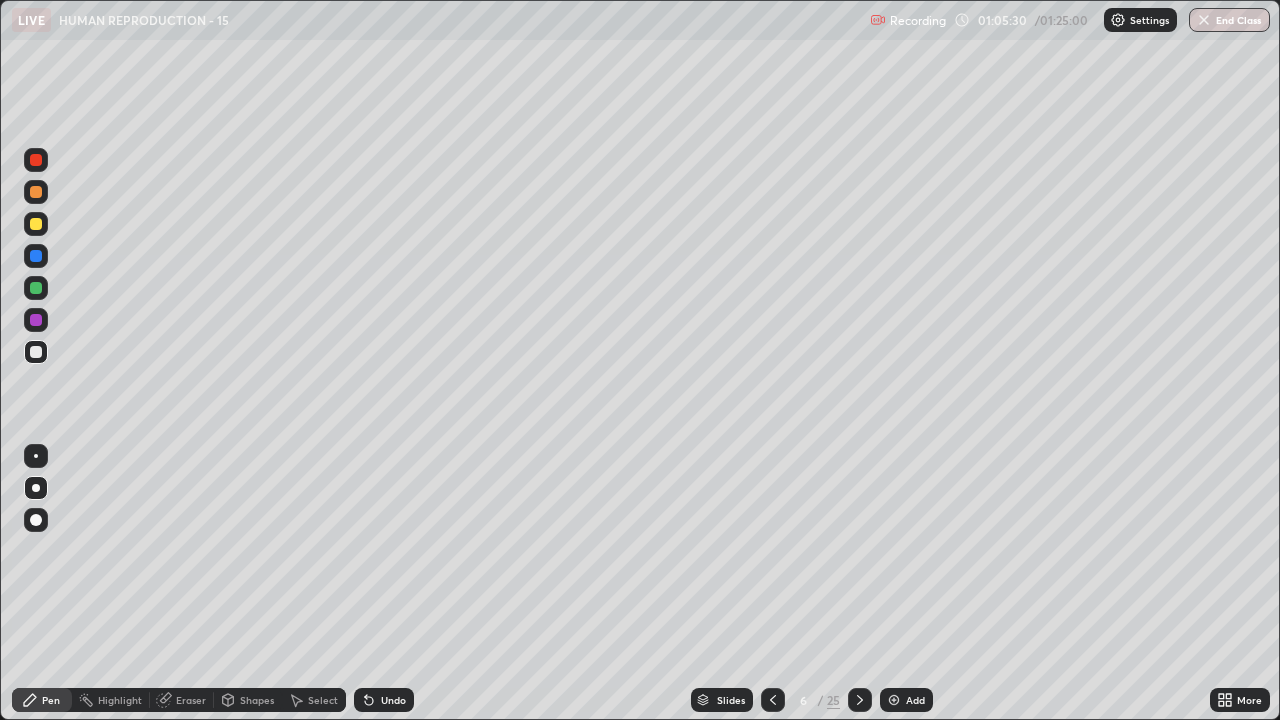 click 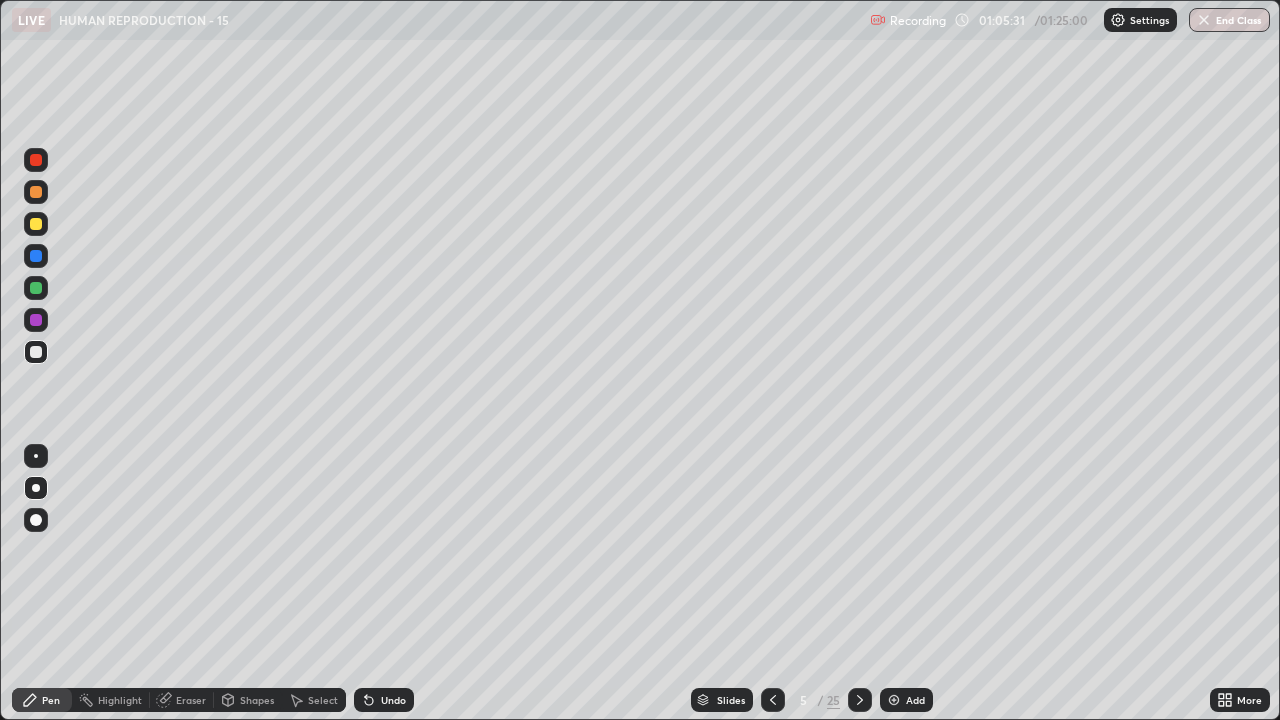click 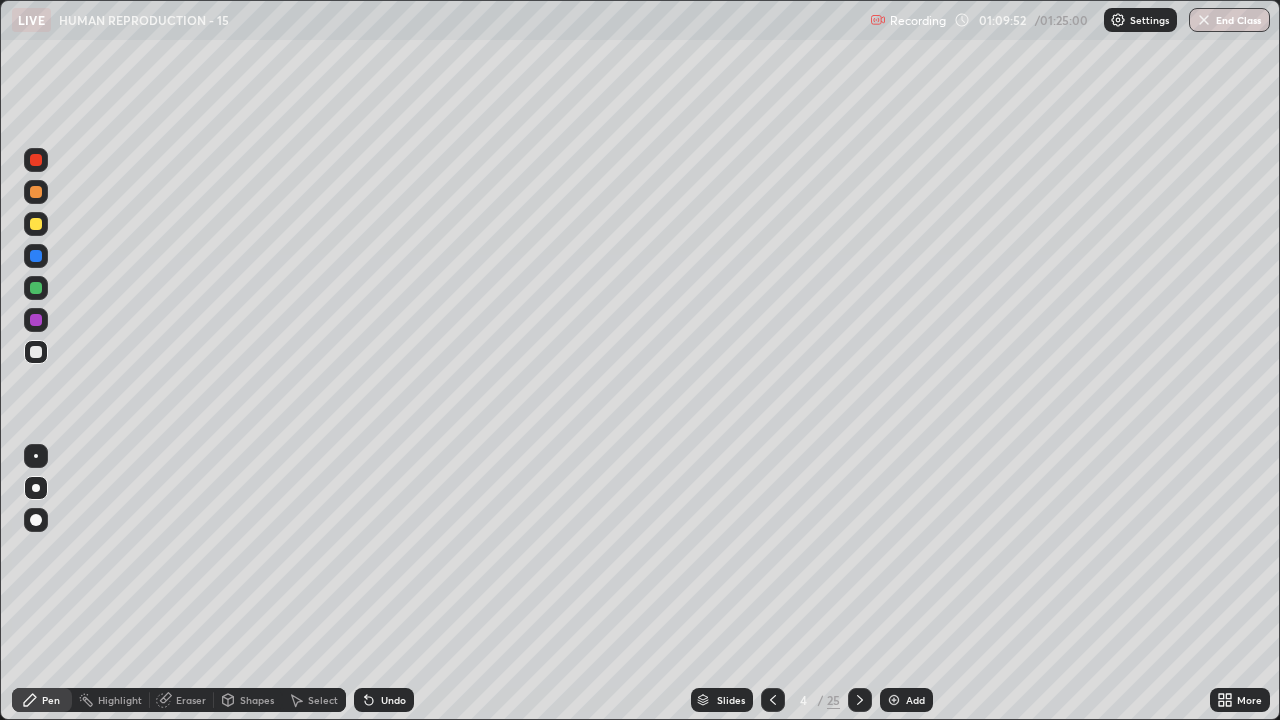 click 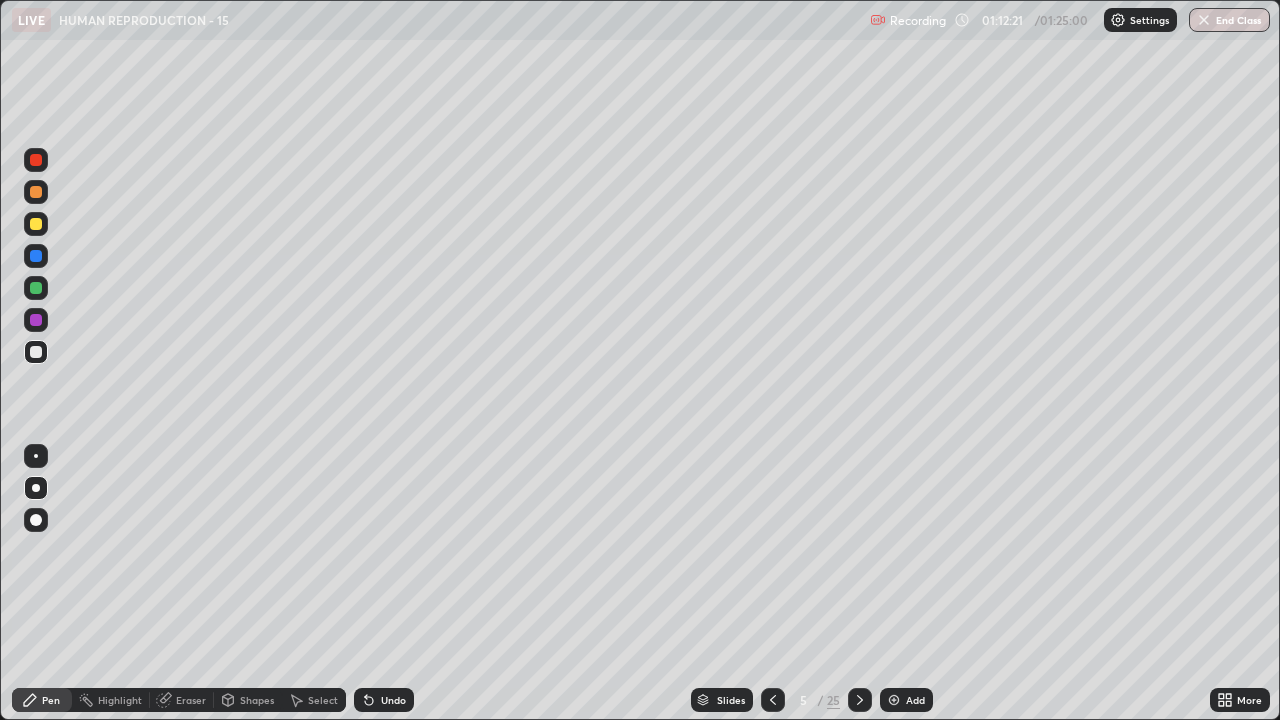 click 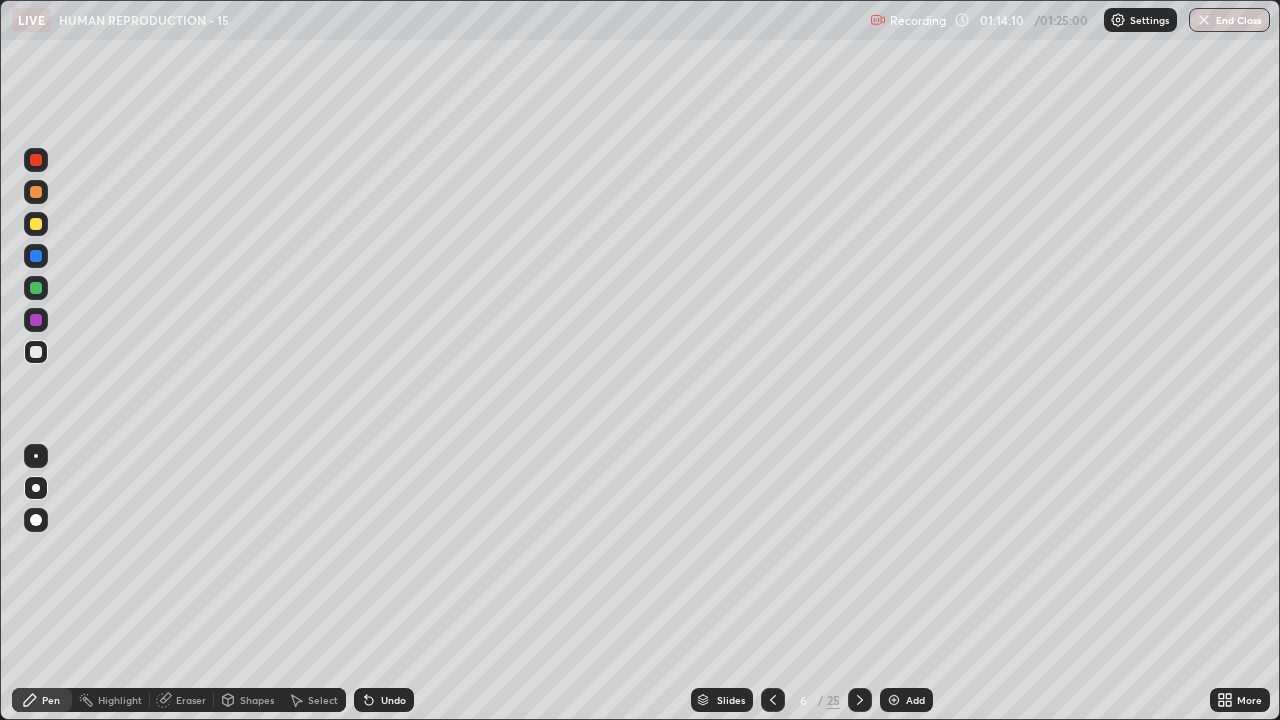 click 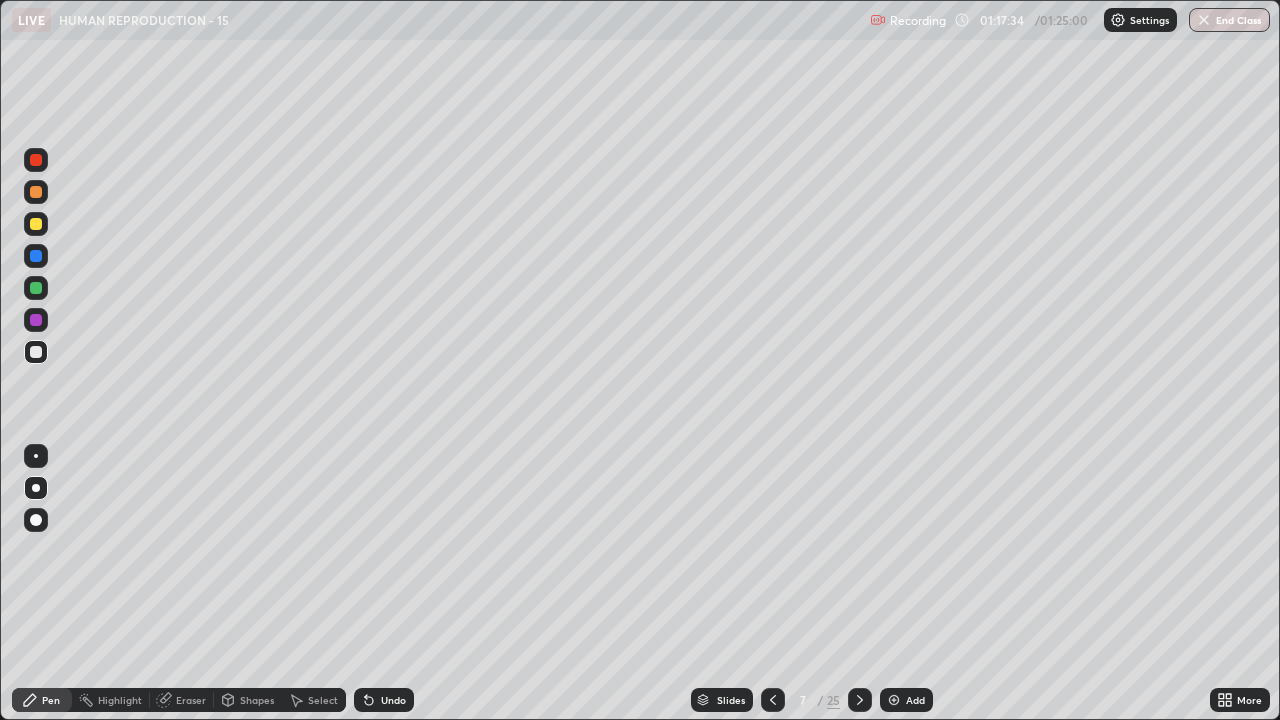 click at bounding box center [860, 700] 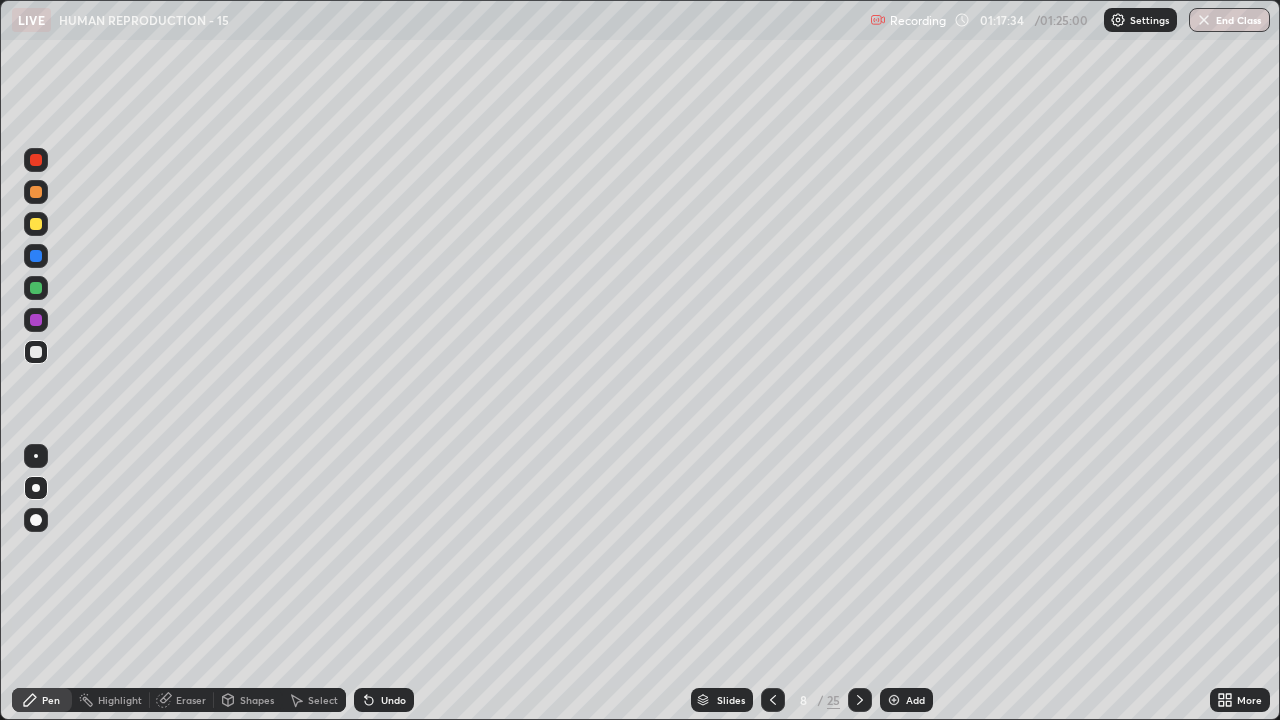 click 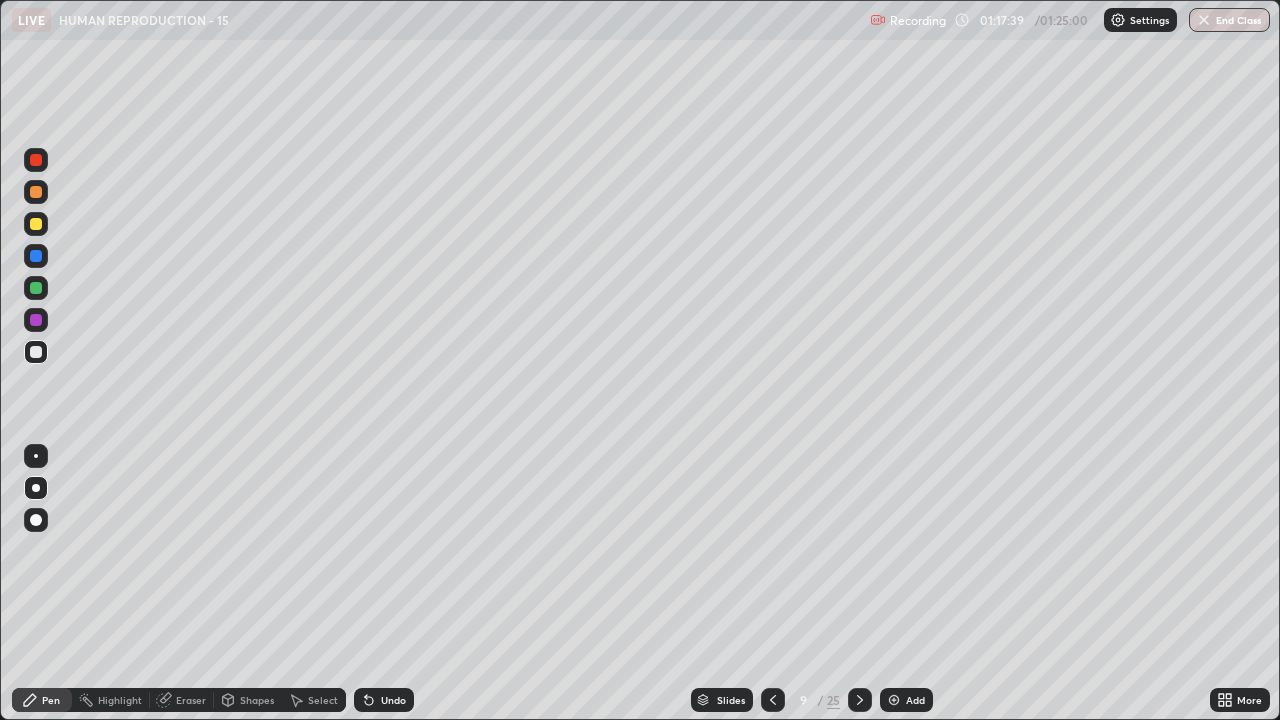 click 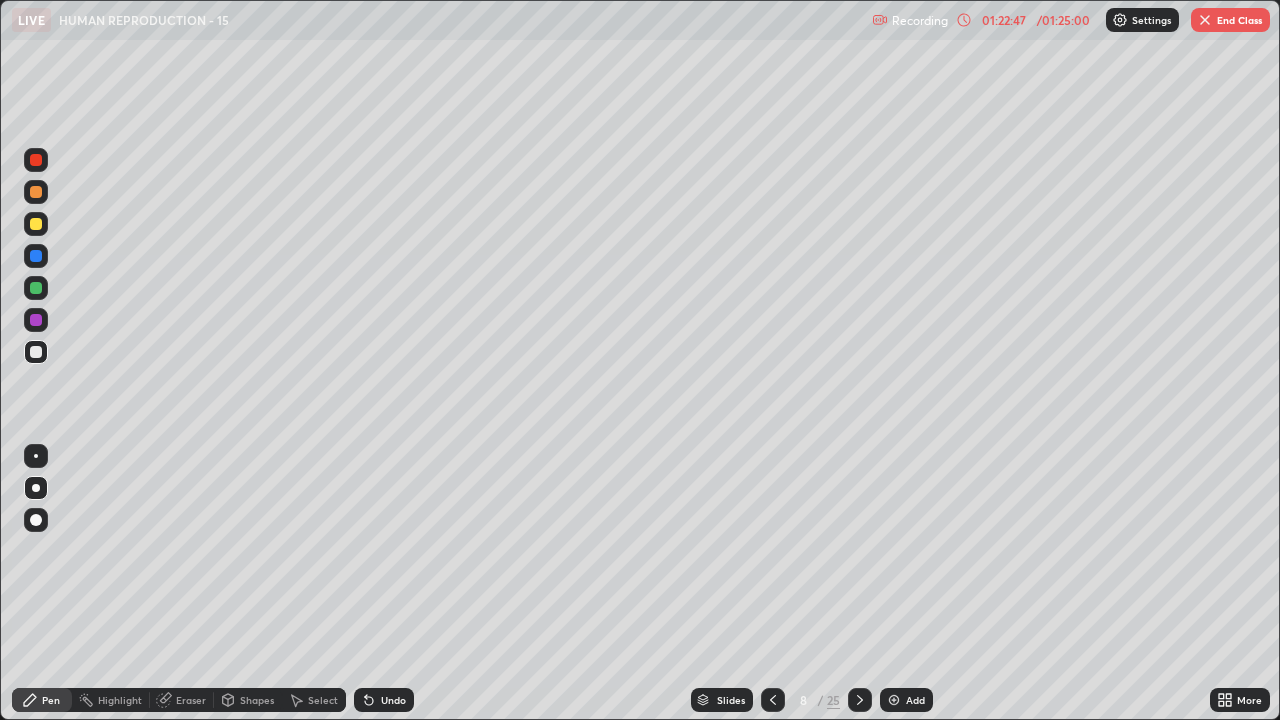 click 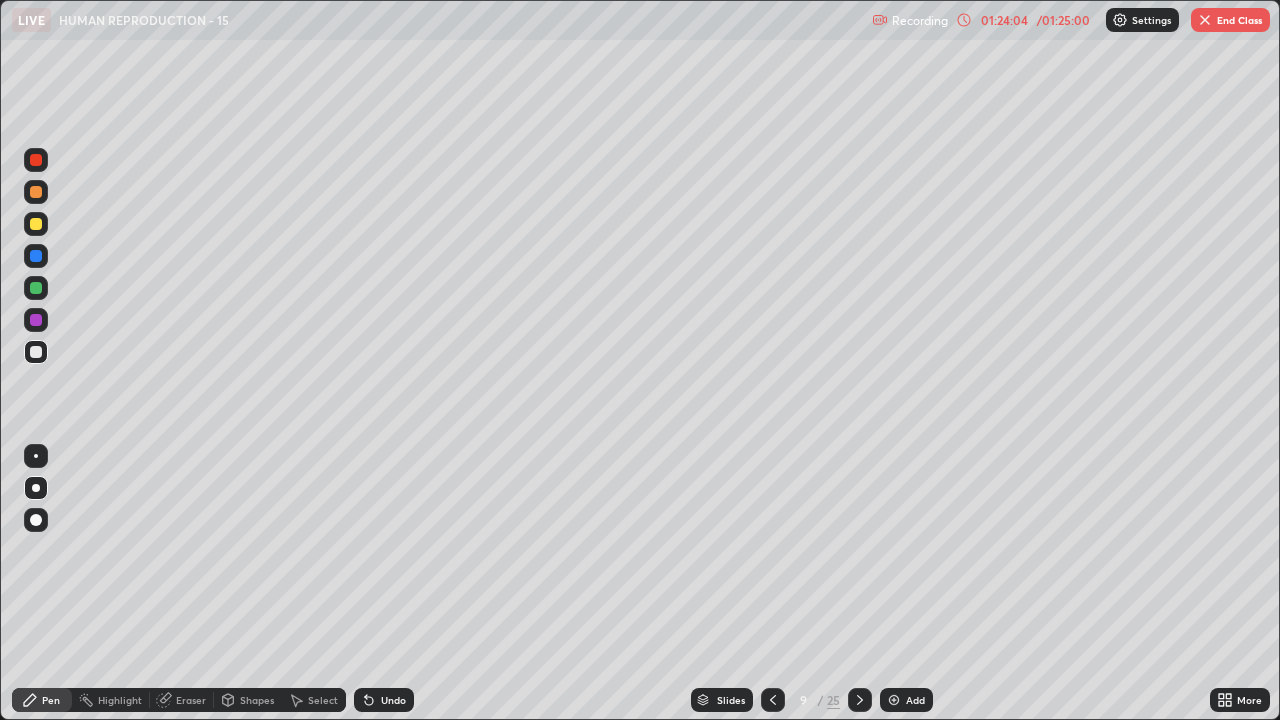 click at bounding box center [773, 700] 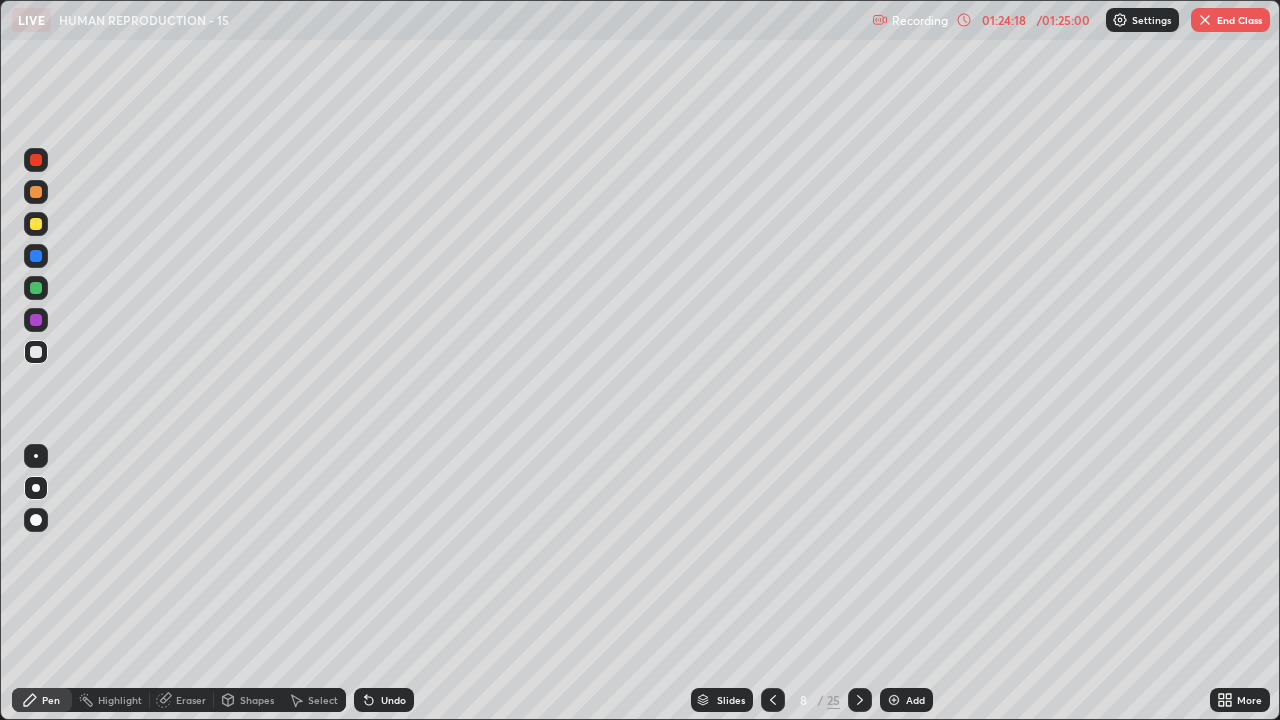 click 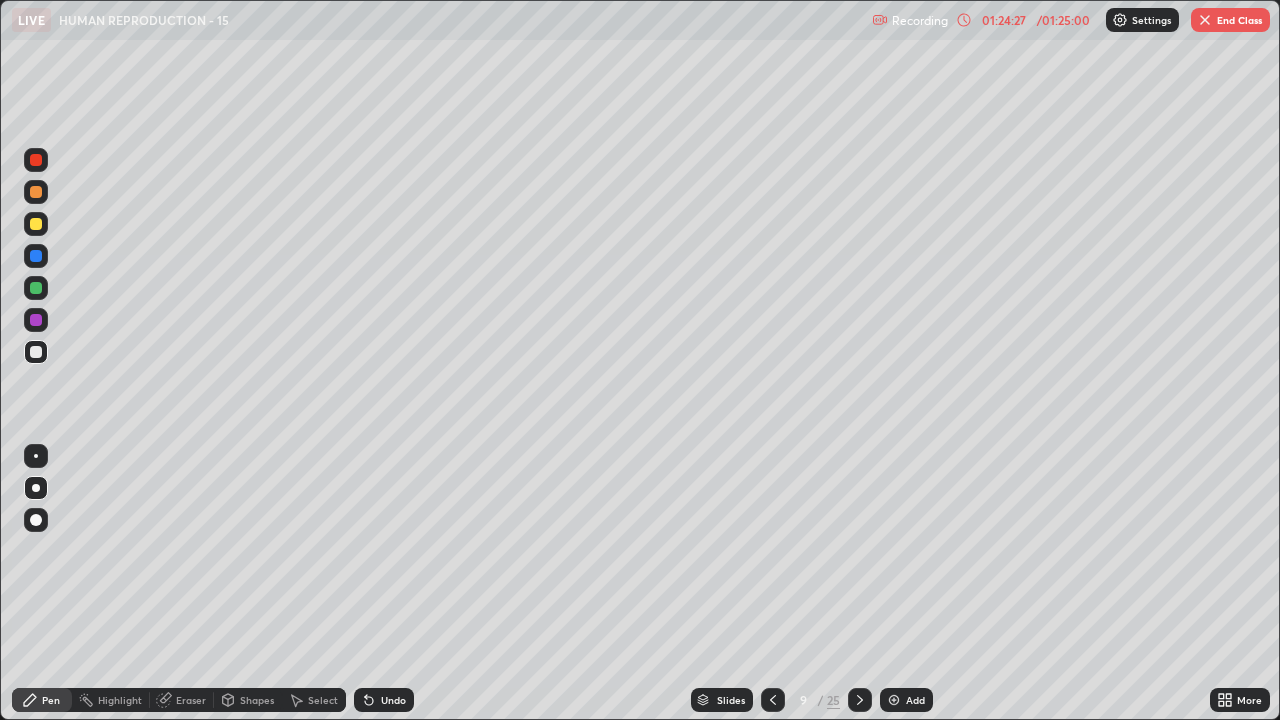 click 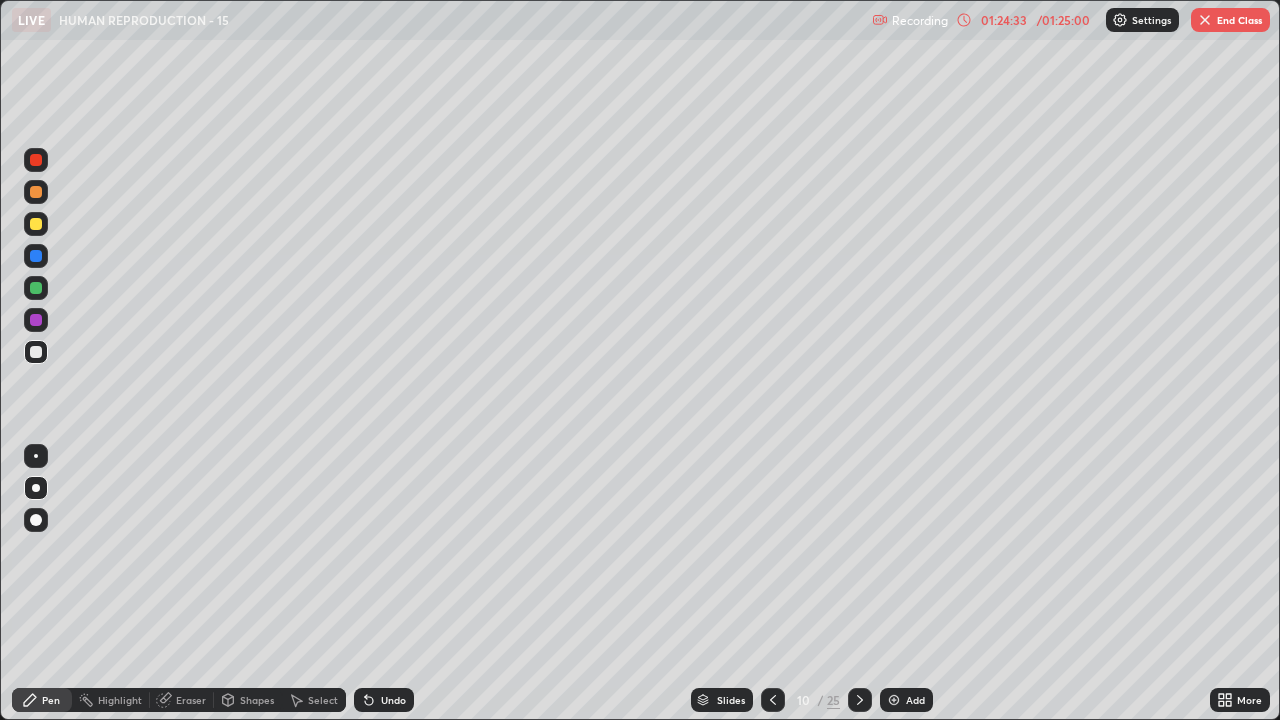 click 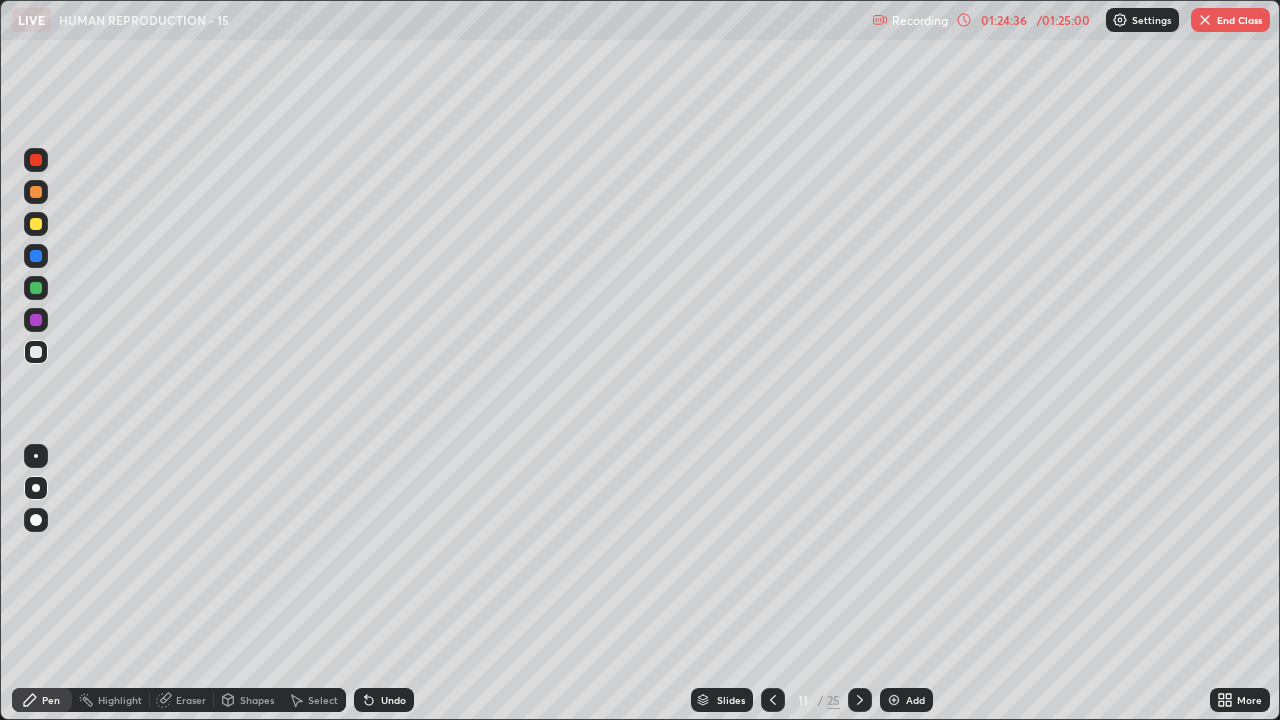 click 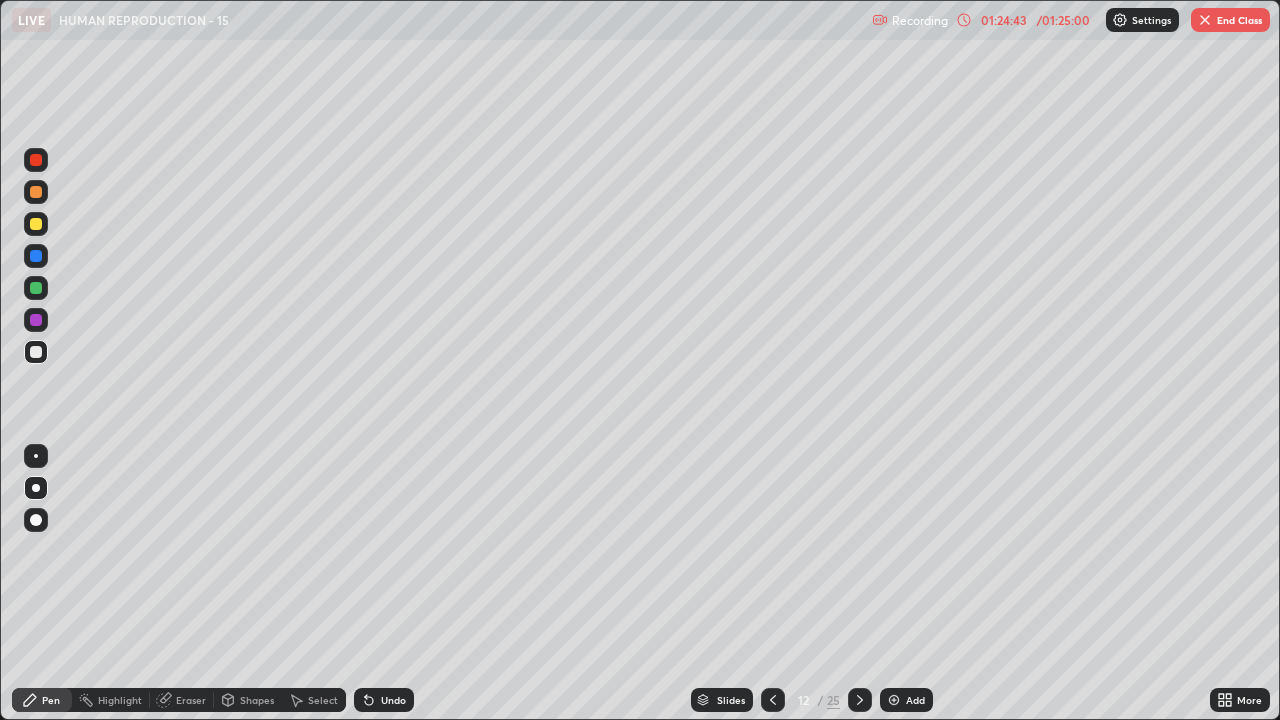click 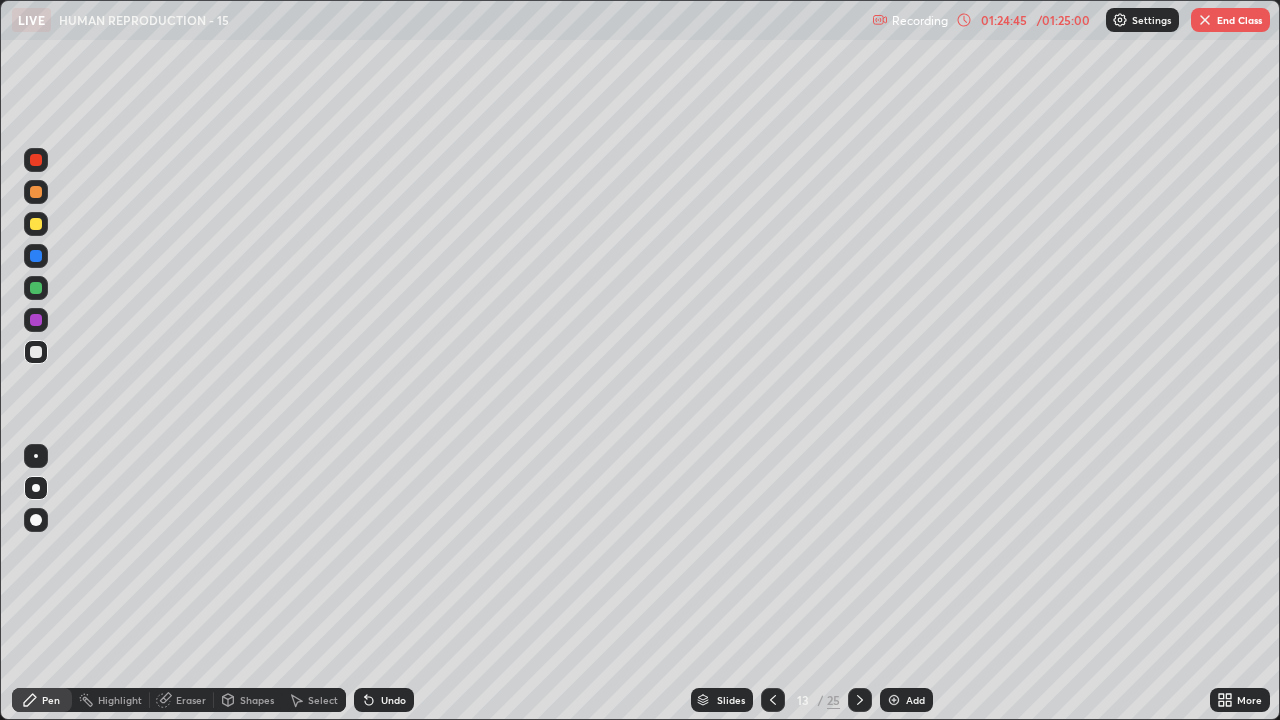 click 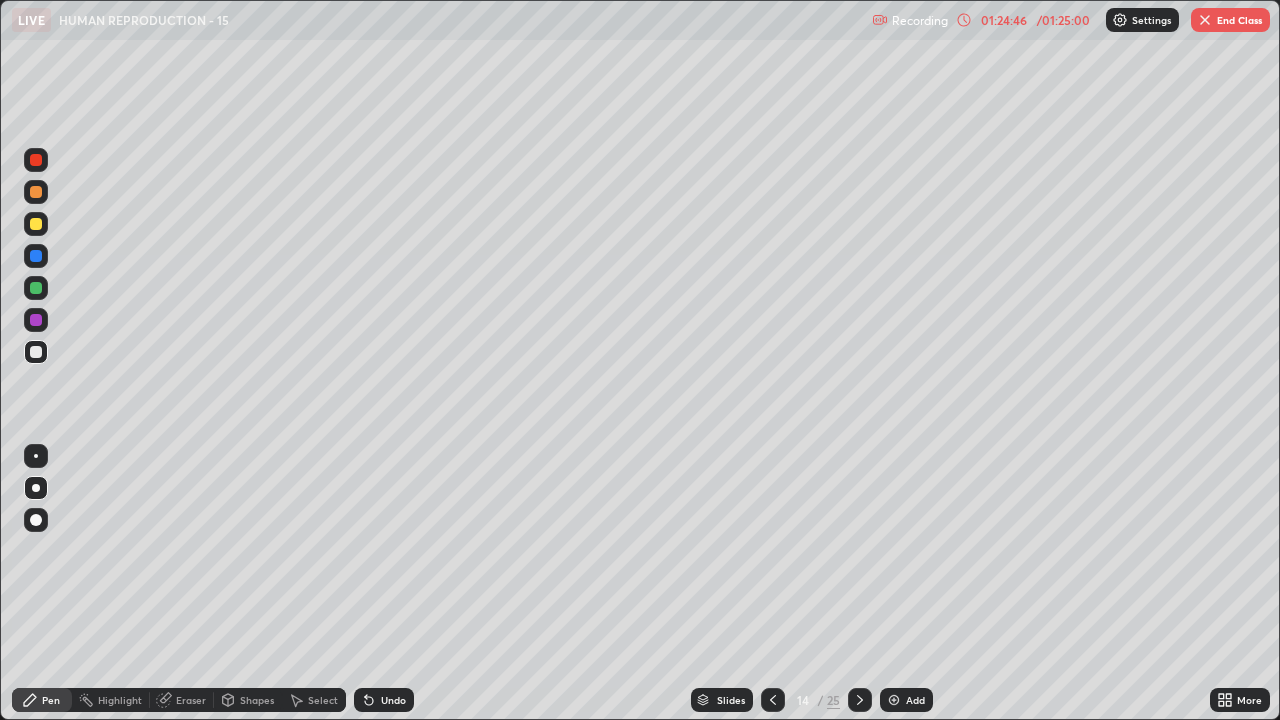 click 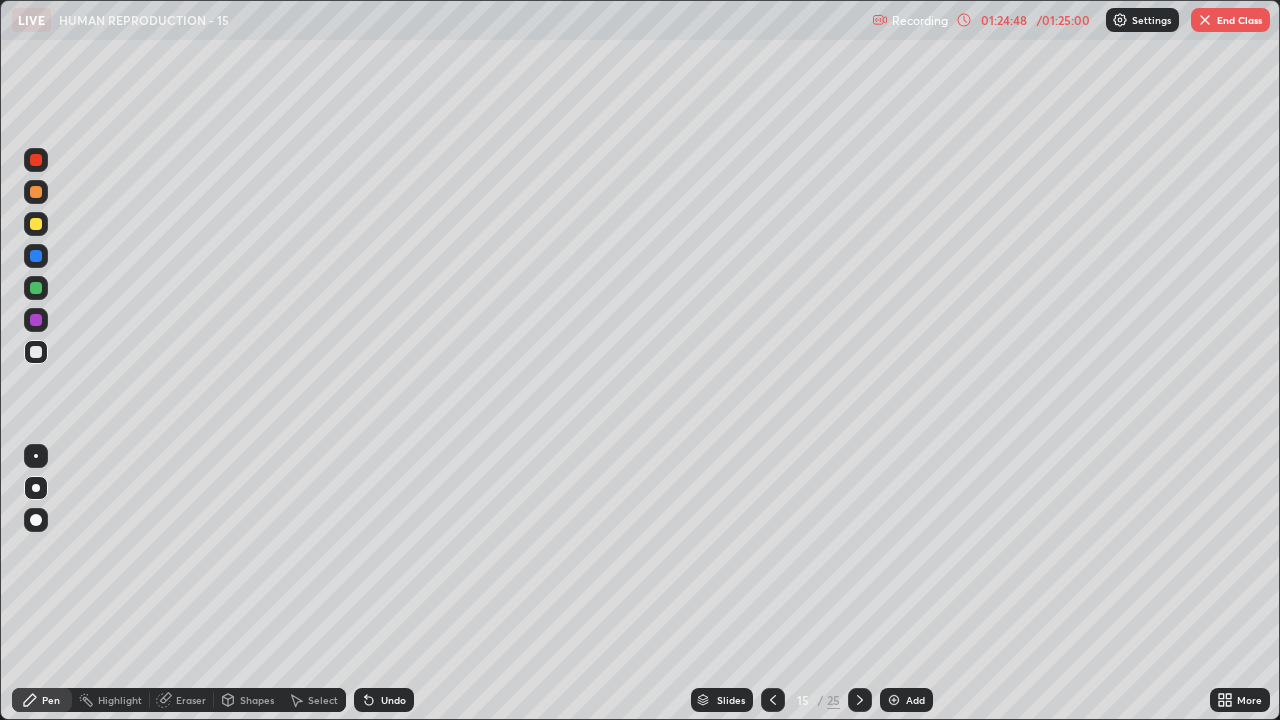 click 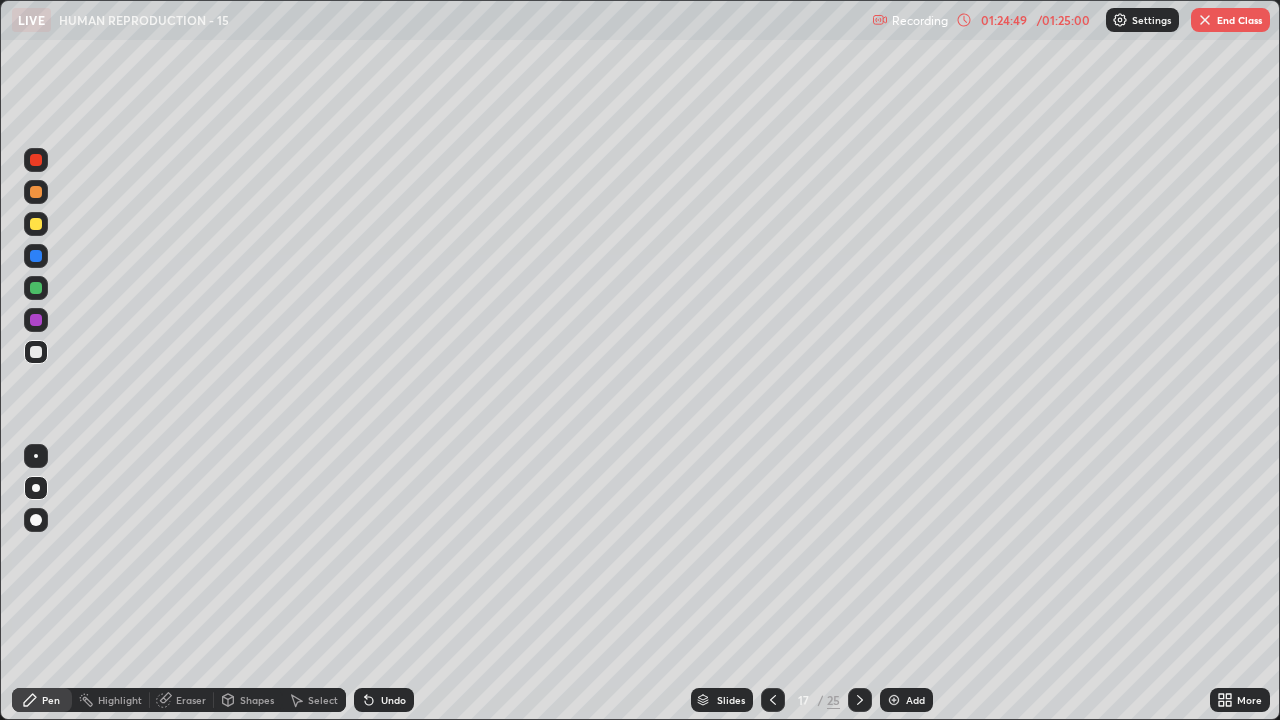 click at bounding box center [860, 700] 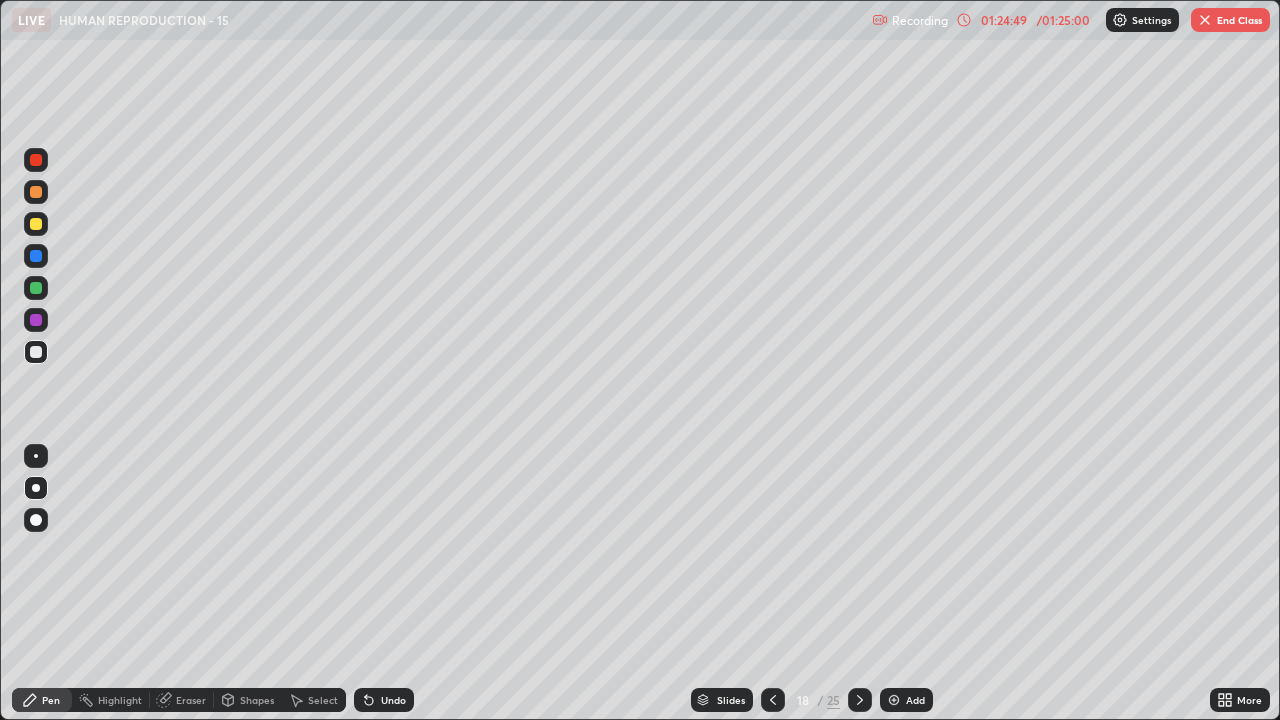 click at bounding box center (860, 700) 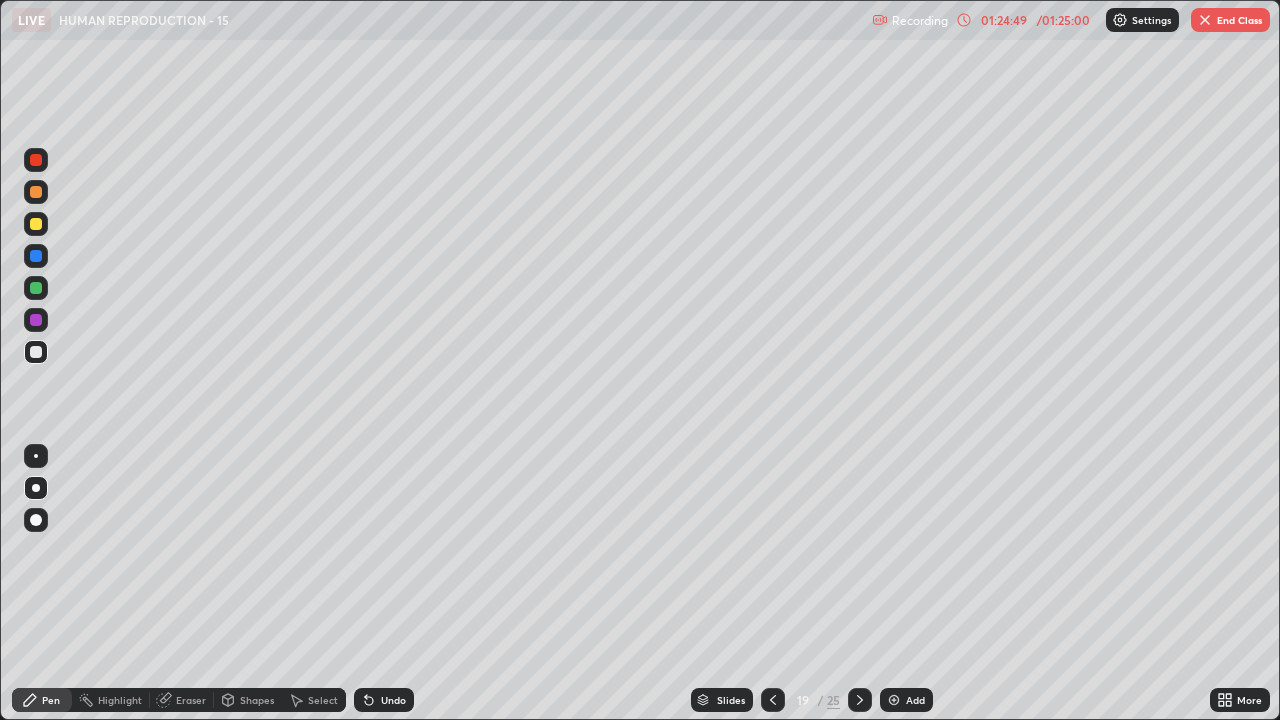 click 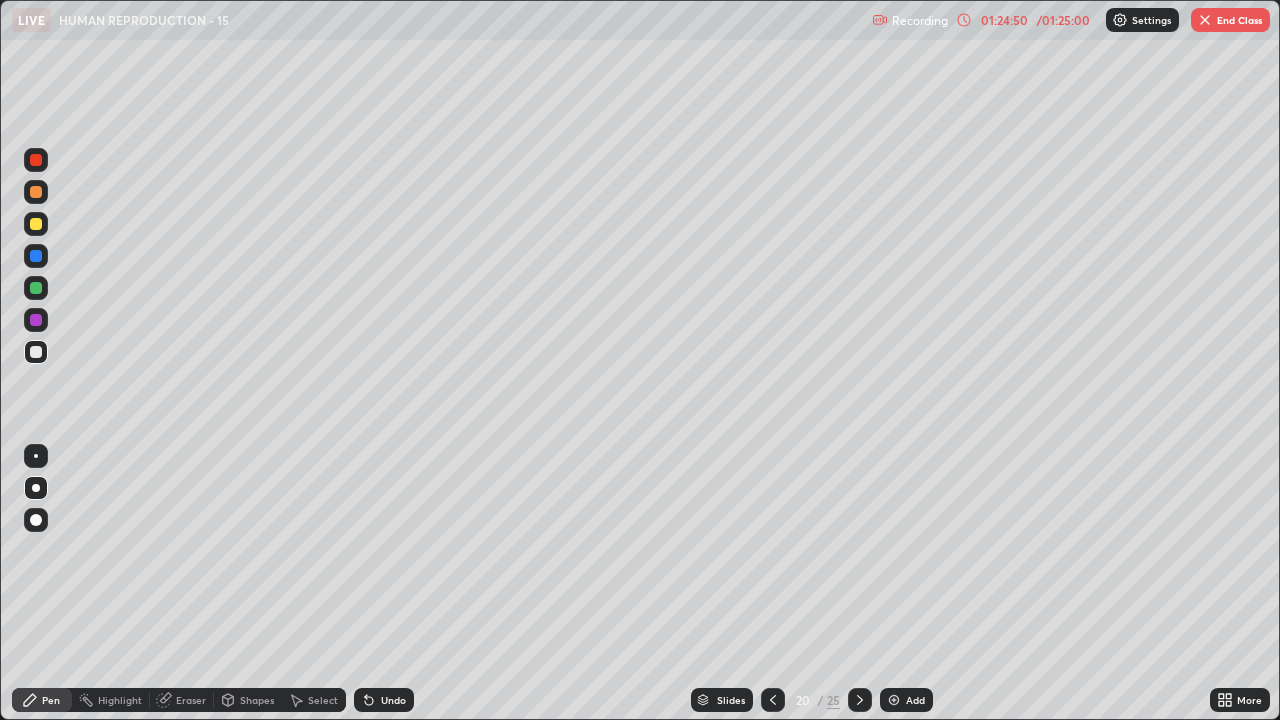 click at bounding box center (860, 700) 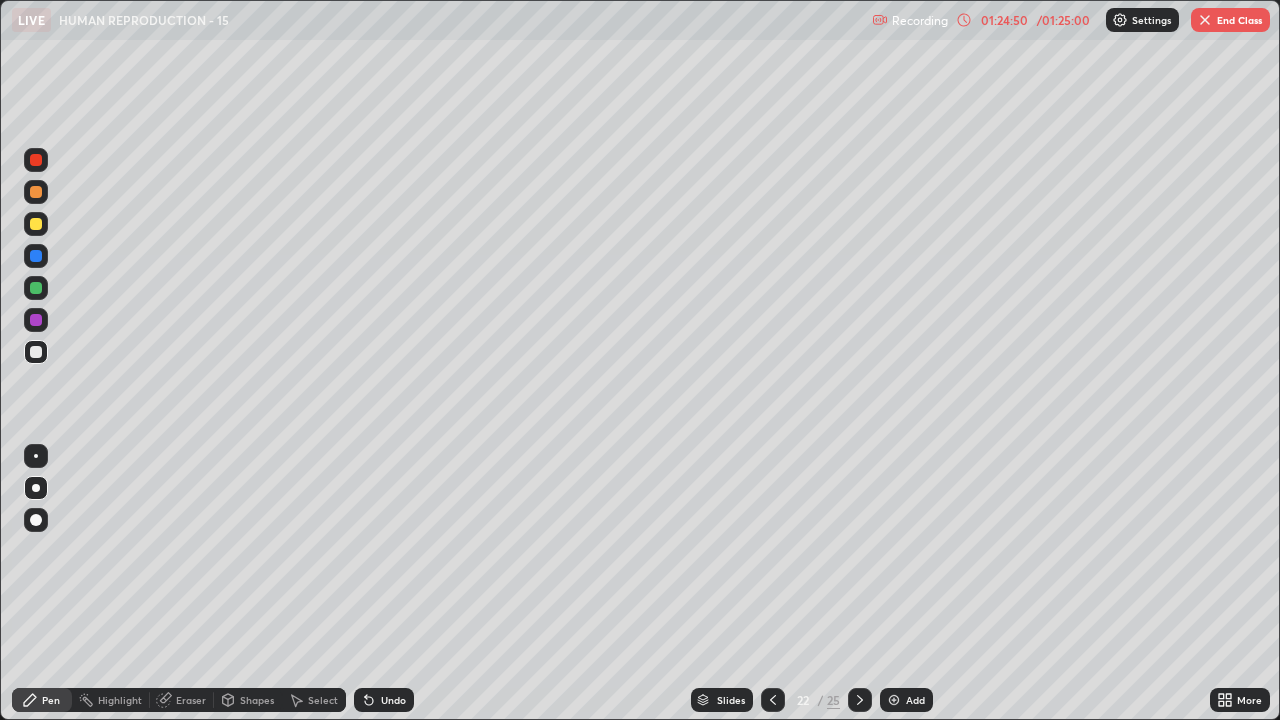 click at bounding box center (860, 700) 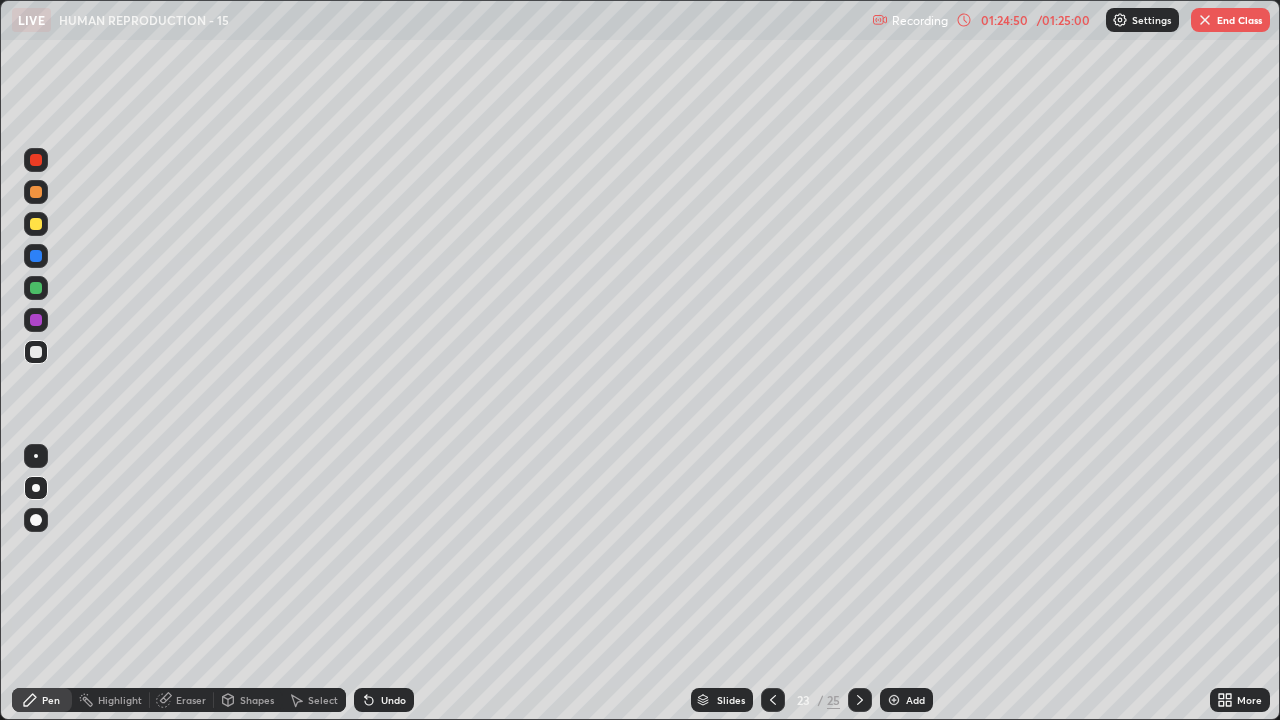 click at bounding box center [860, 700] 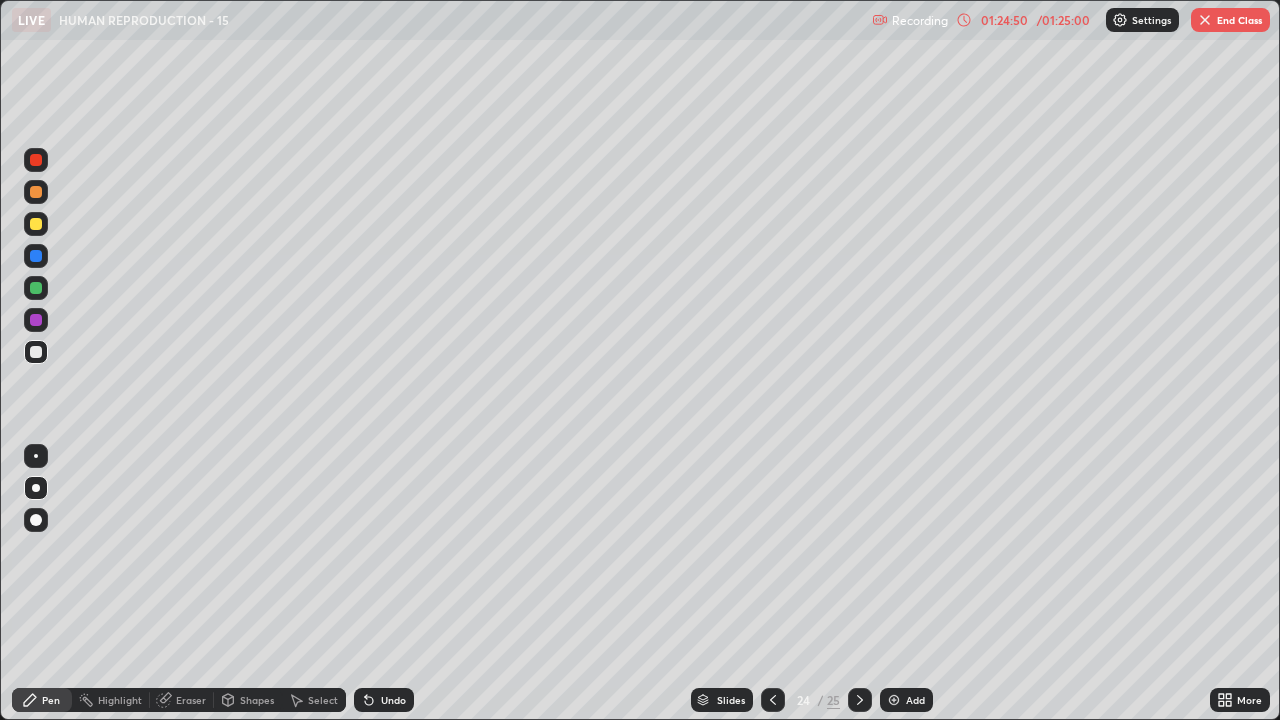 click 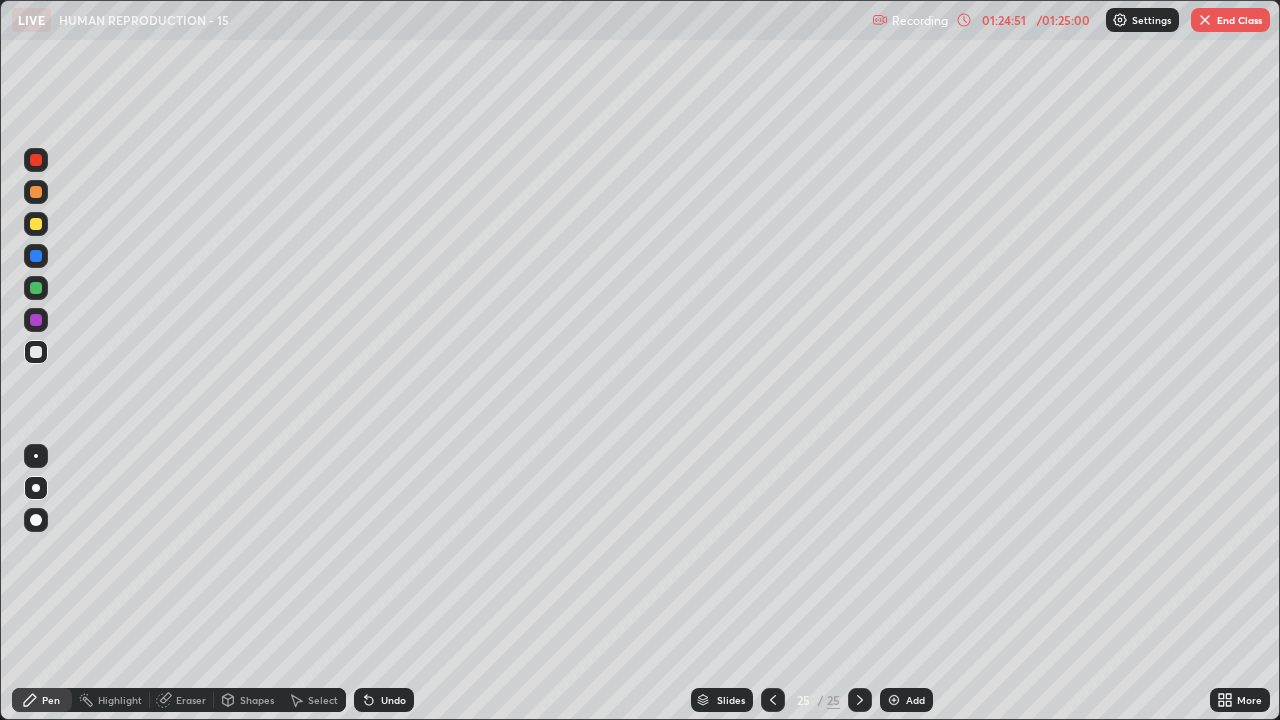 click 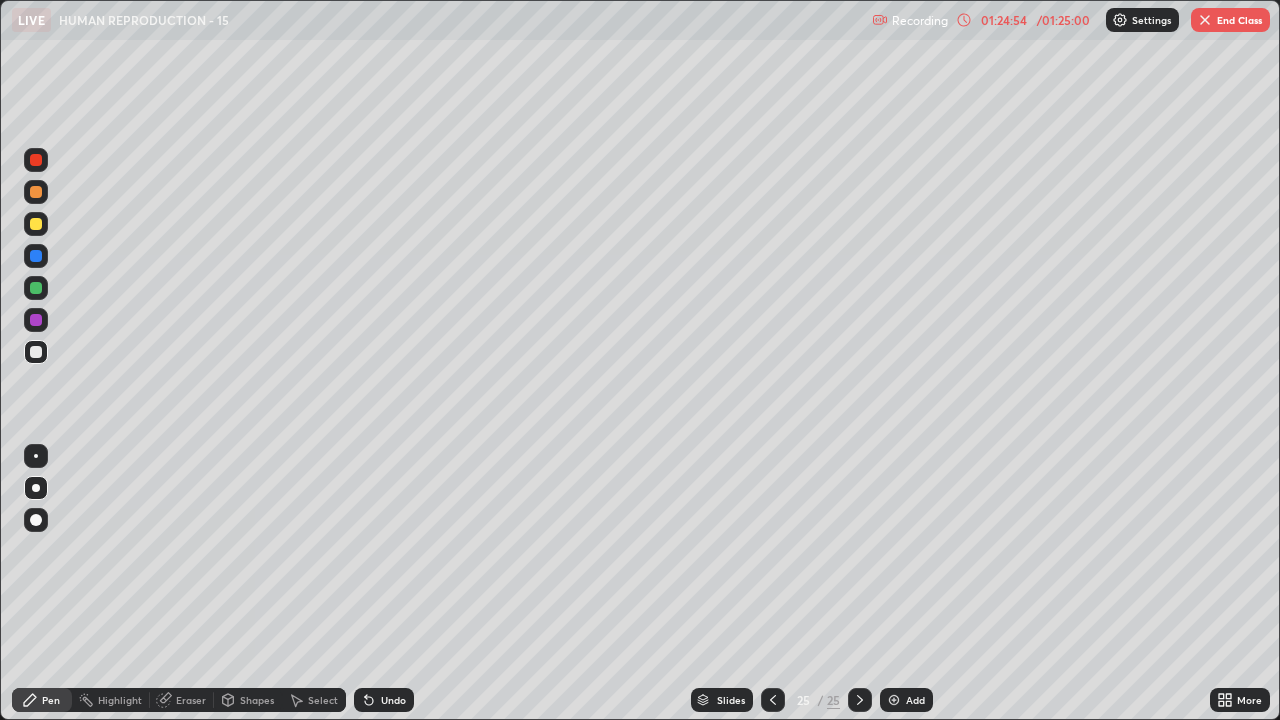 click 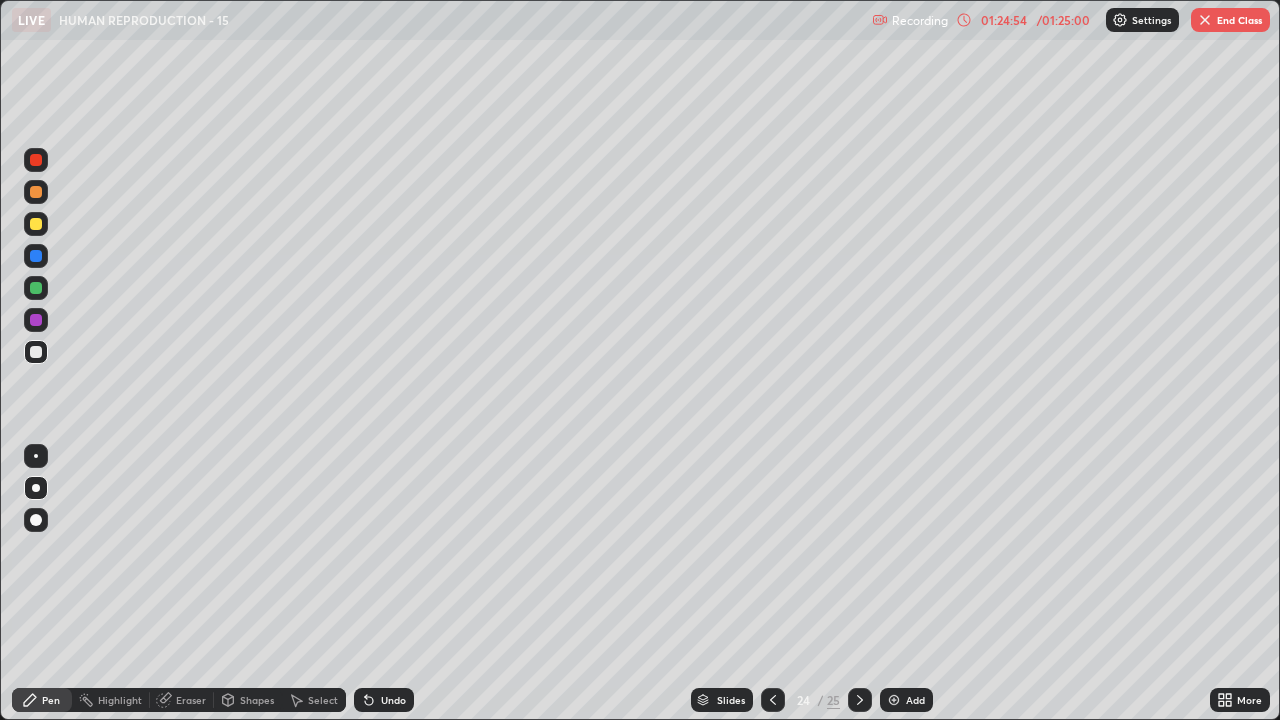 click 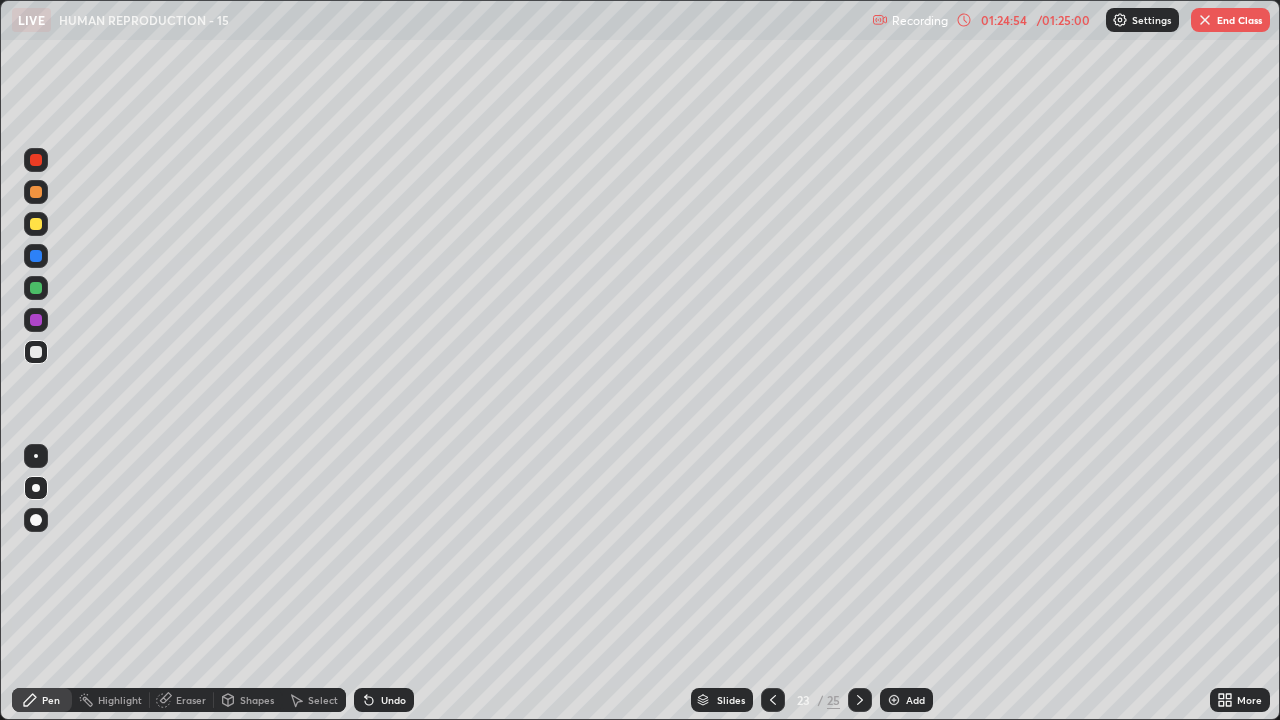 click 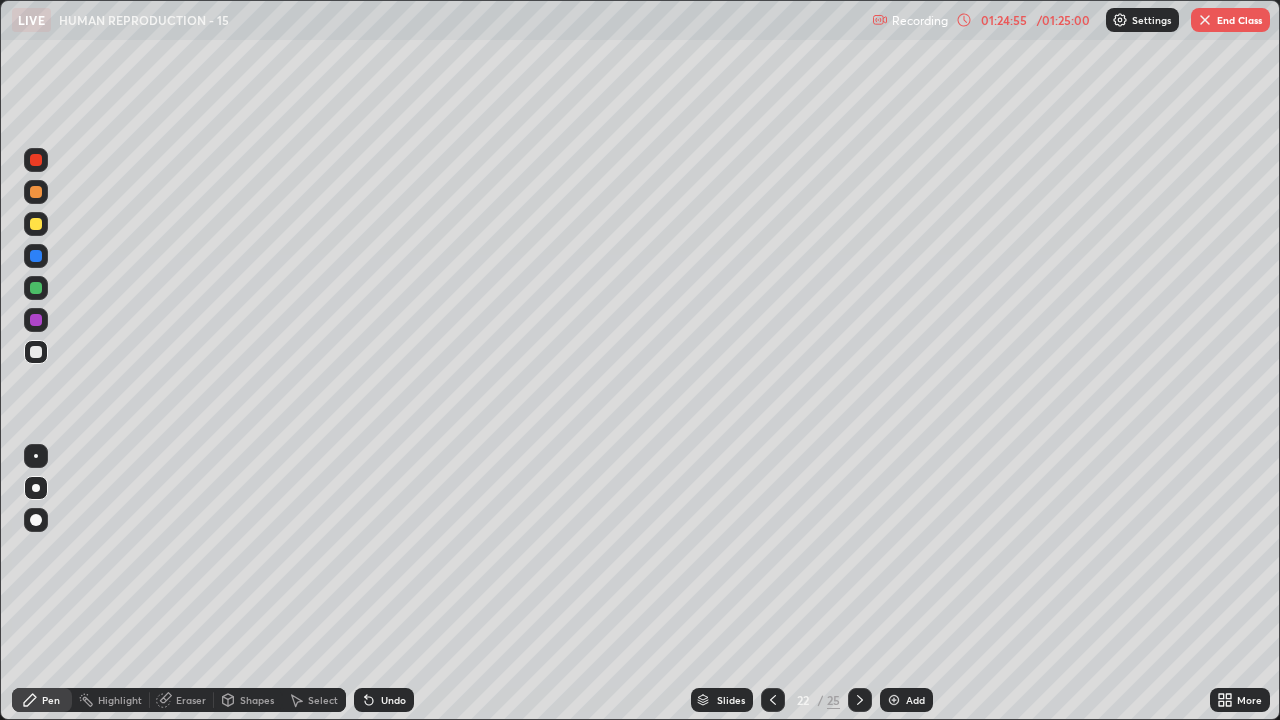 click 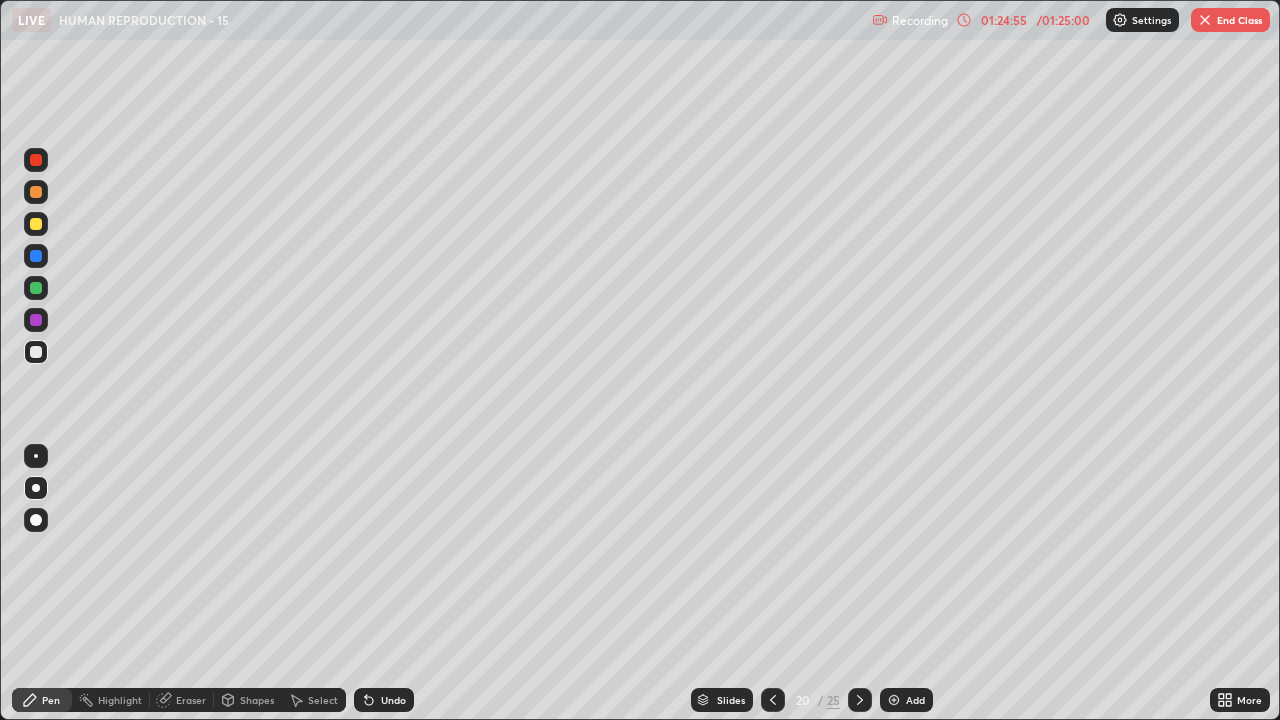 click 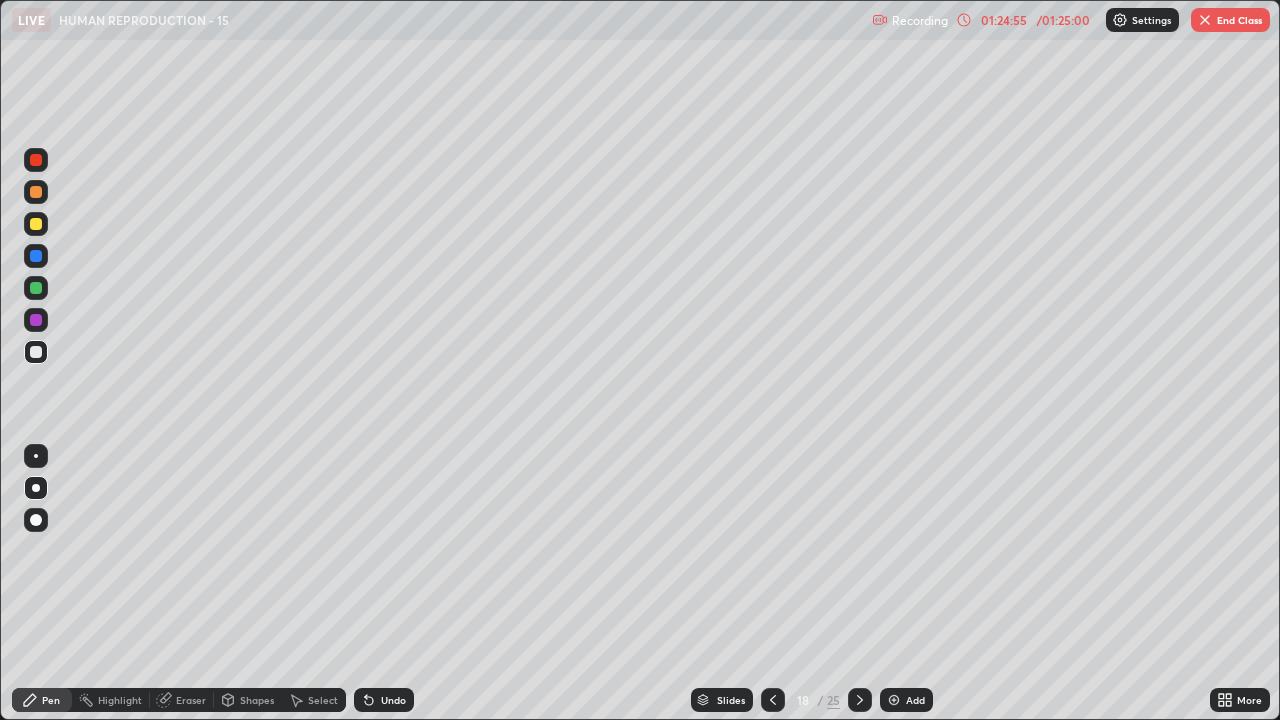 click 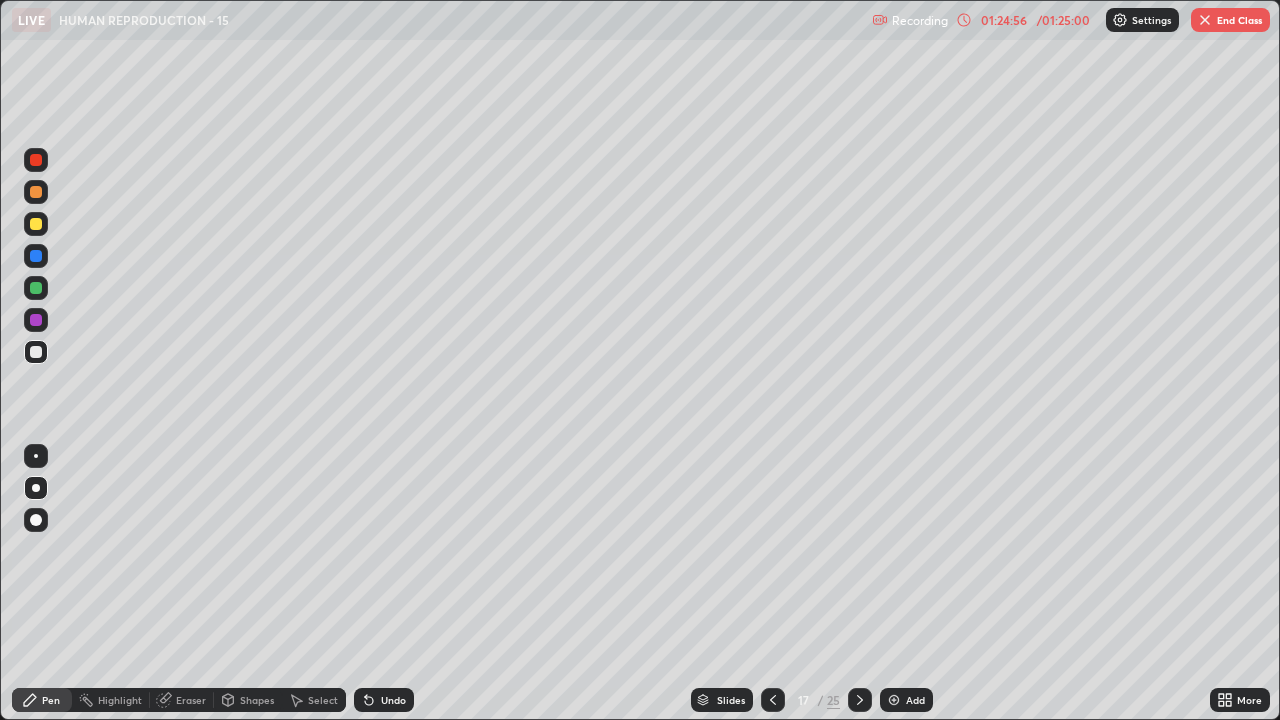 click at bounding box center [773, 700] 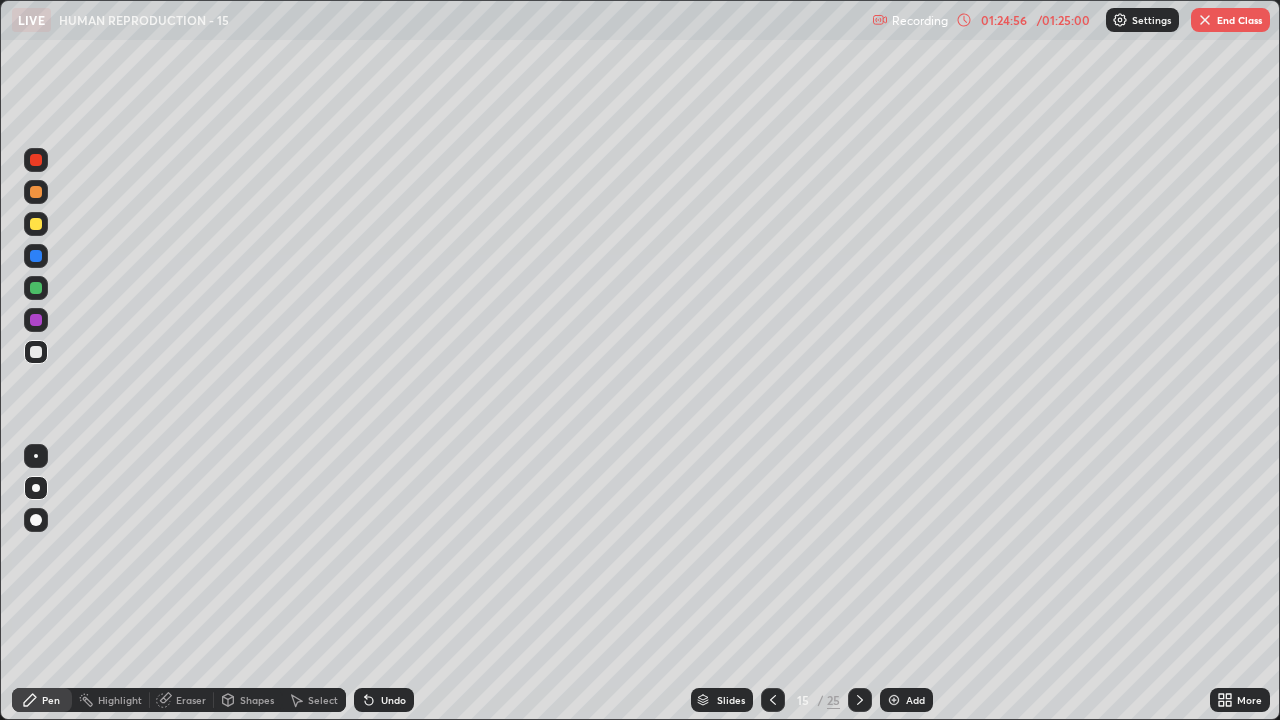 click at bounding box center [773, 700] 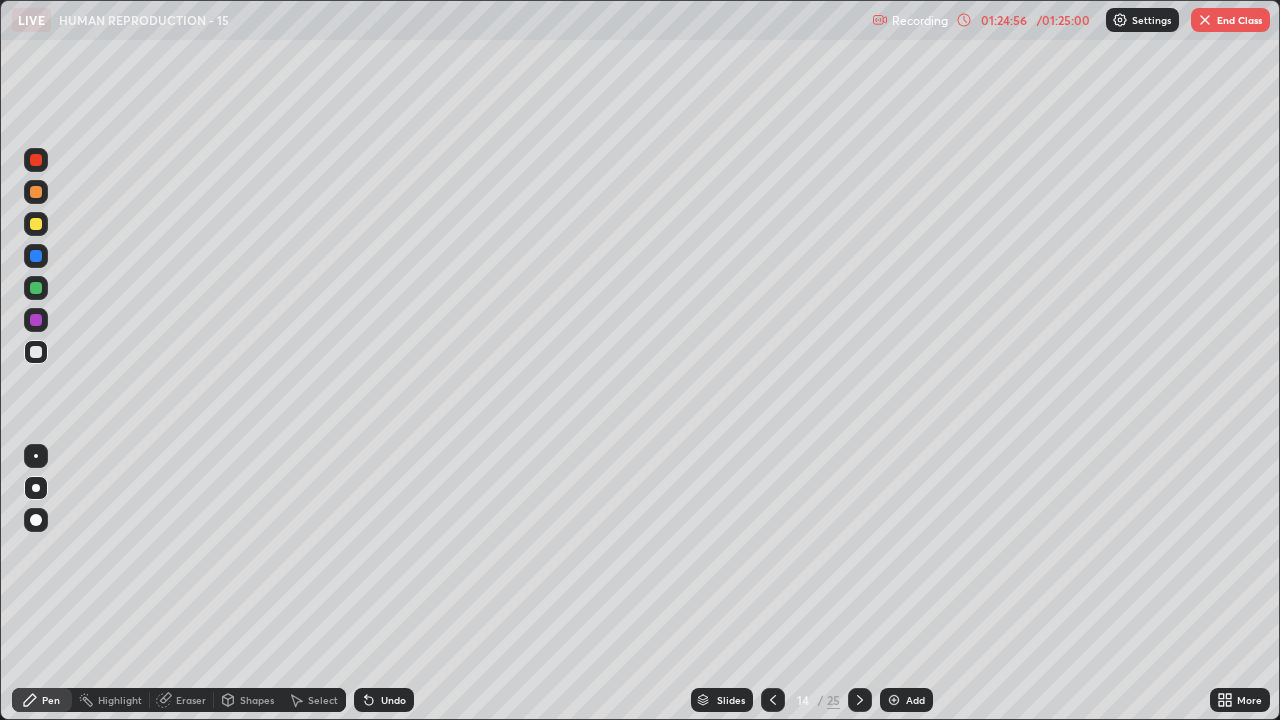 click 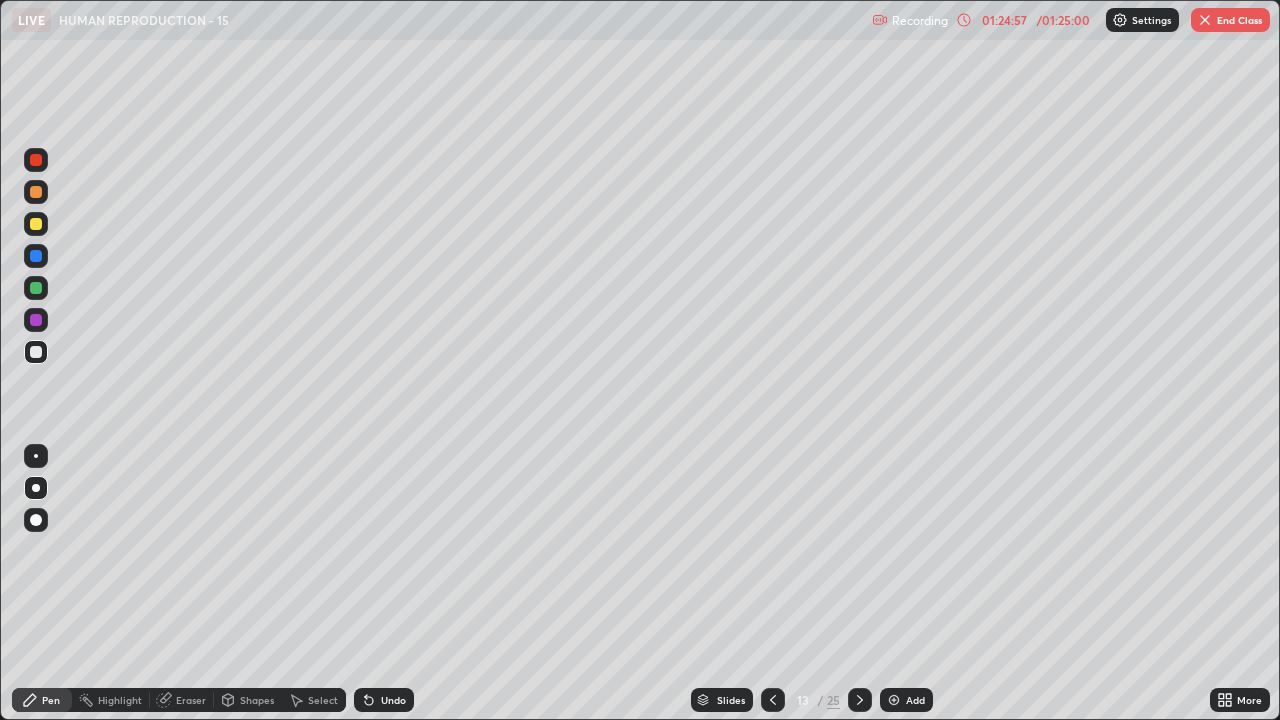 click at bounding box center (773, 700) 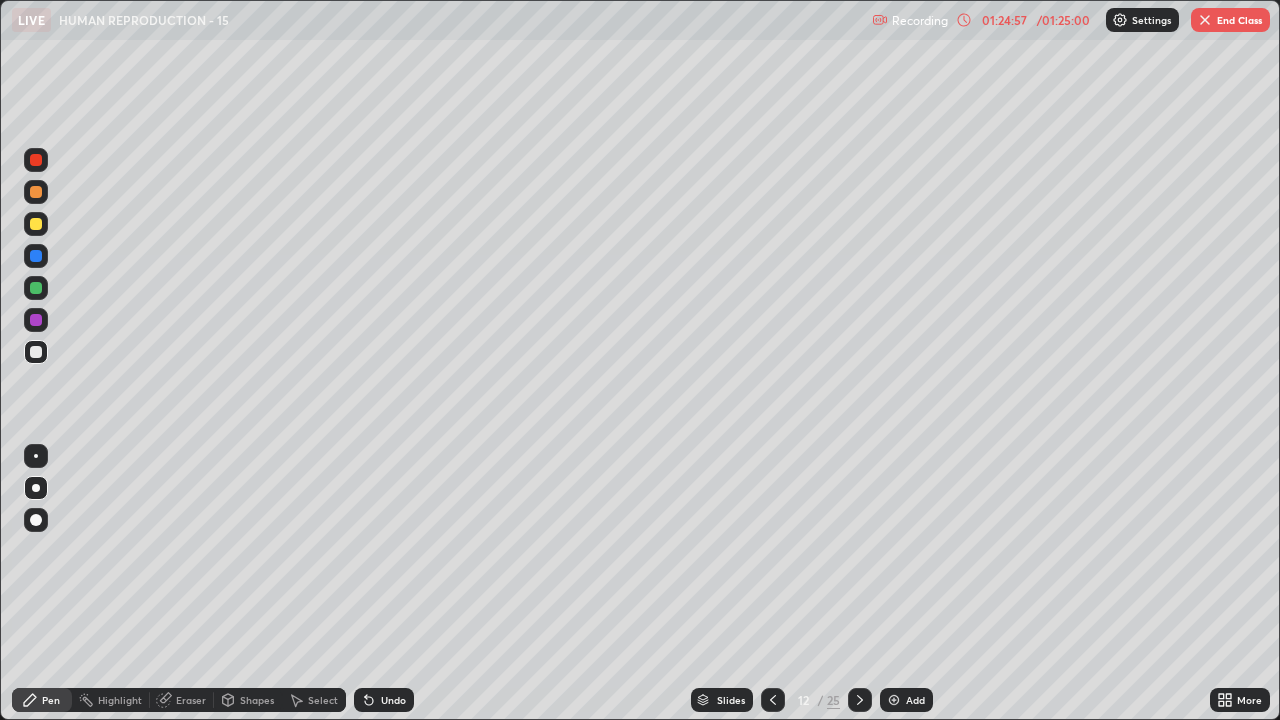 click at bounding box center [773, 700] 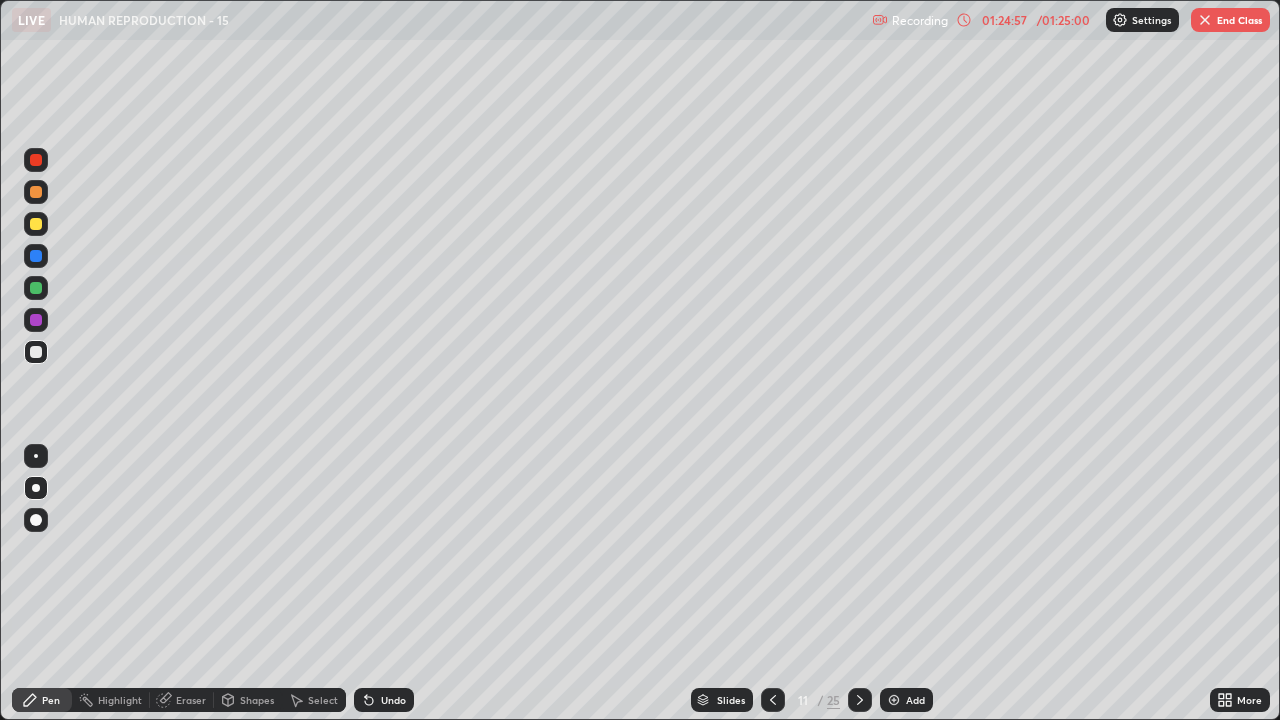 click at bounding box center (773, 700) 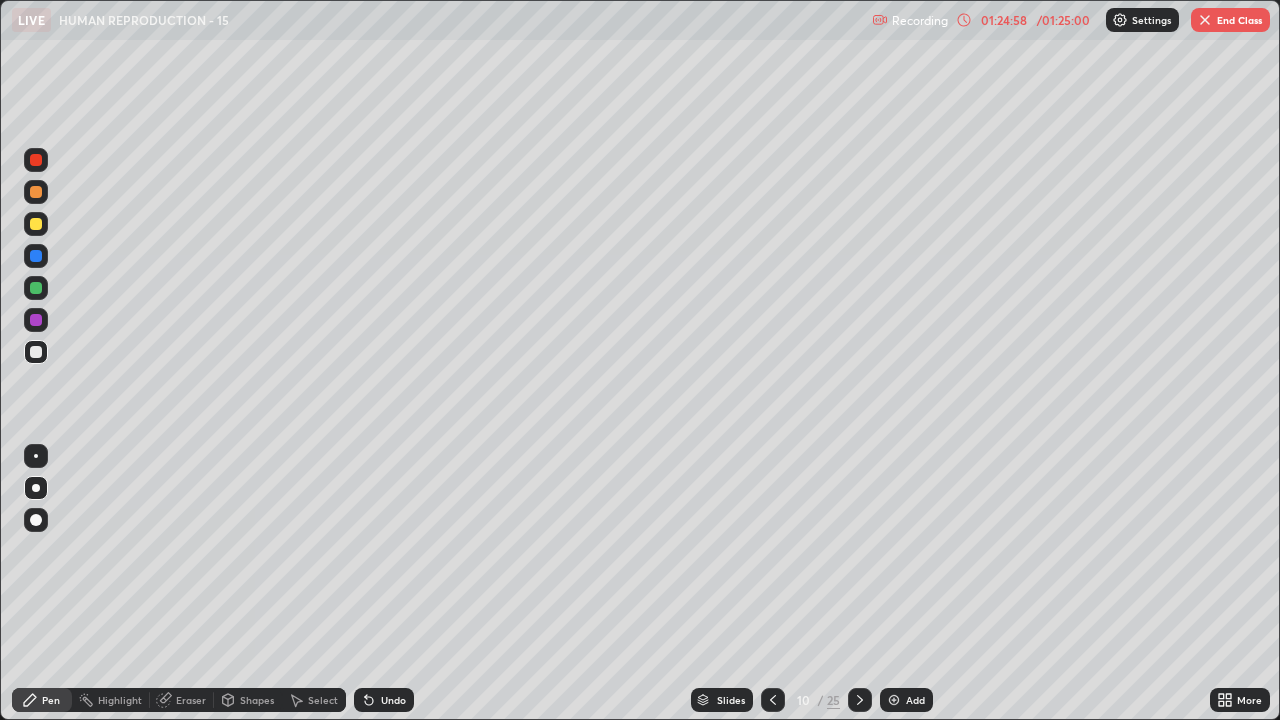 click 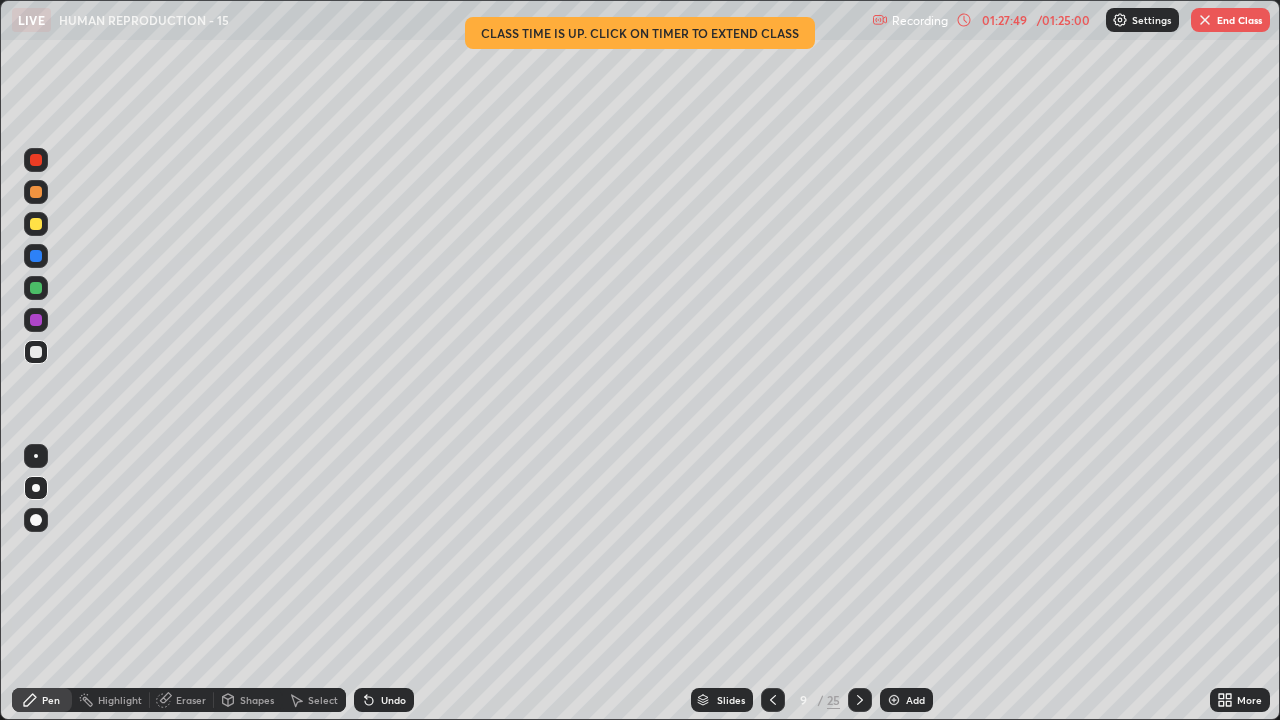 click at bounding box center (860, 700) 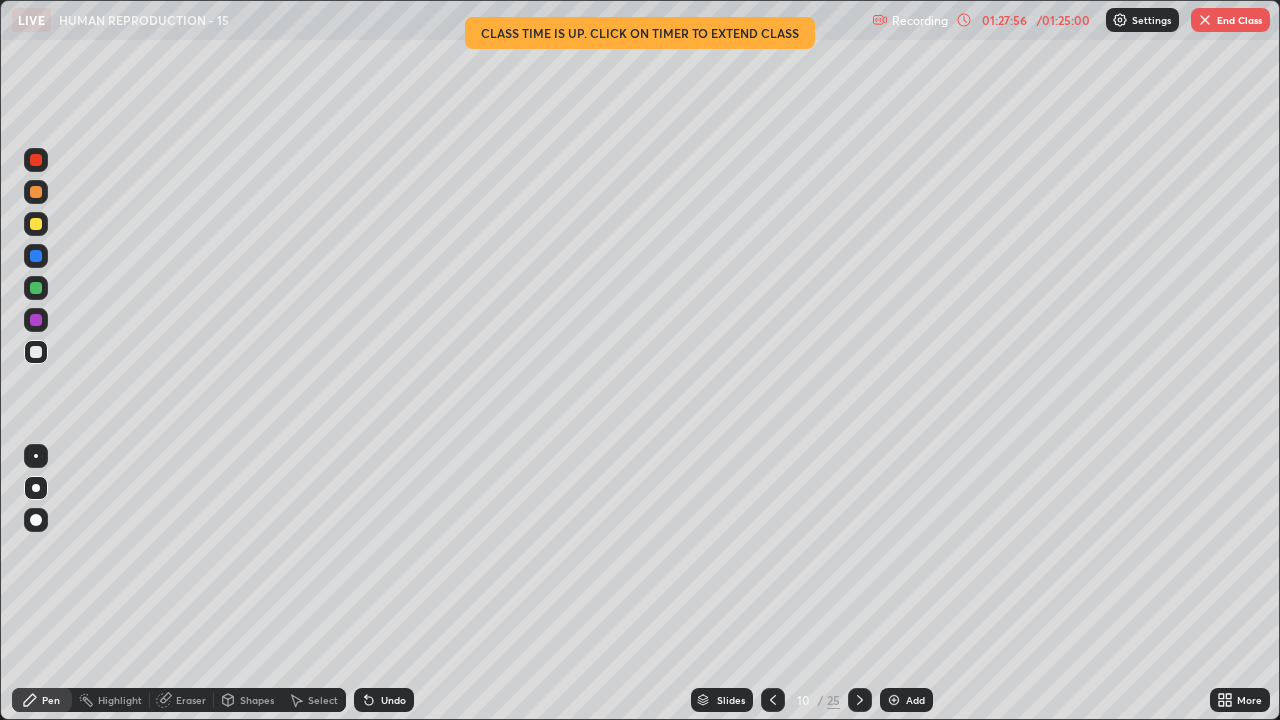 click on "01:27:56" at bounding box center (1004, 20) 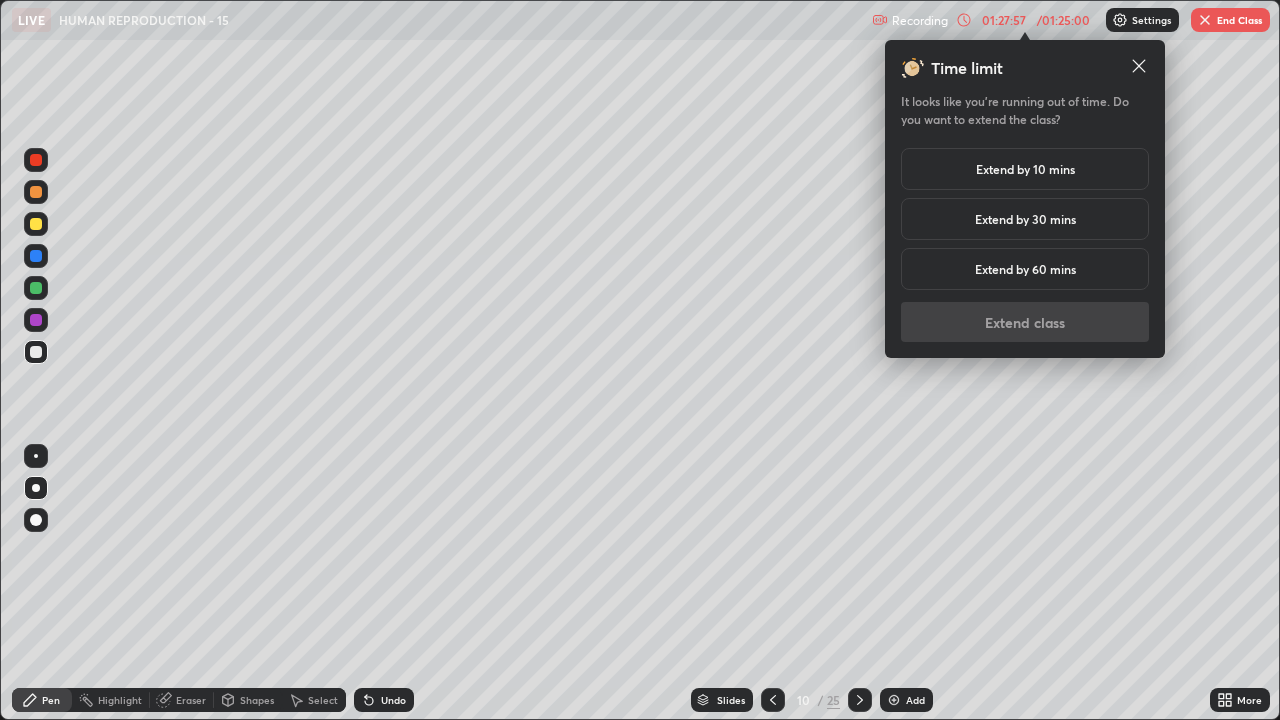 click on "Extend by 30 mins" at bounding box center [1025, 219] 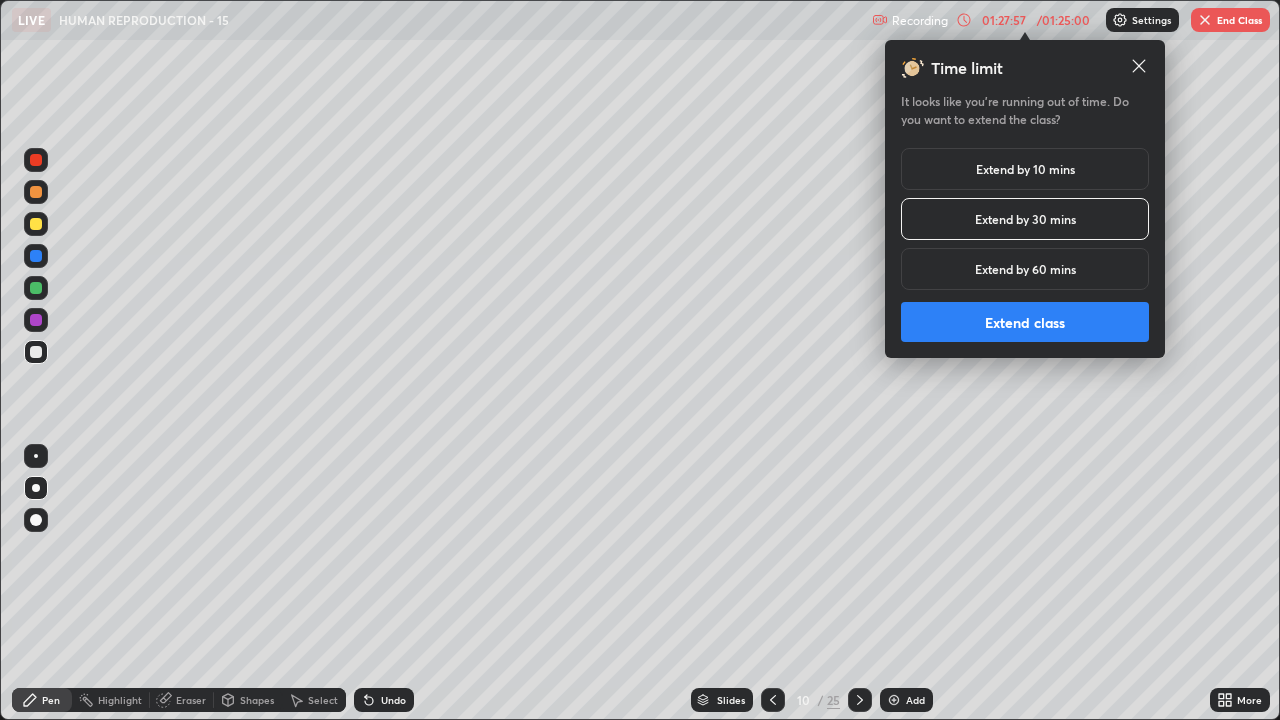 click on "Extend class" at bounding box center [1025, 322] 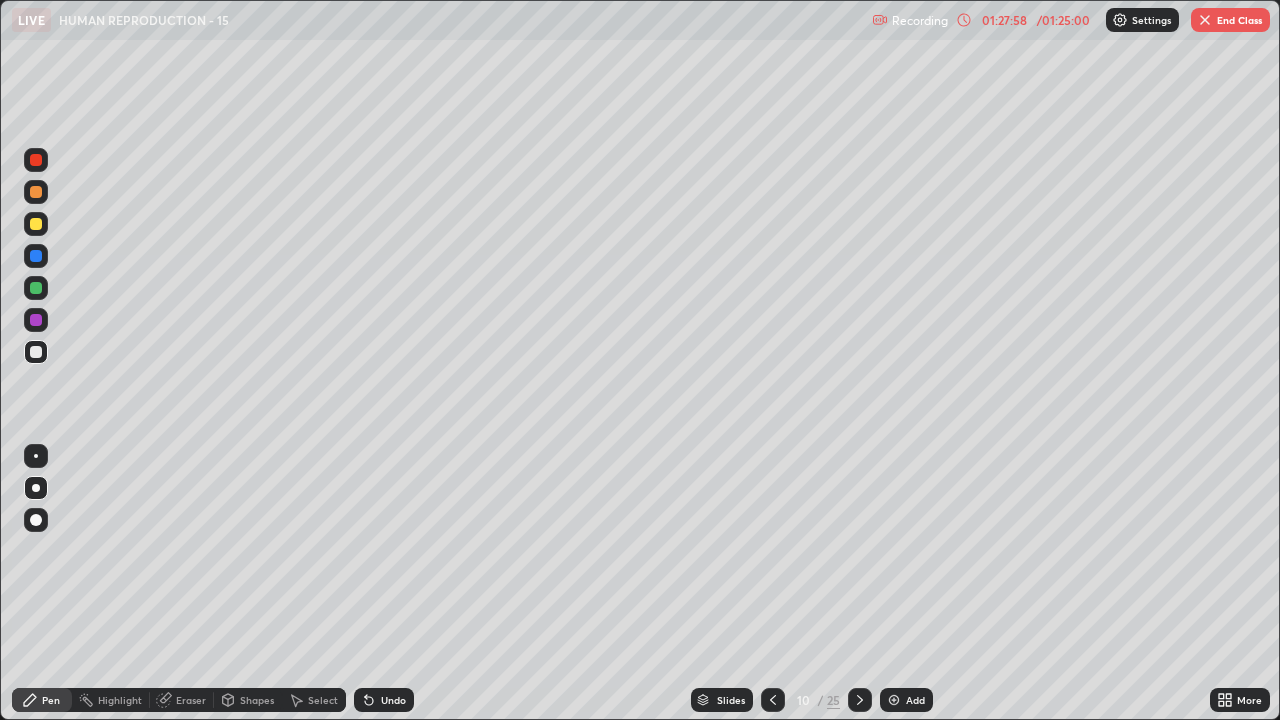 click at bounding box center [860, 700] 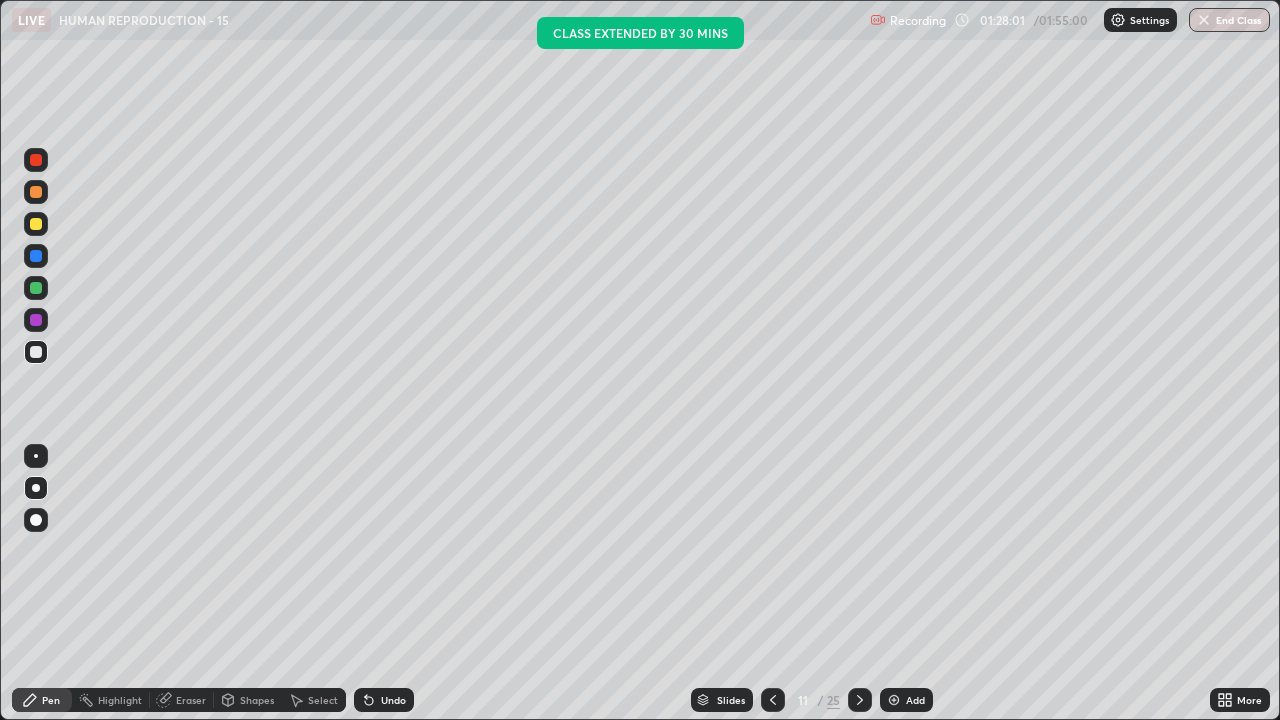 click 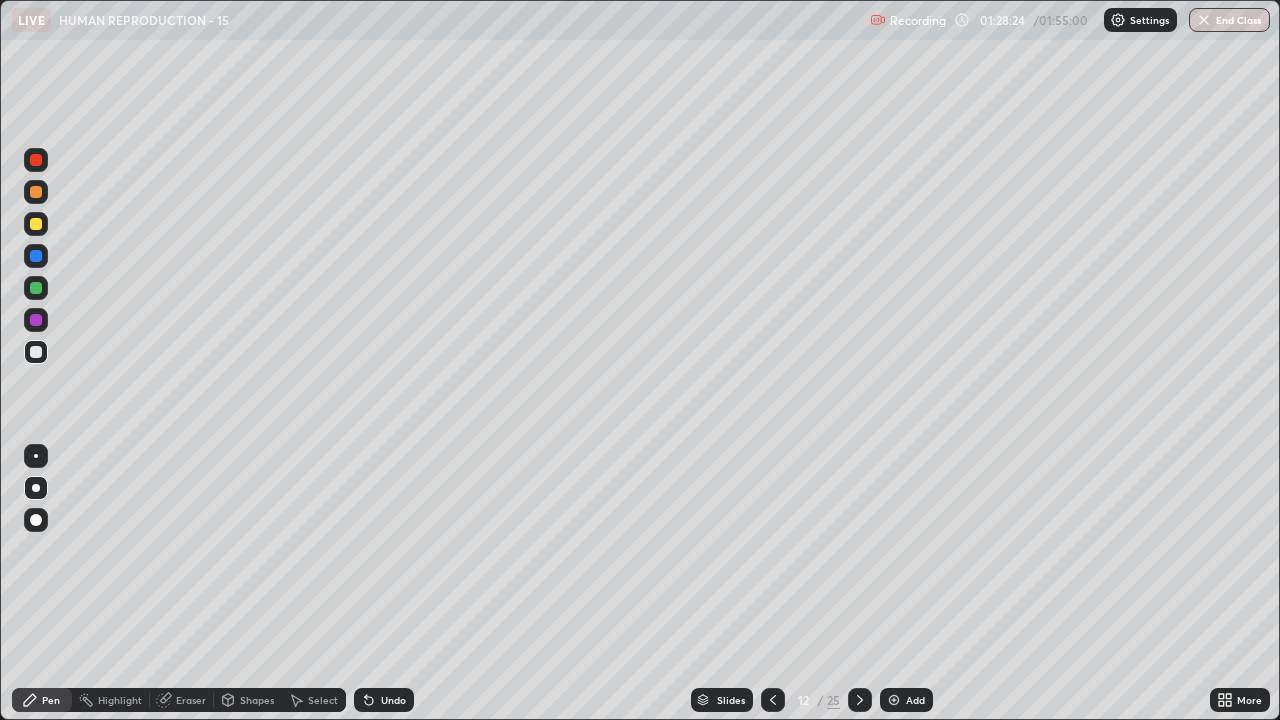 click 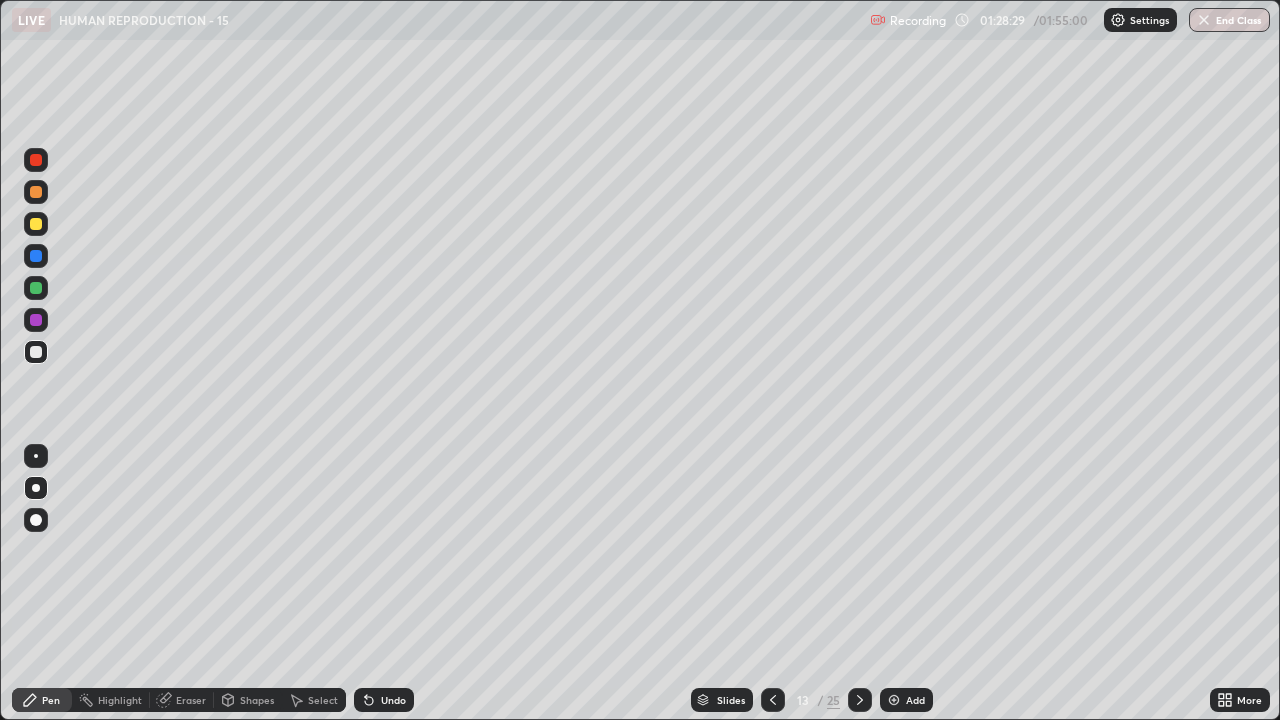 click at bounding box center [1204, 20] 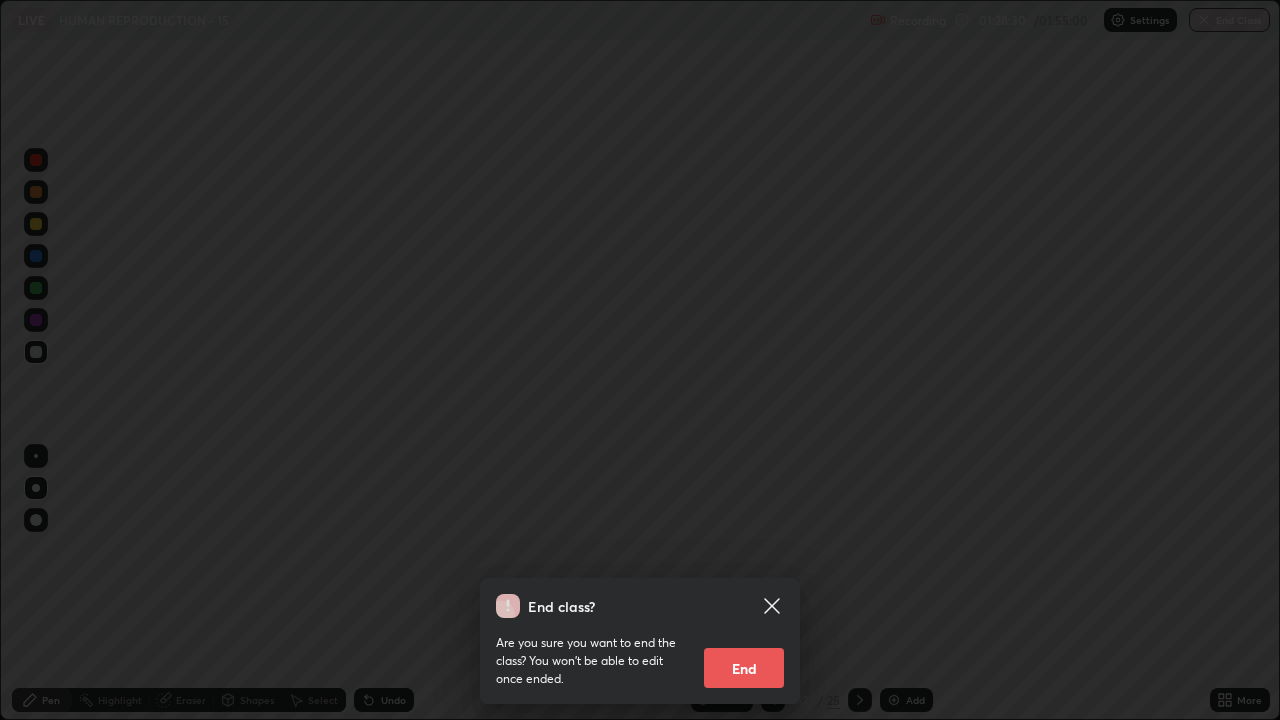 click on "End" at bounding box center (744, 668) 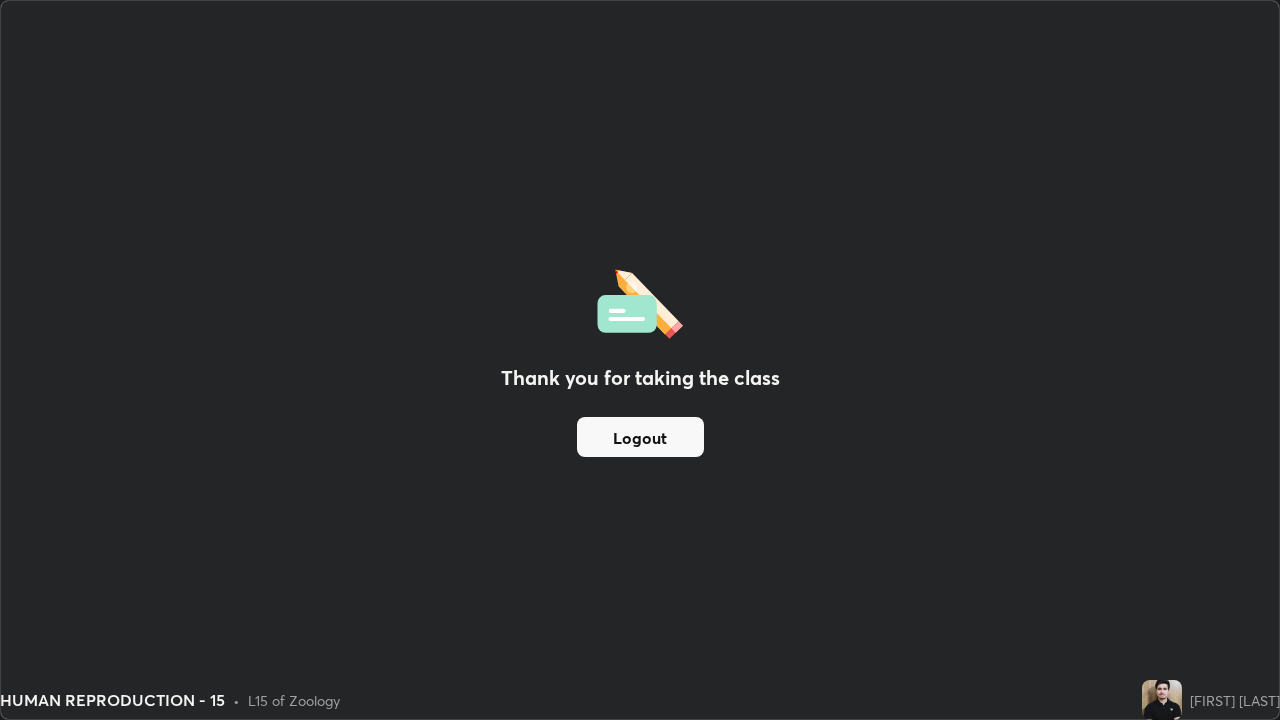 click on "Logout" at bounding box center (640, 437) 